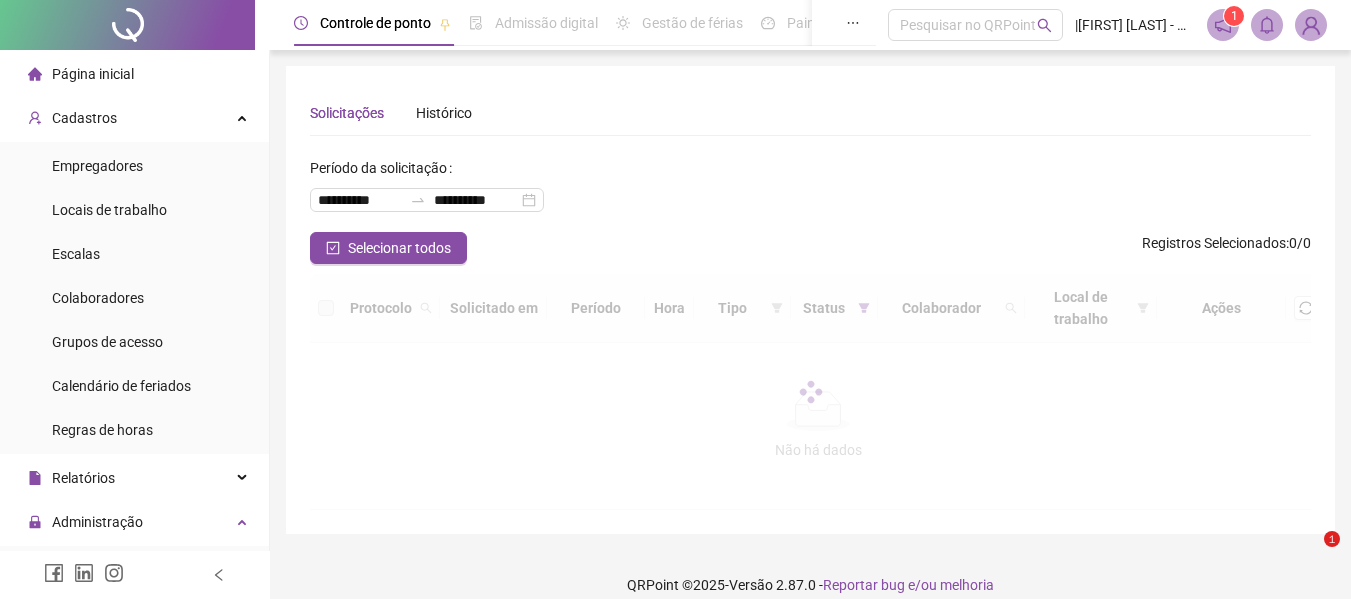scroll, scrollTop: 0, scrollLeft: 0, axis: both 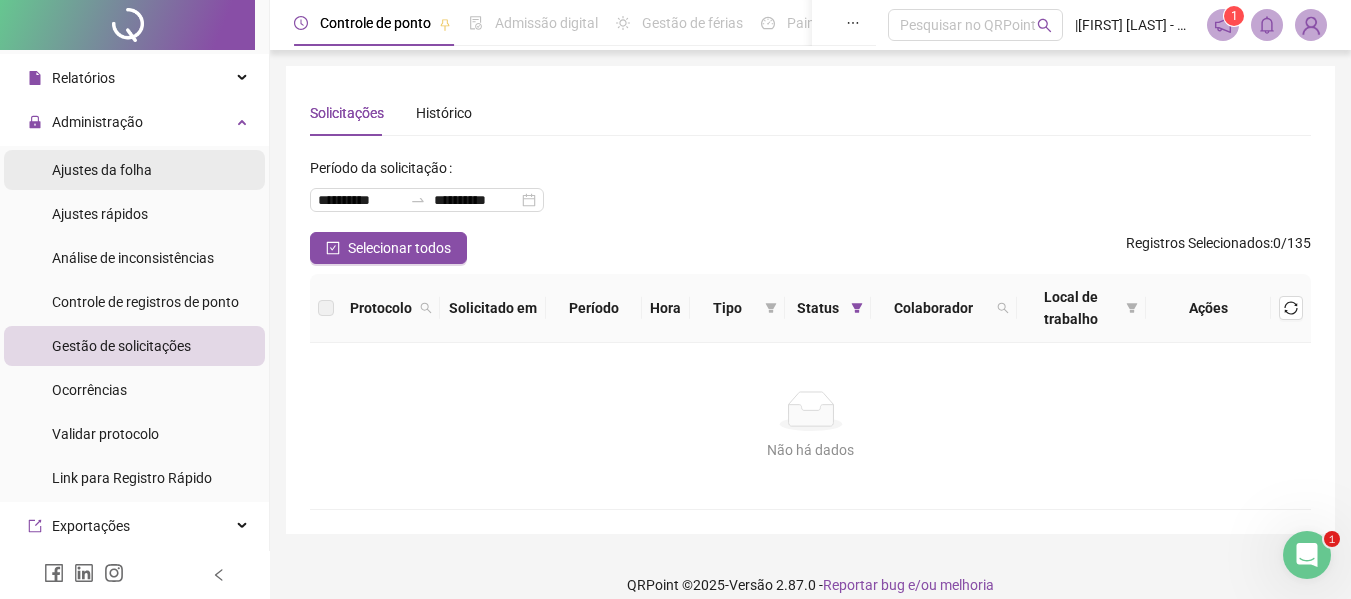 click on "Ajustes da folha" at bounding box center [102, 170] 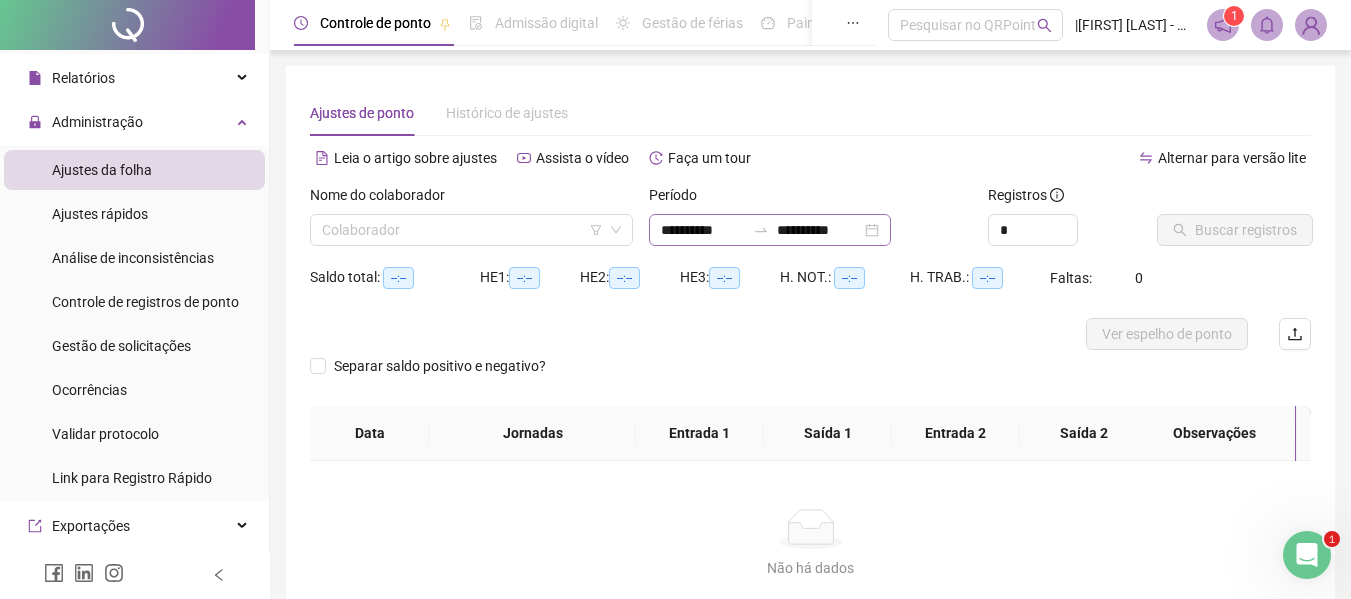 click on "**********" at bounding box center (770, 230) 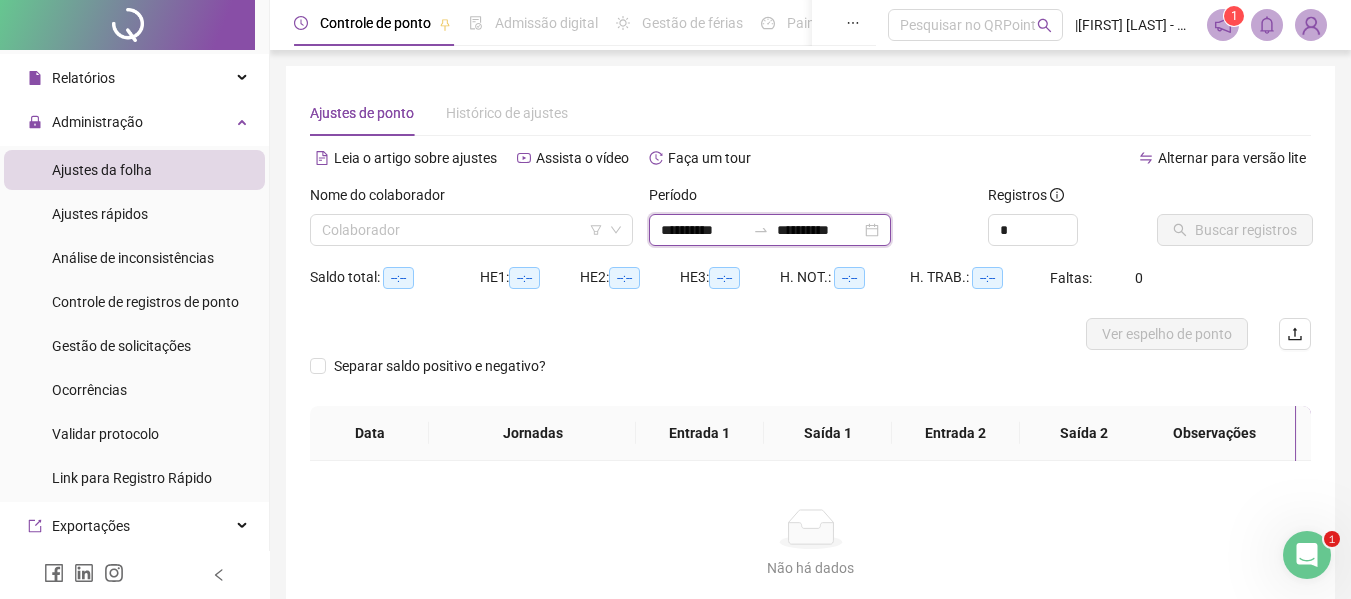 click on "**********" at bounding box center [703, 230] 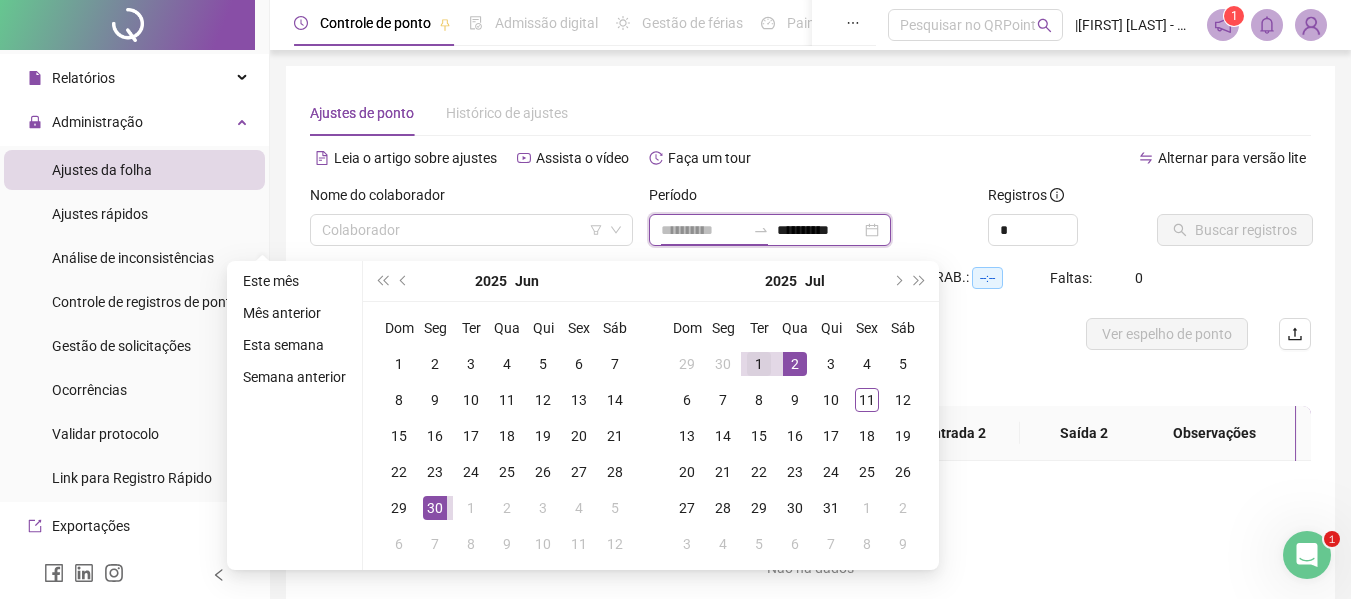 type on "**********" 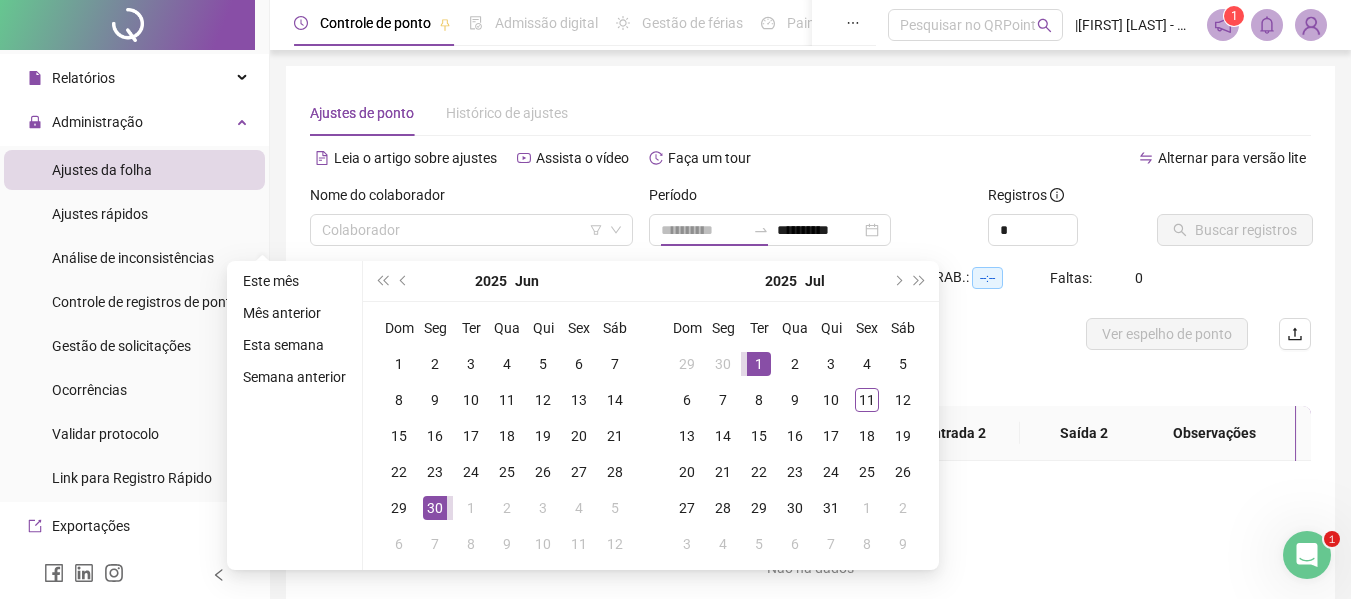 click on "1" at bounding box center (759, 364) 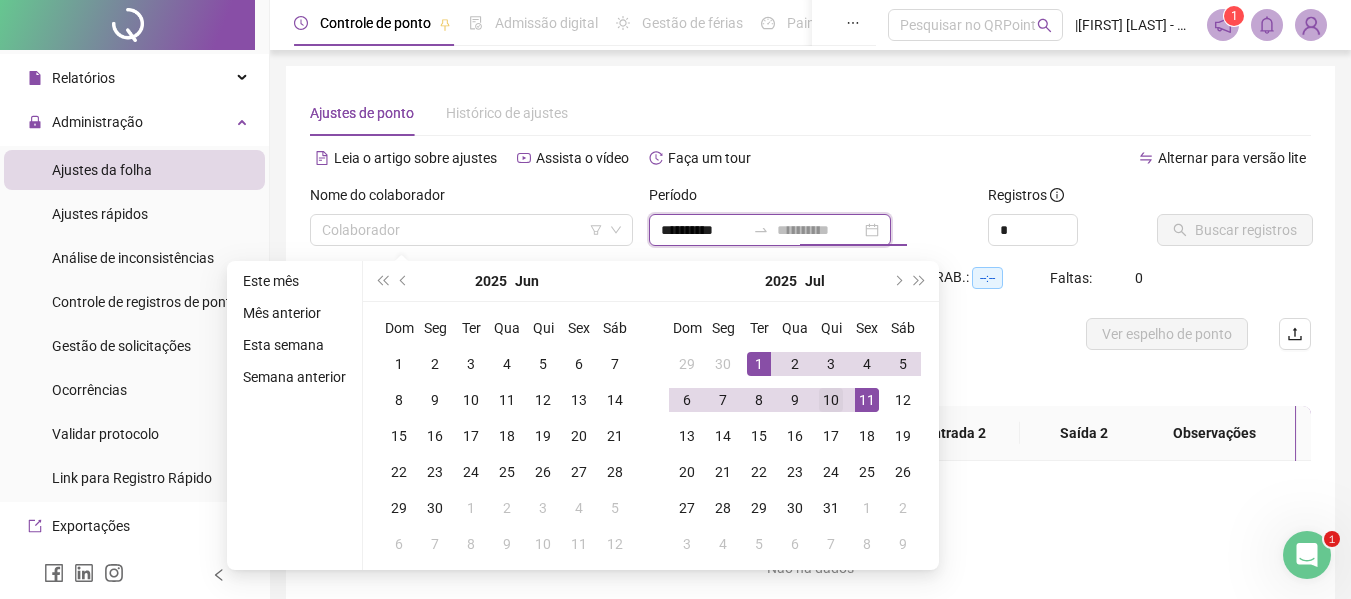 type on "**********" 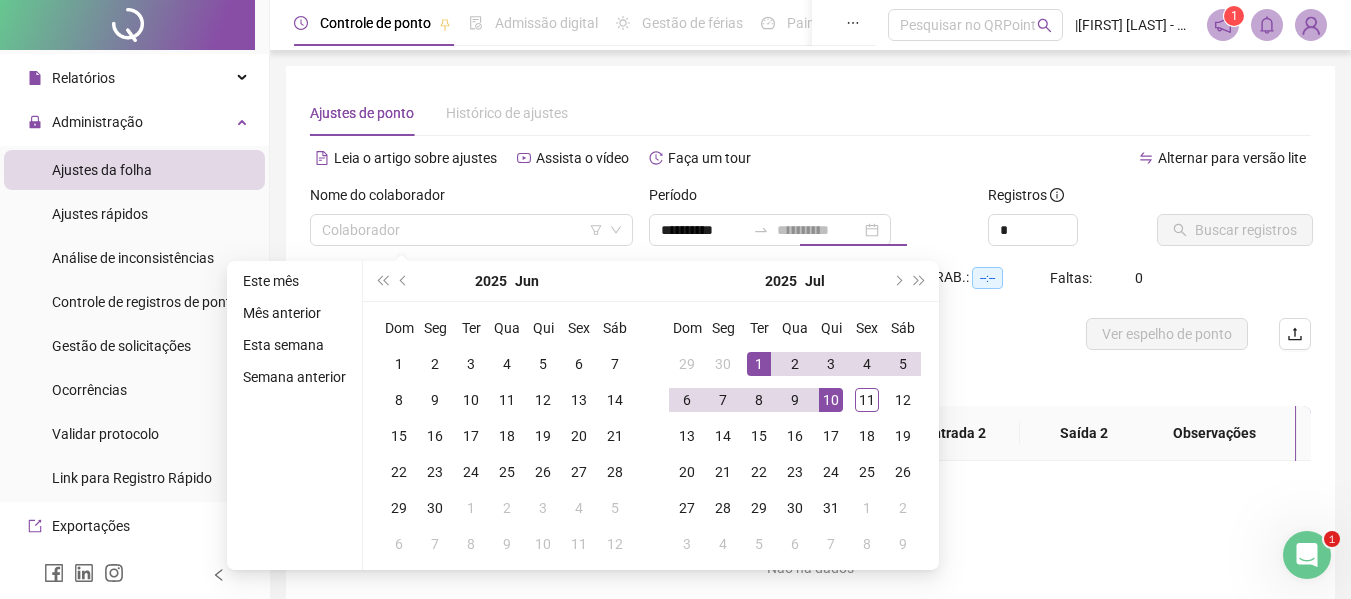 click on "10" at bounding box center (831, 400) 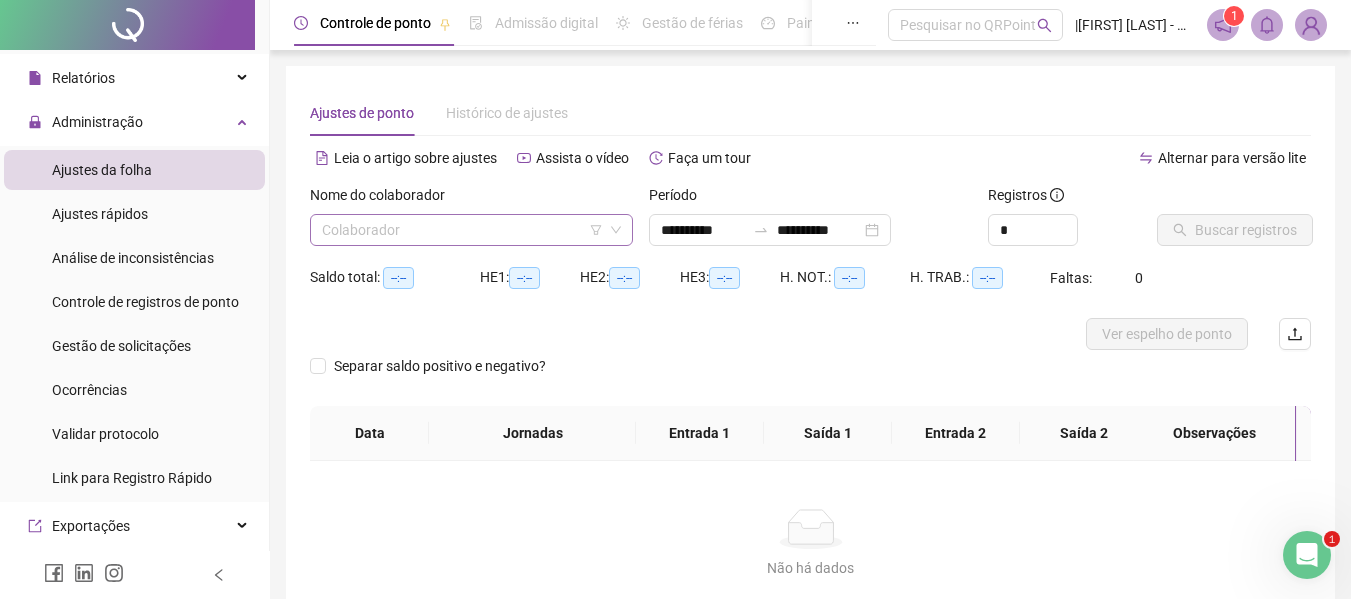 click at bounding box center [465, 230] 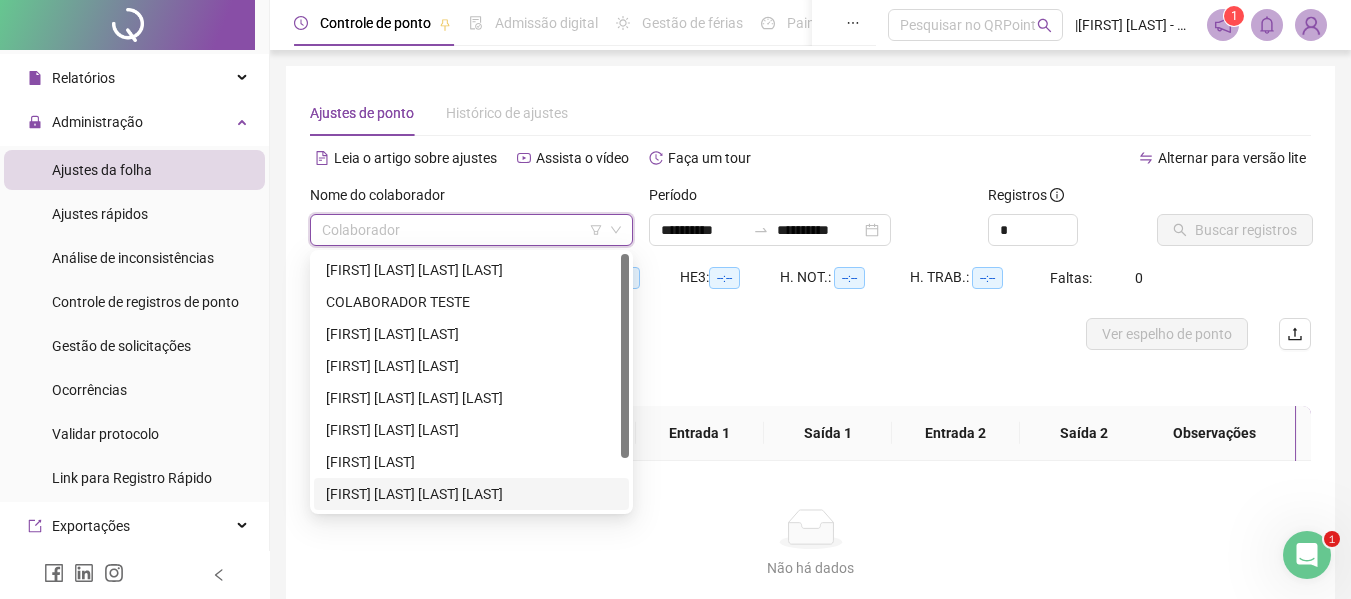 click on "[FIRST] [LAST] [LAST]" at bounding box center (471, 494) 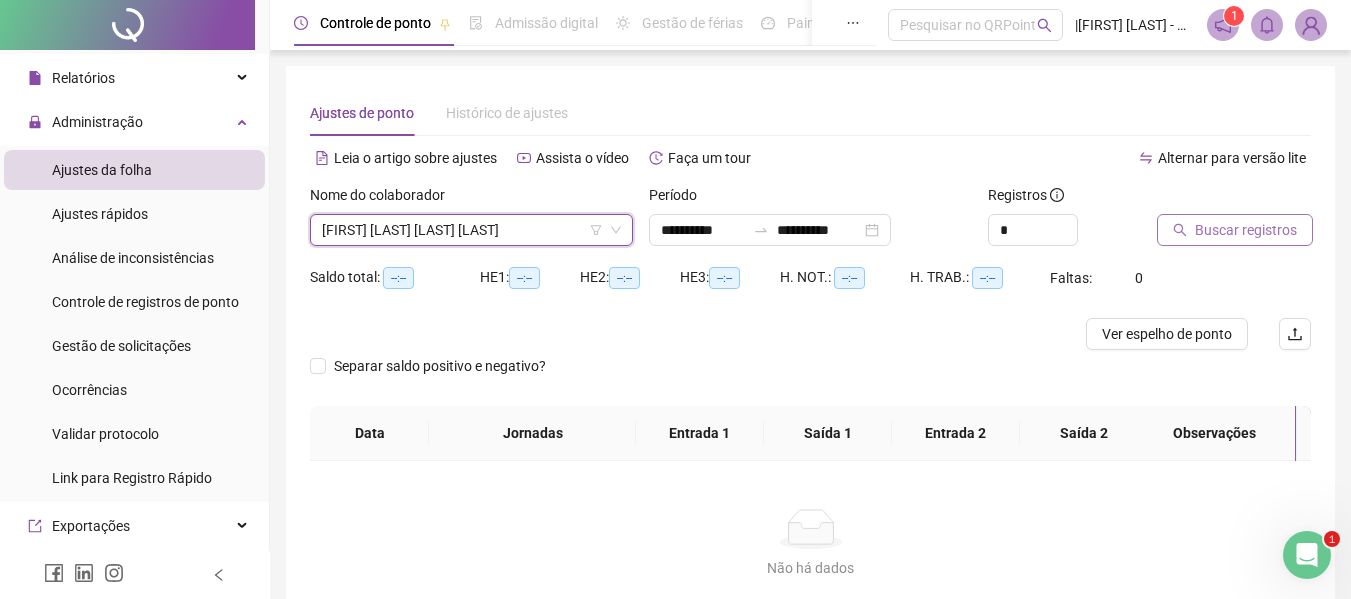 click on "Buscar registros" at bounding box center (1246, 230) 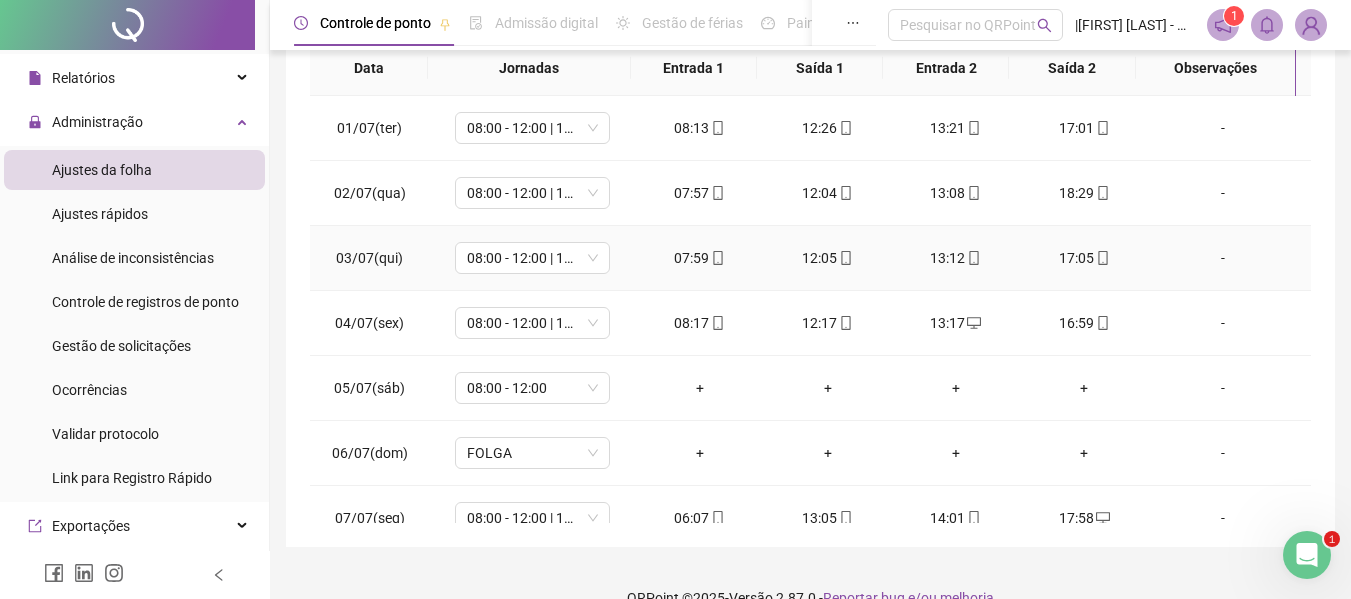 scroll, scrollTop: 400, scrollLeft: 0, axis: vertical 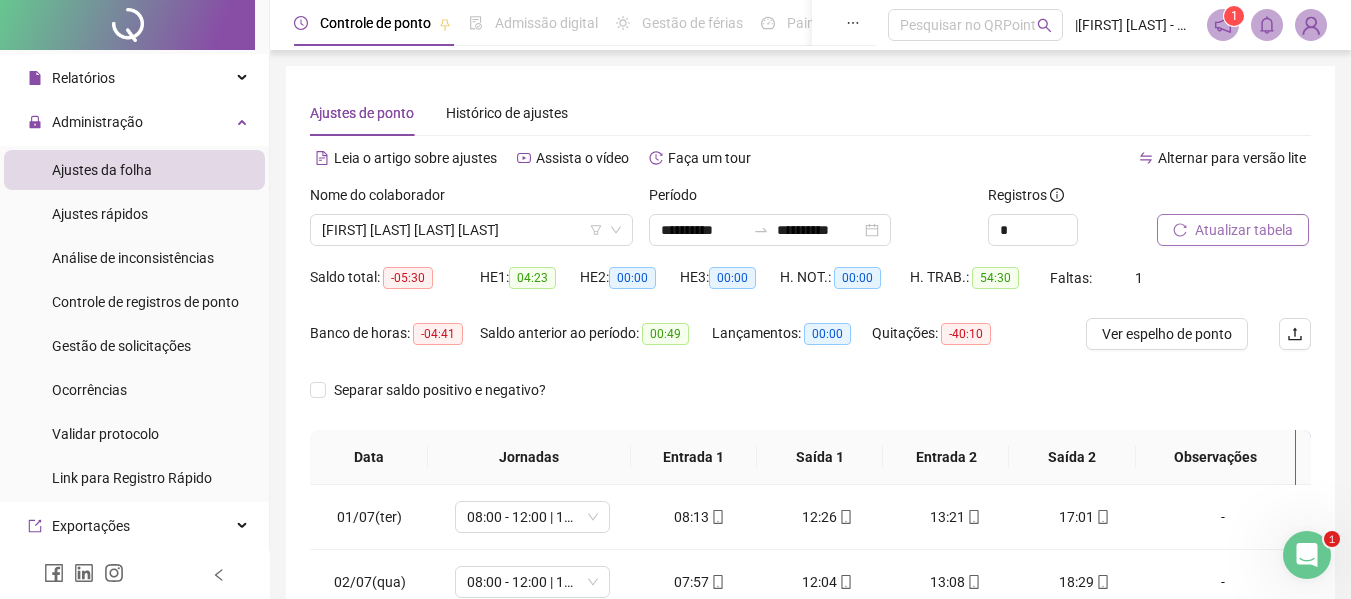 click on "Atualizar tabela" at bounding box center (1244, 230) 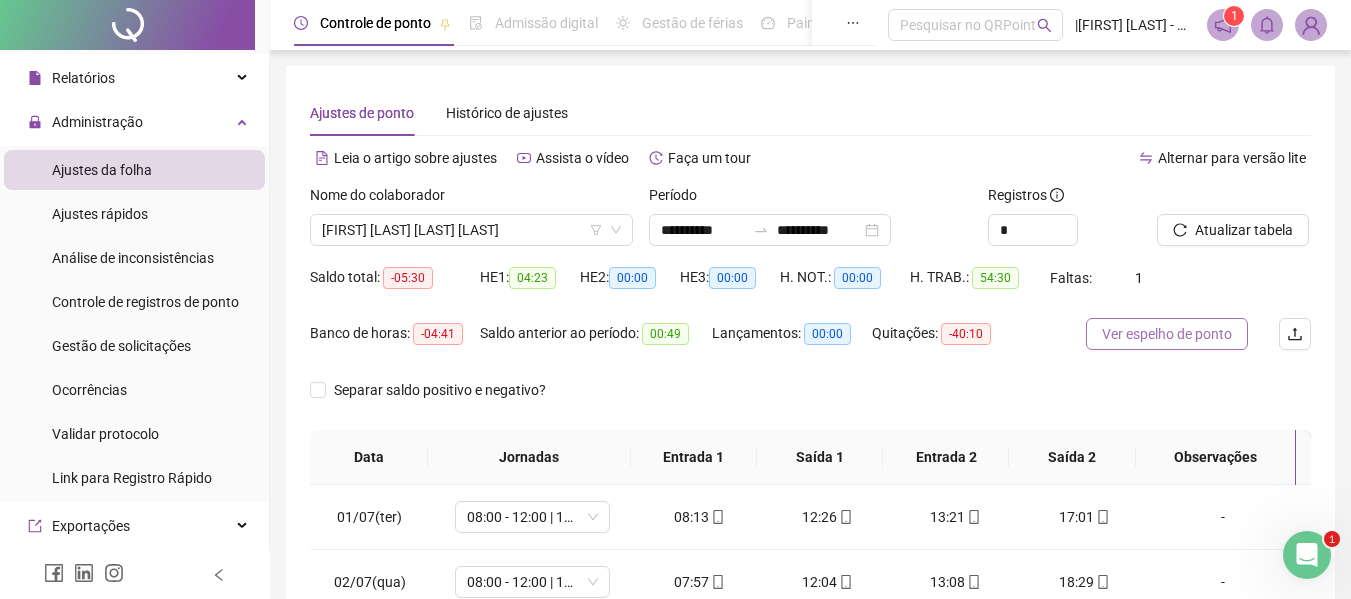 click on "Ver espelho de ponto" at bounding box center (1167, 334) 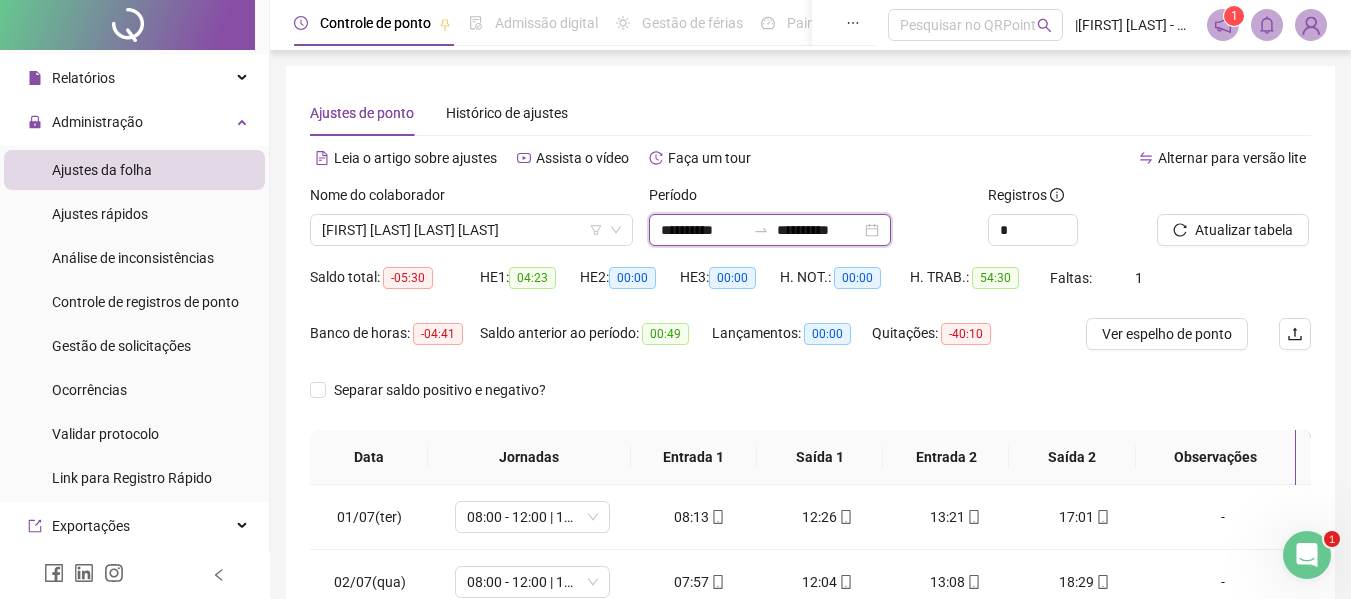 click on "**********" at bounding box center (703, 230) 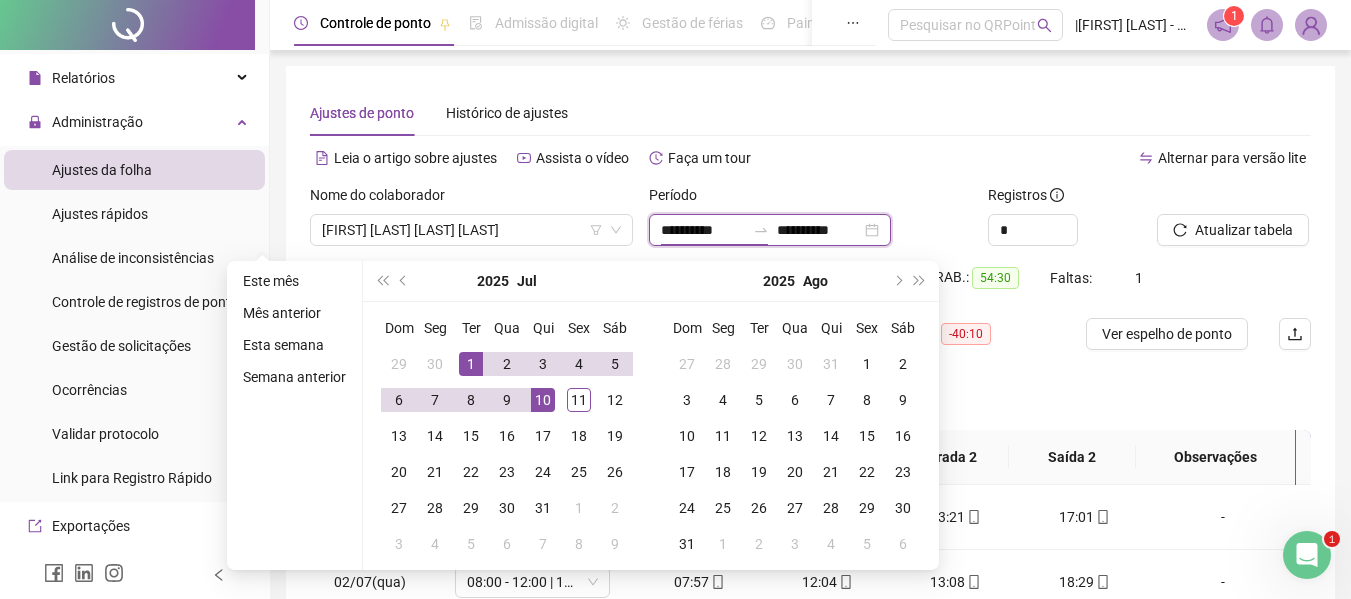 click on "**********" at bounding box center [703, 230] 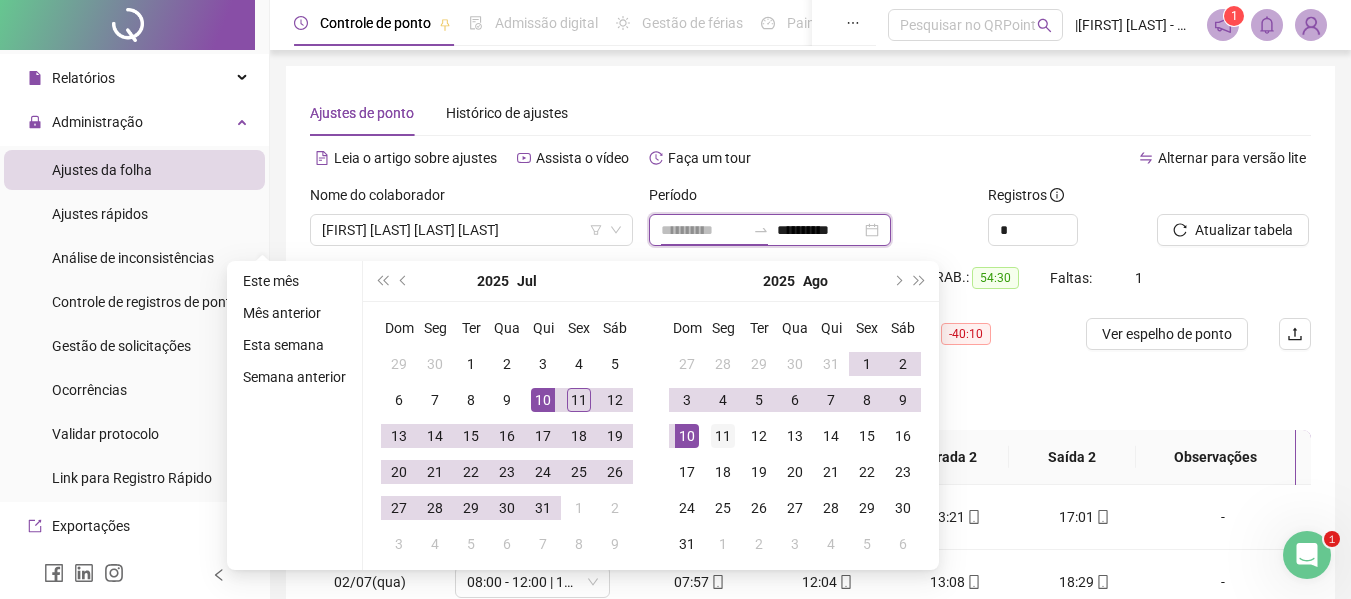 type on "**********" 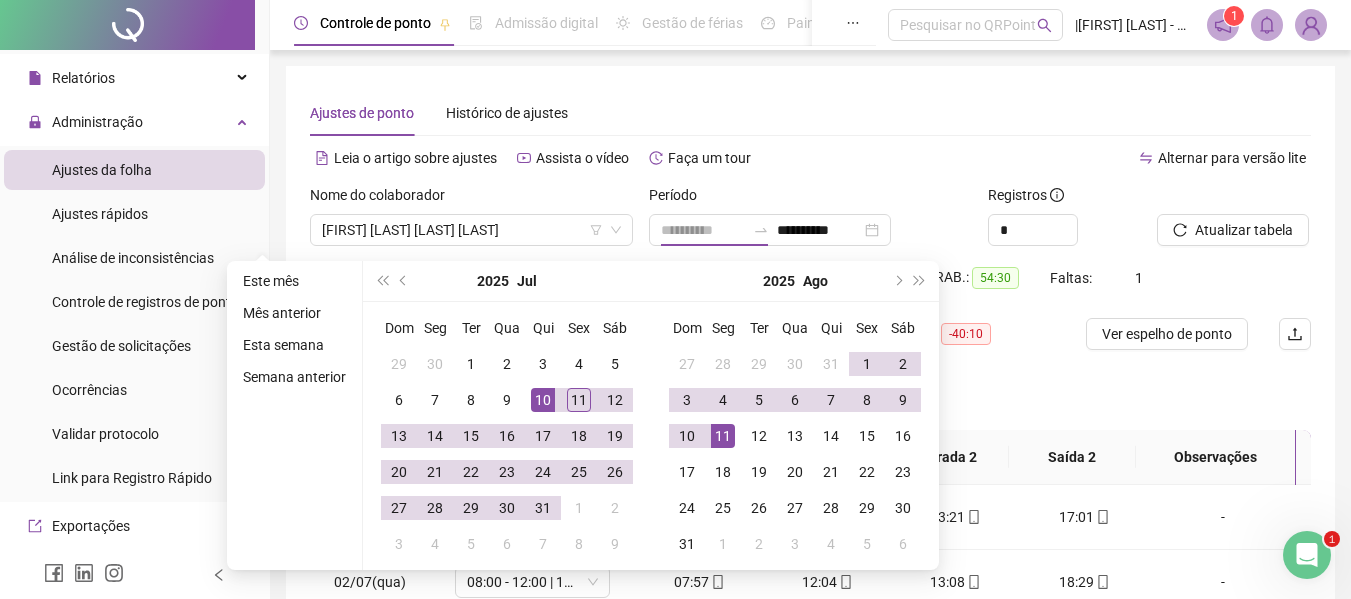 click on "11" at bounding box center (723, 436) 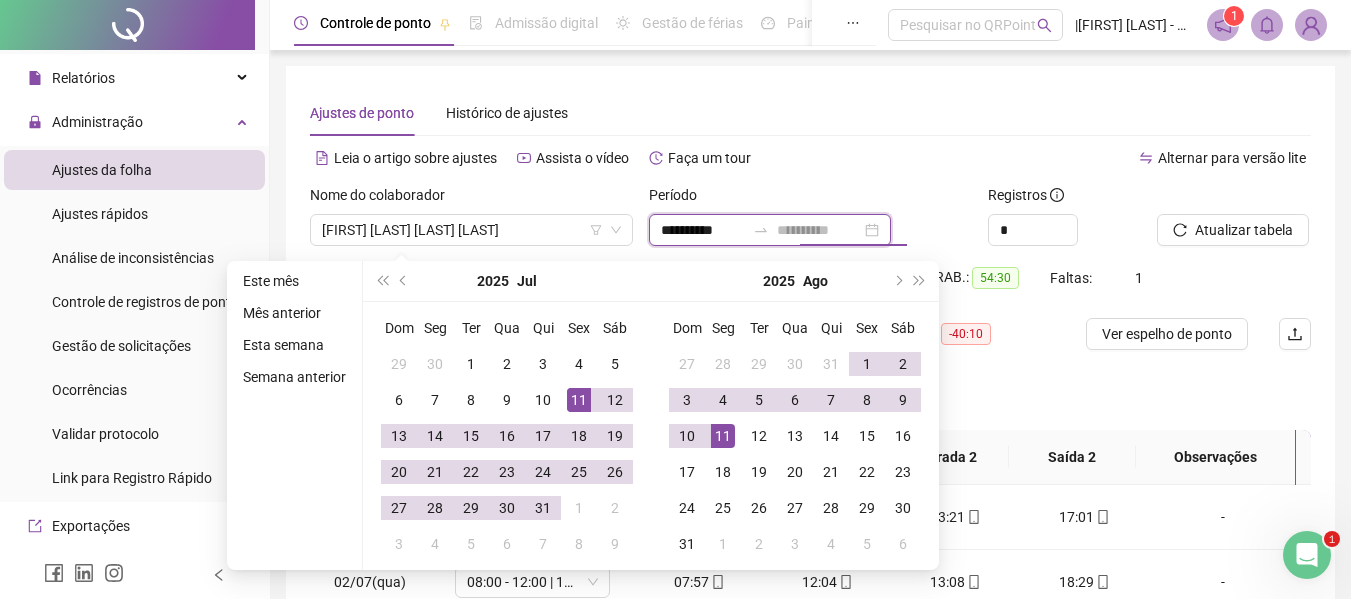 type on "**********" 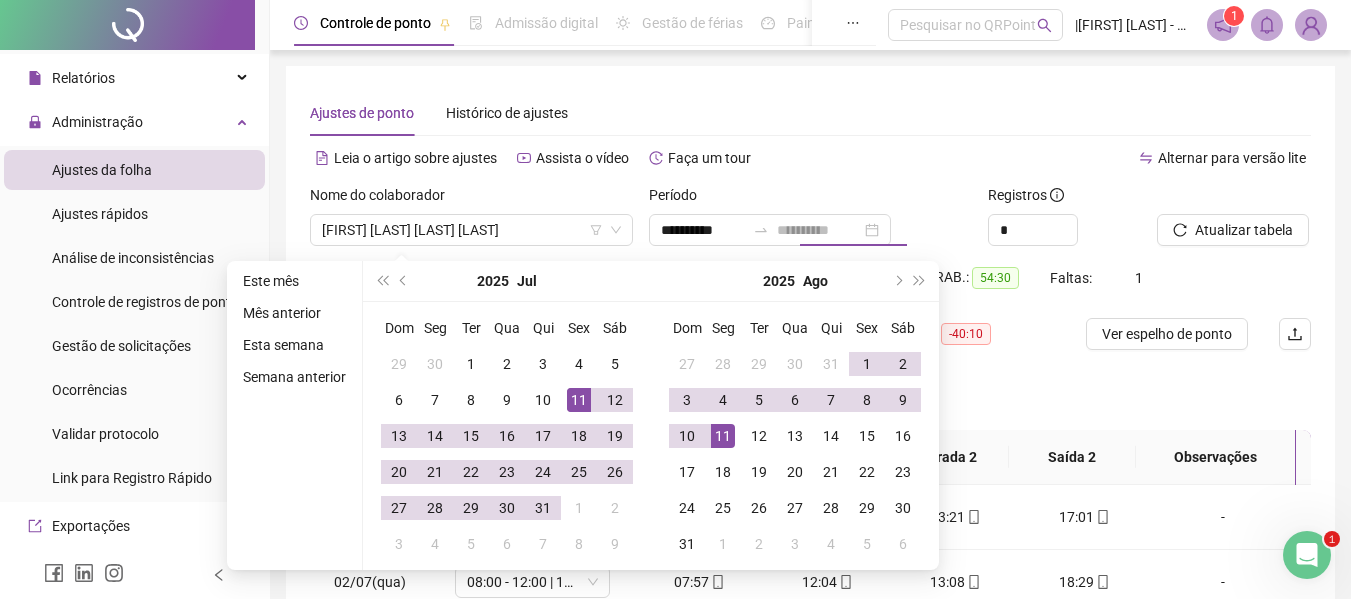 click on "11" at bounding box center [579, 400] 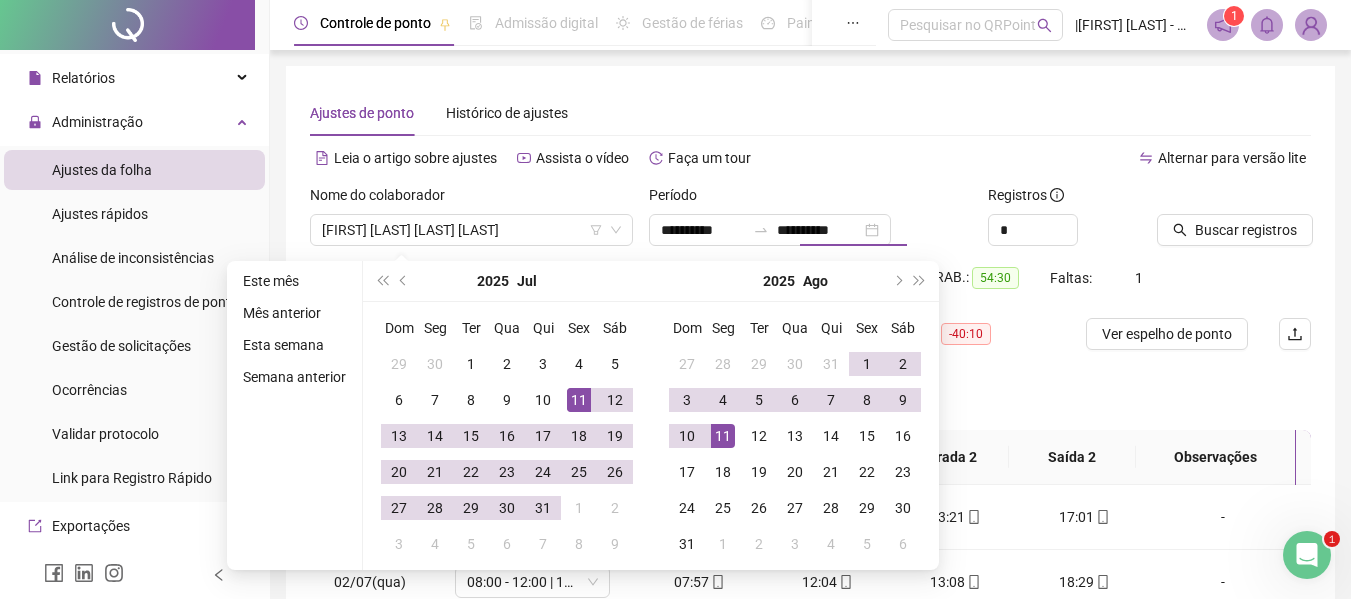 type on "**********" 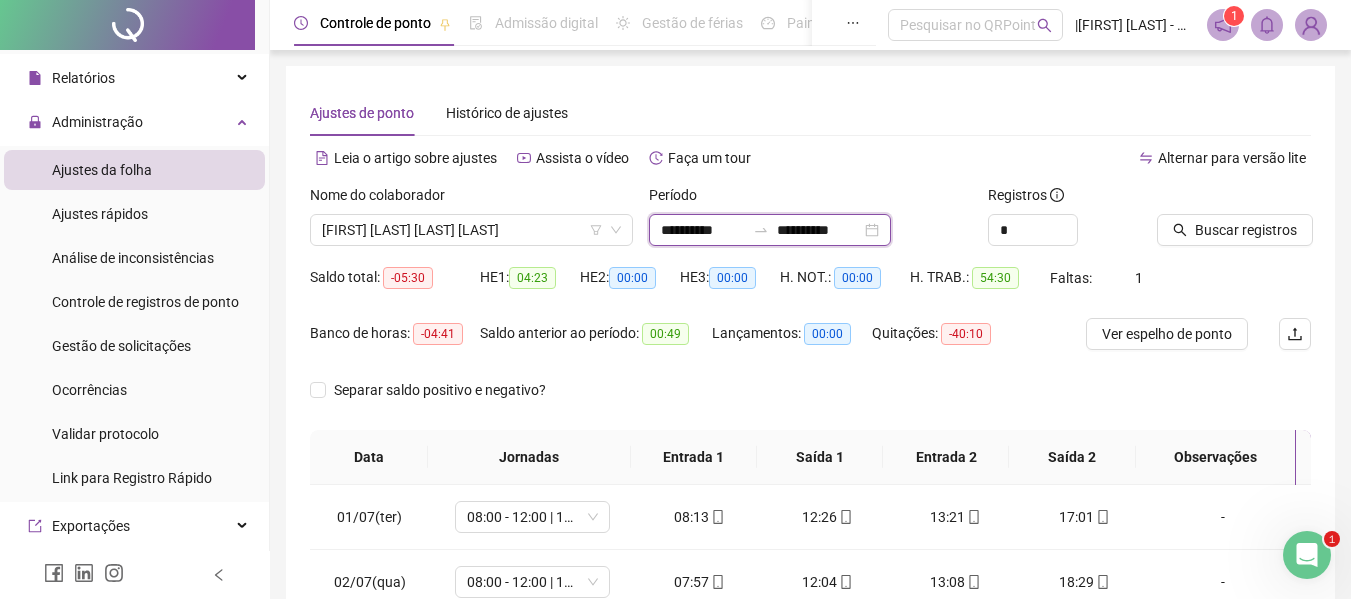 drag, startPoint x: 693, startPoint y: 236, endPoint x: 703, endPoint y: 237, distance: 10.049875 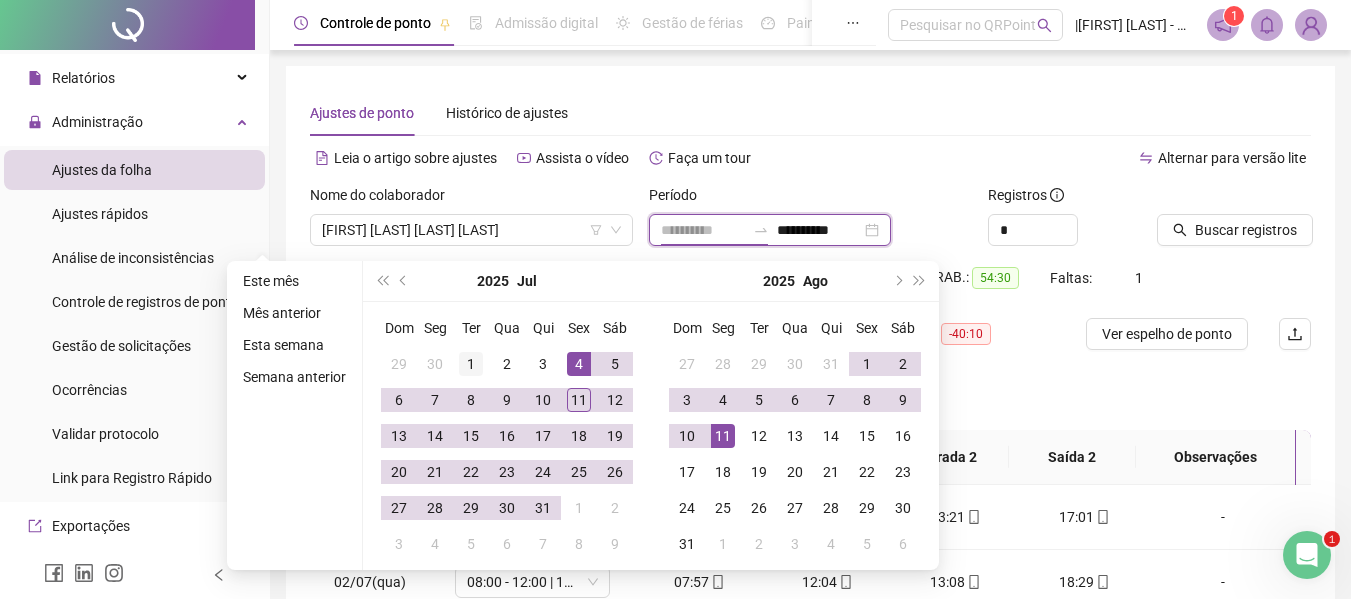 type on "**********" 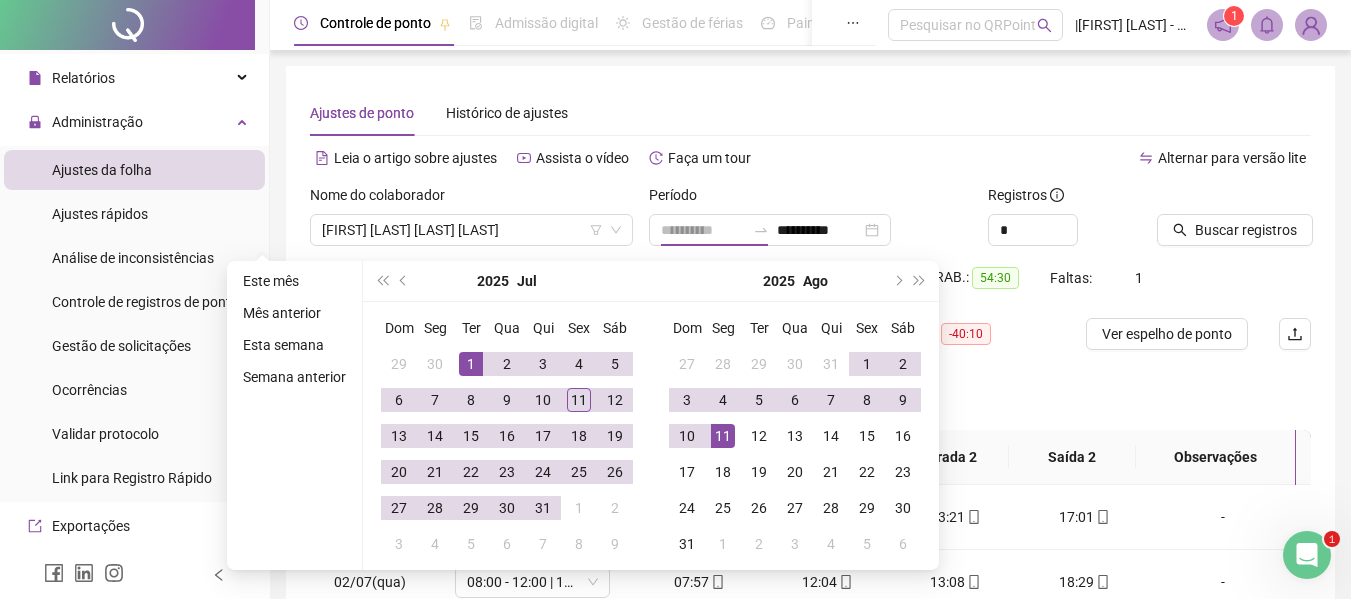 click on "1" at bounding box center (471, 364) 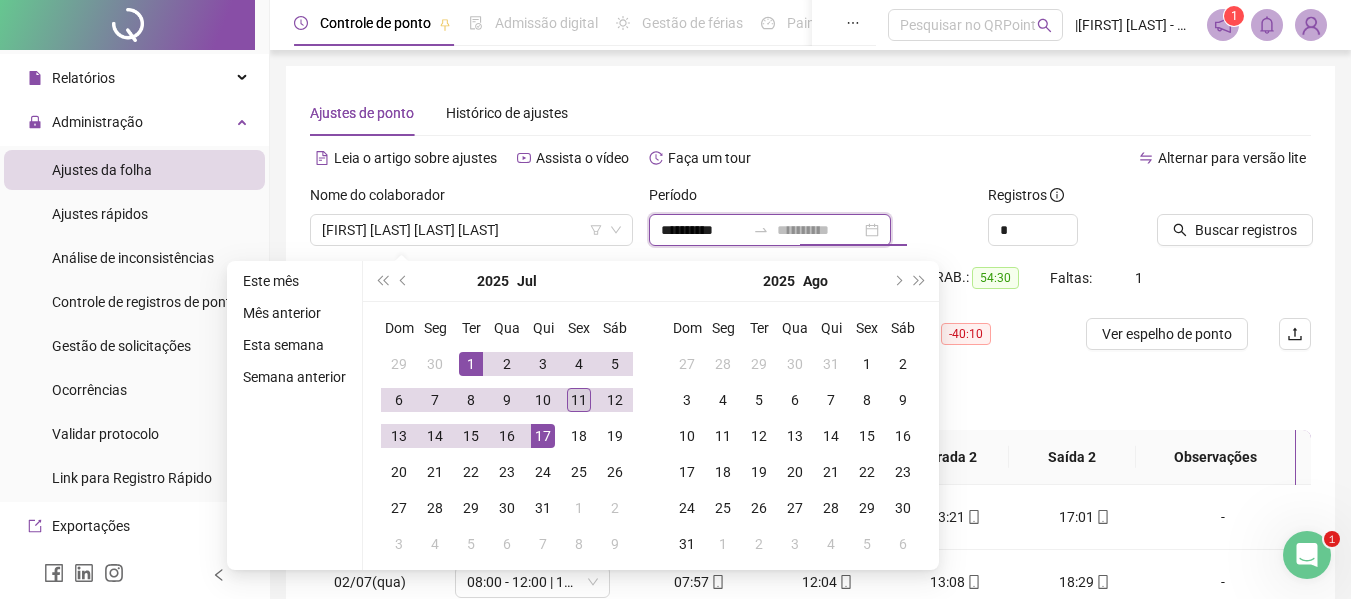 type on "**********" 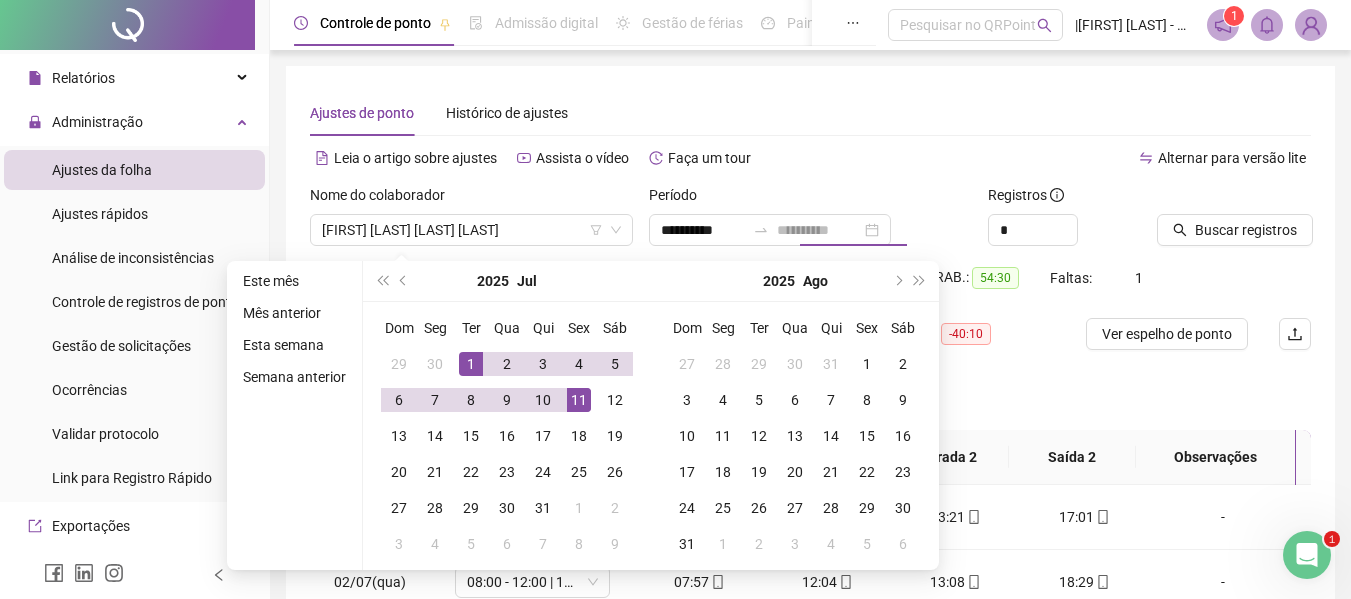 click on "11" at bounding box center (579, 400) 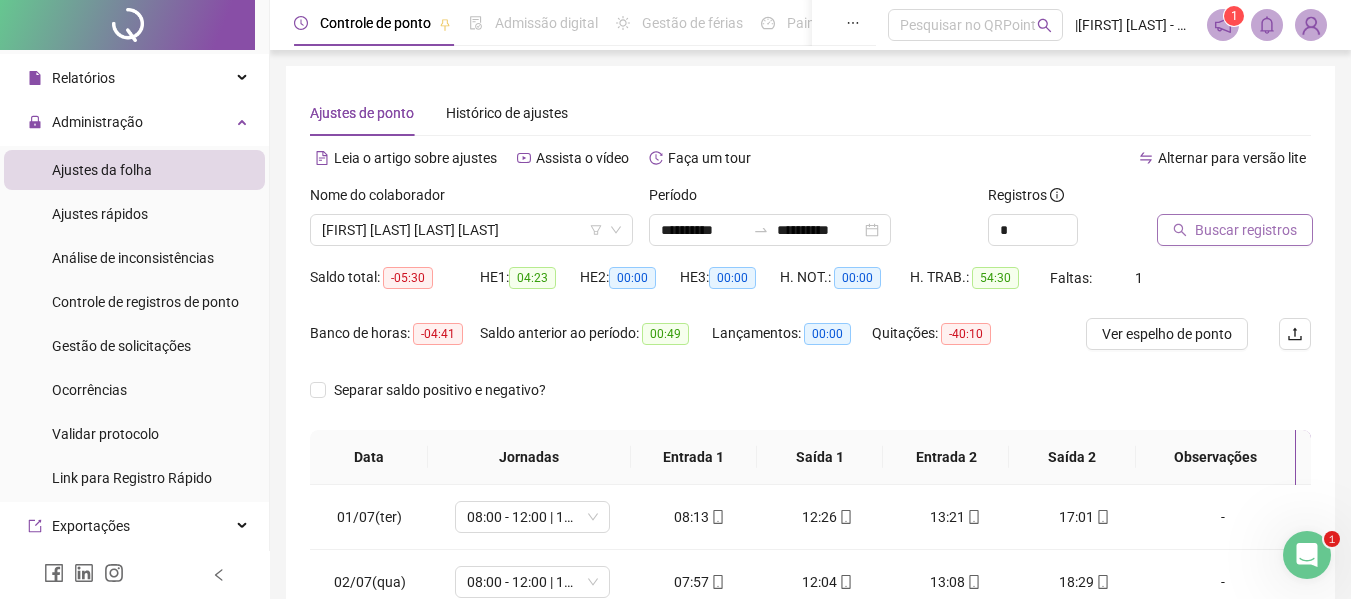 click on "Buscar registros" at bounding box center [1246, 230] 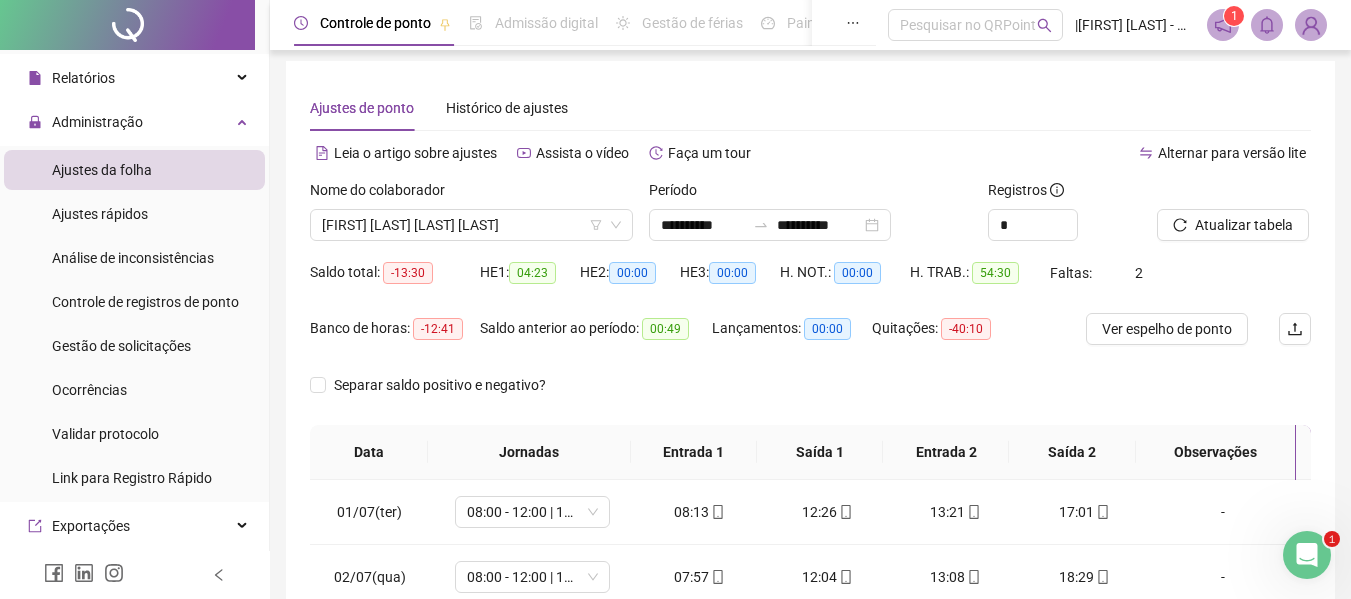 scroll, scrollTop: 300, scrollLeft: 0, axis: vertical 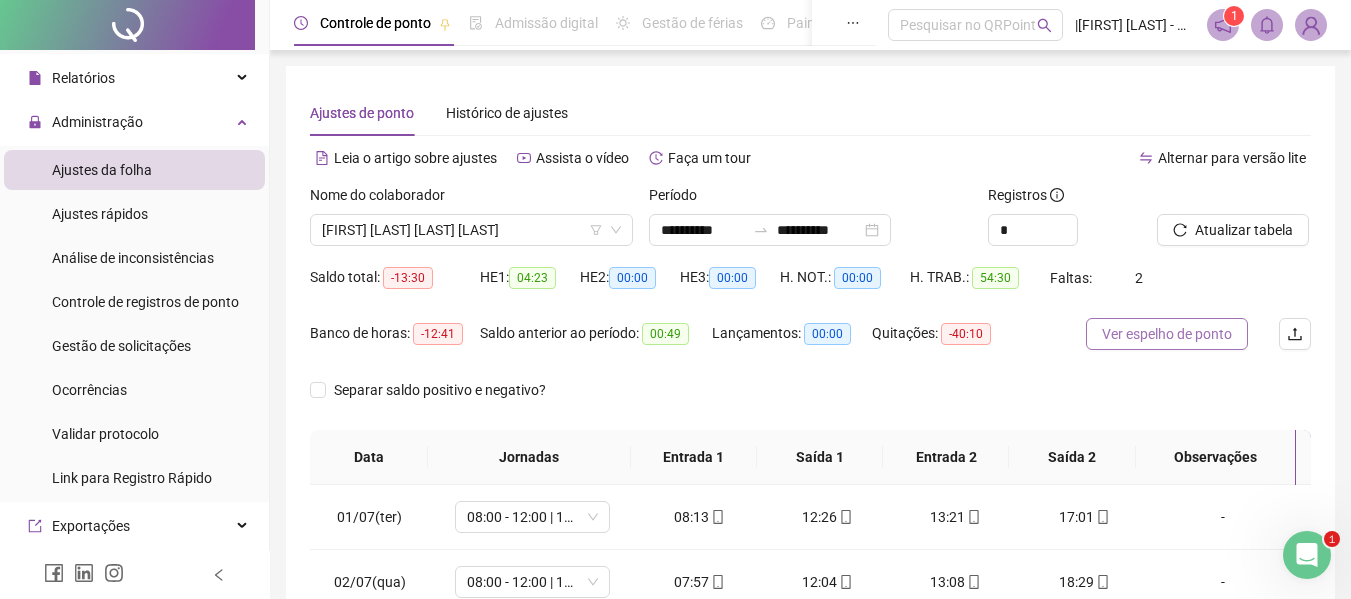 click on "Ver espelho de ponto" at bounding box center [1167, 334] 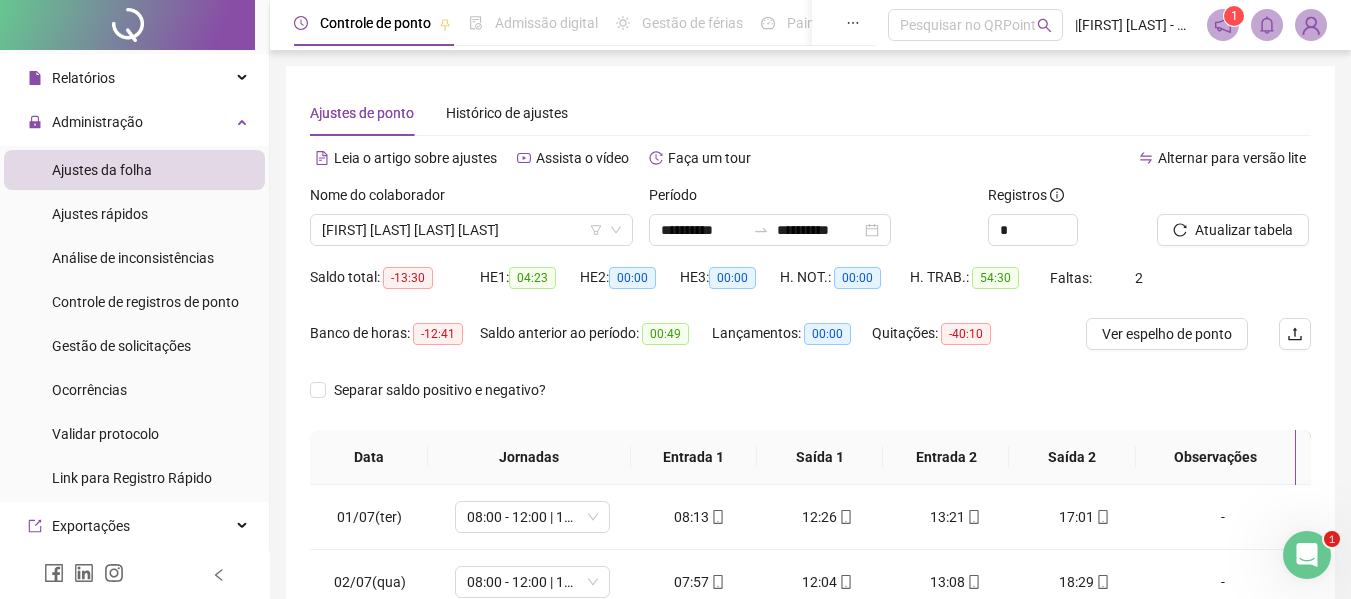 scroll, scrollTop: 423, scrollLeft: 0, axis: vertical 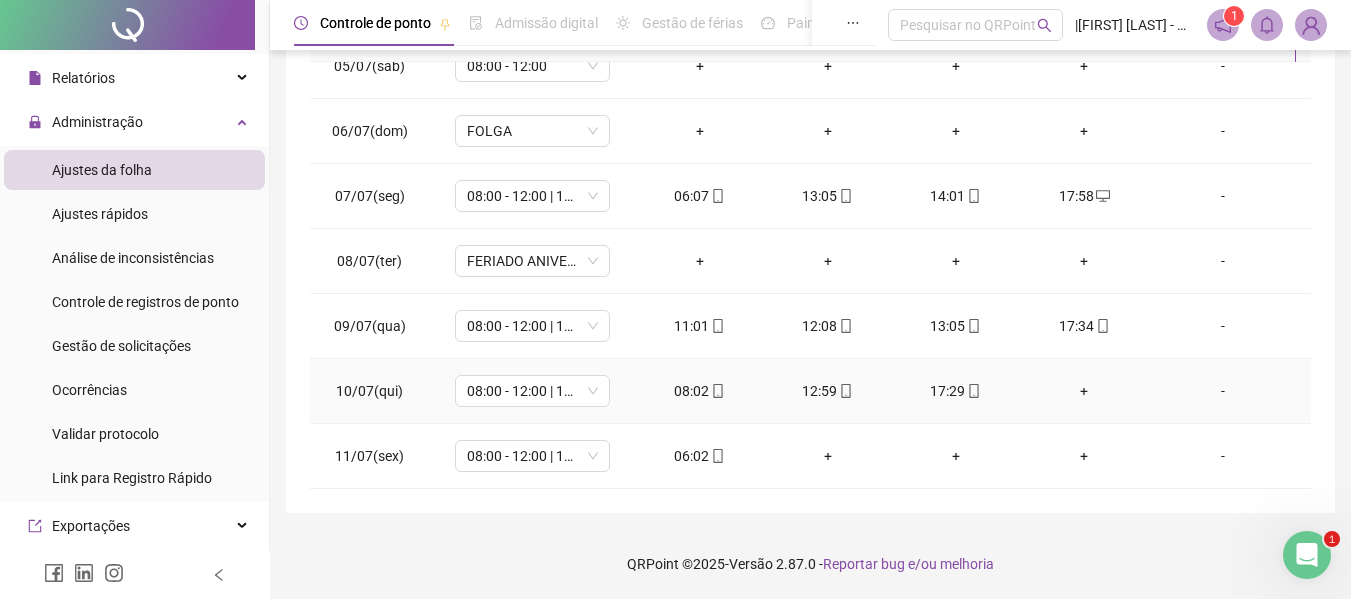 click on "-" at bounding box center (1223, 391) 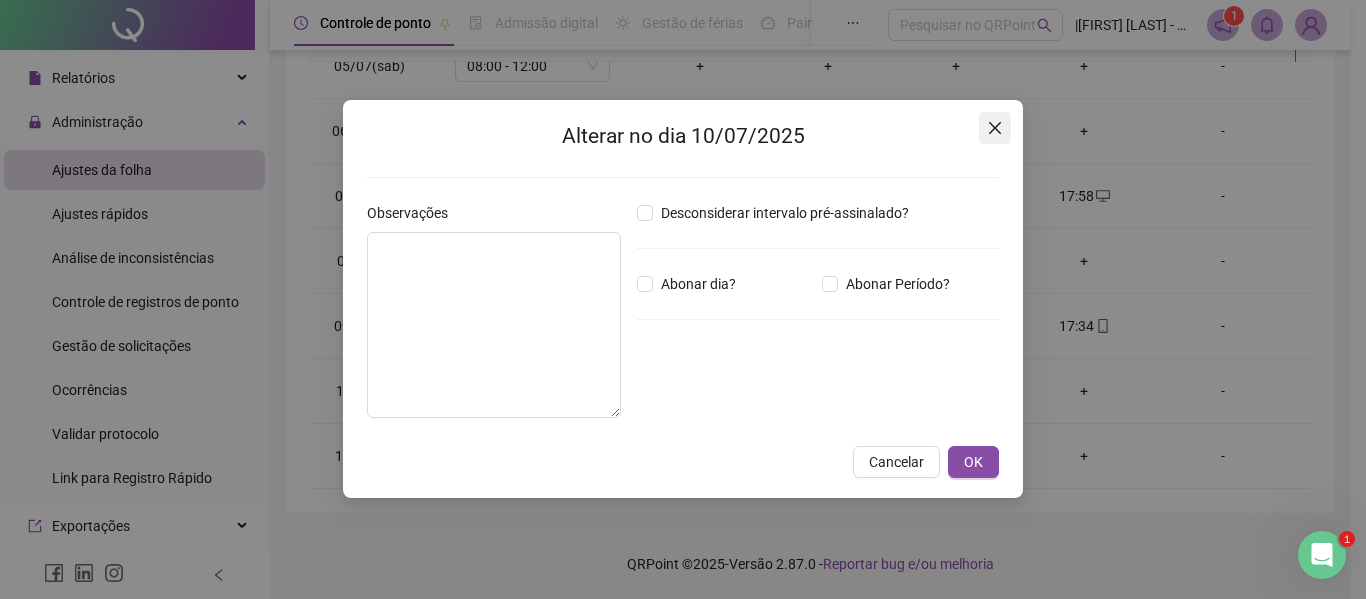 click 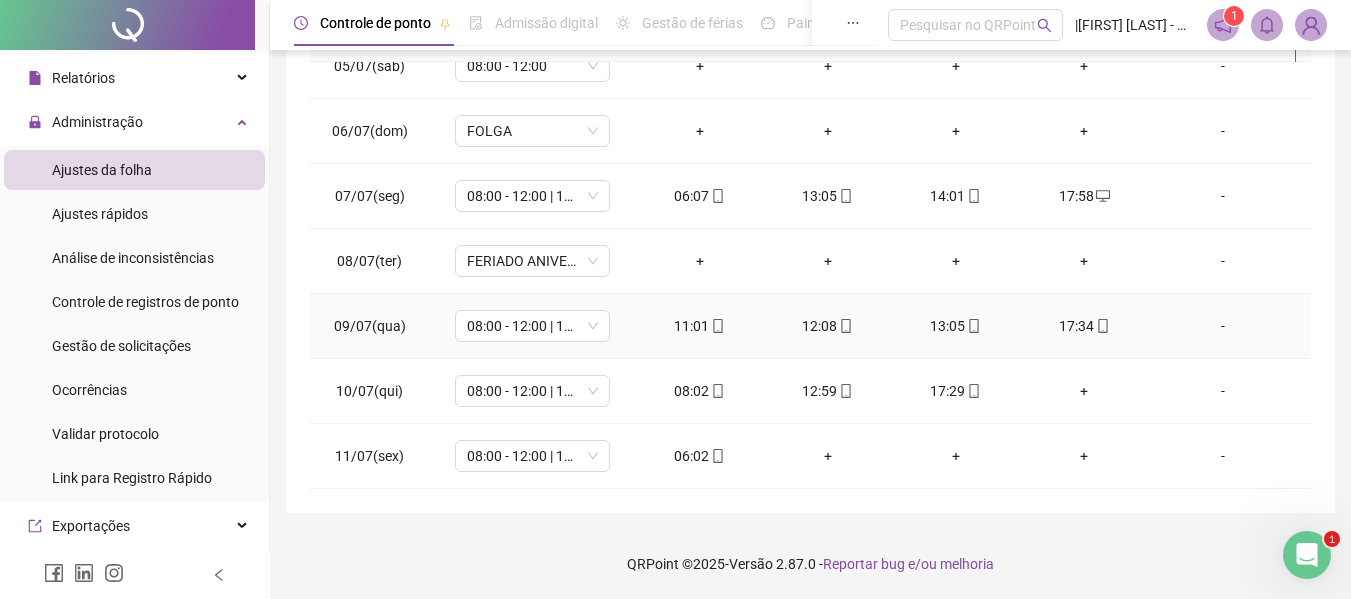 click on "-" at bounding box center [1223, 326] 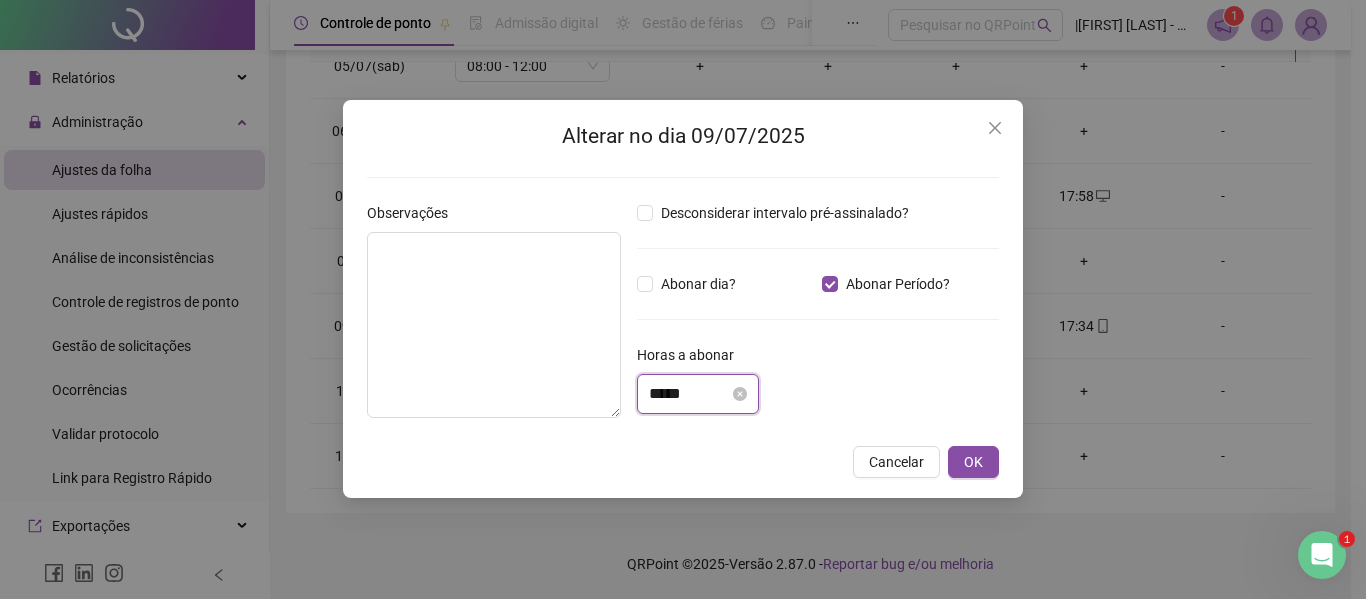 click on "*****" at bounding box center [689, 394] 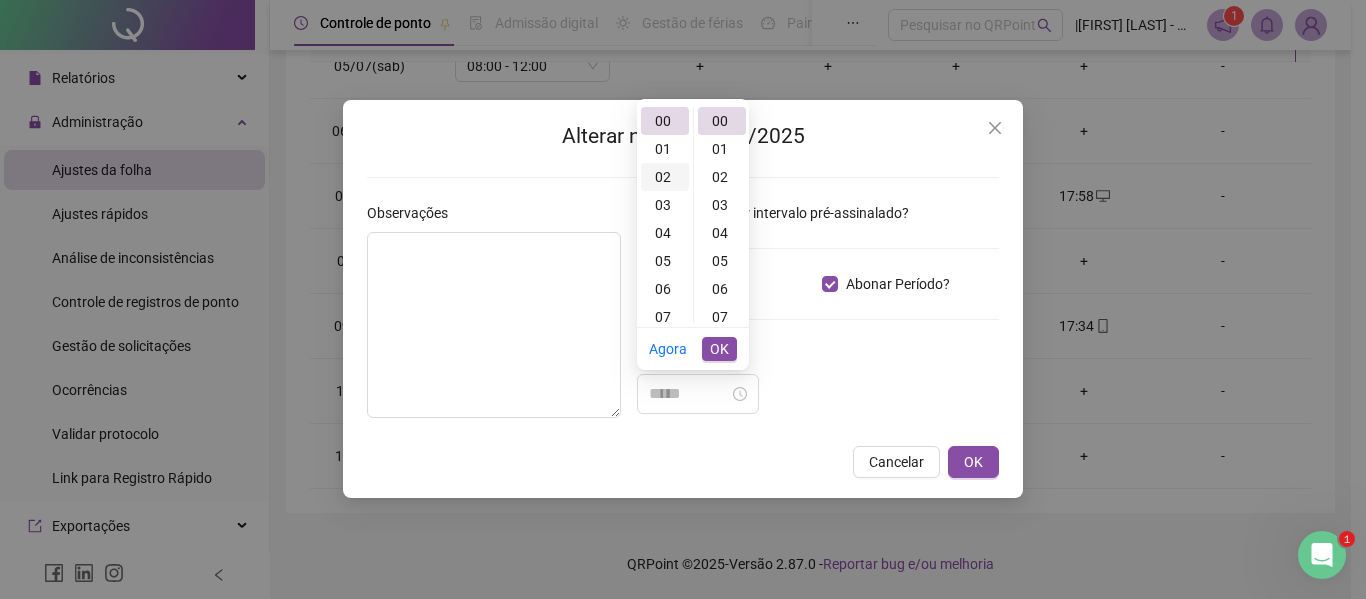 click on "02" at bounding box center (665, 177) 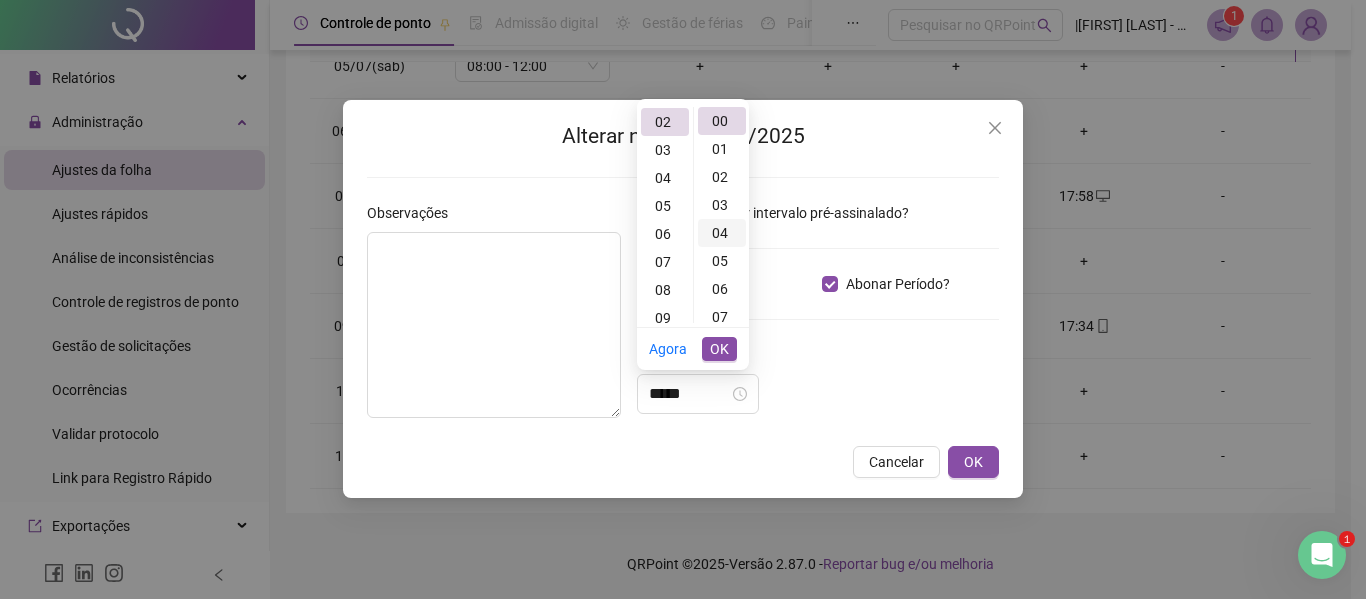 scroll, scrollTop: 56, scrollLeft: 0, axis: vertical 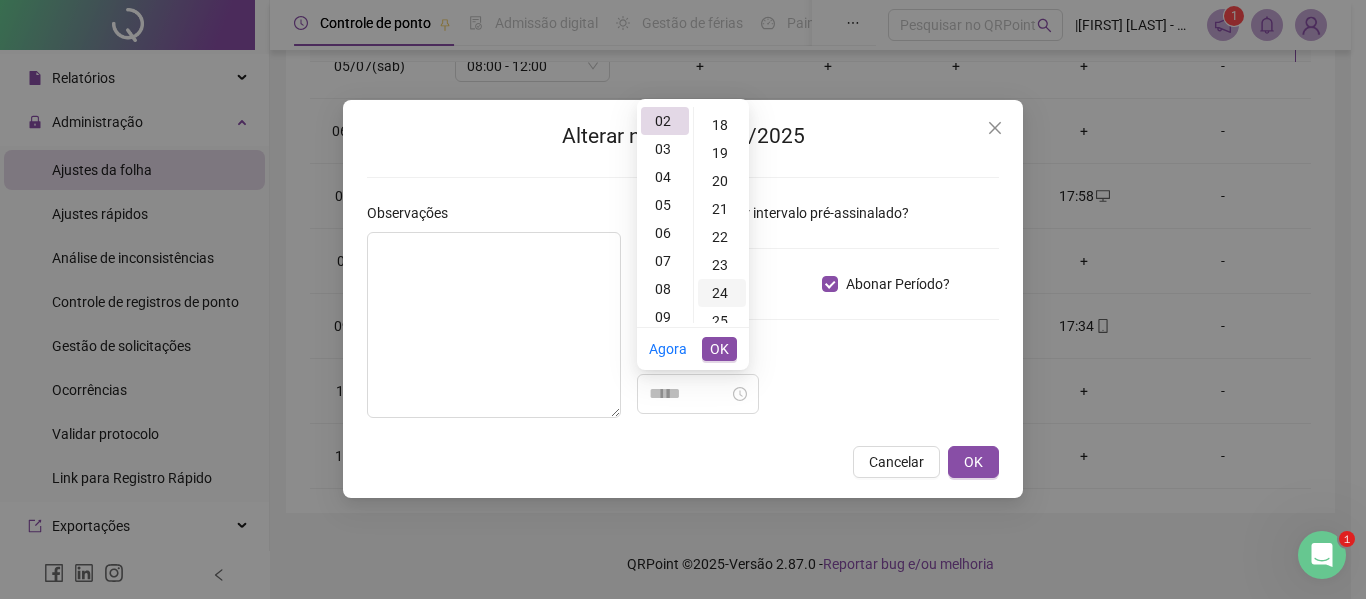 click on "24" at bounding box center [722, 293] 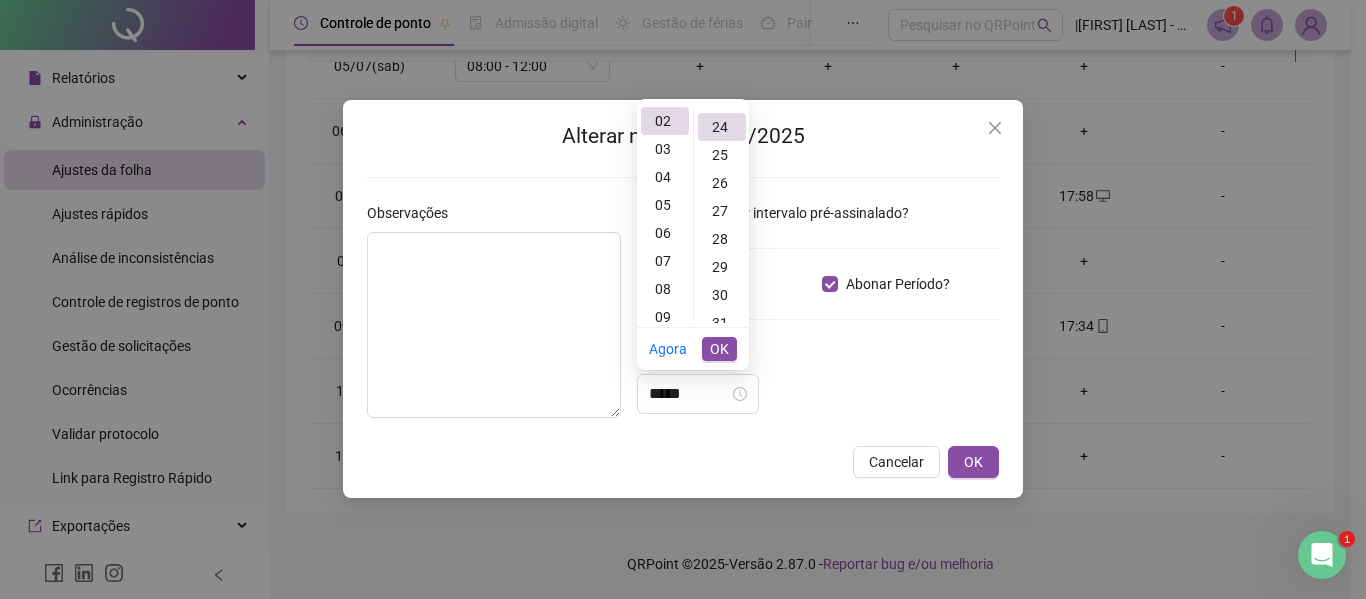 type on "*****" 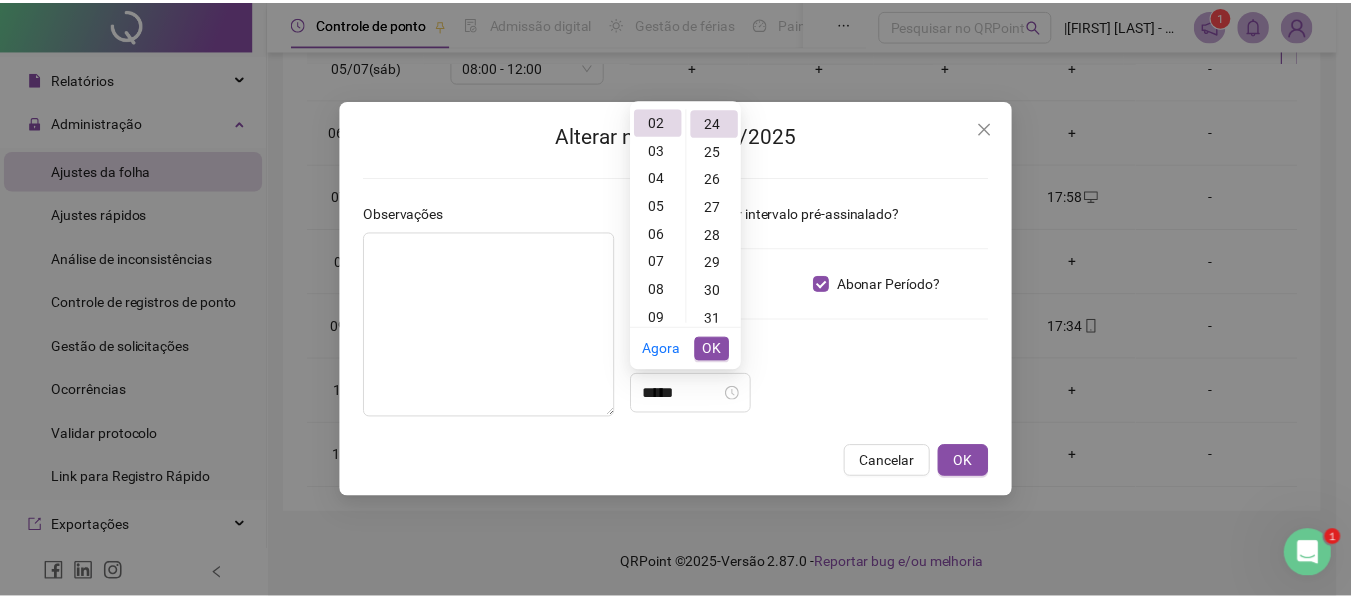 scroll, scrollTop: 672, scrollLeft: 0, axis: vertical 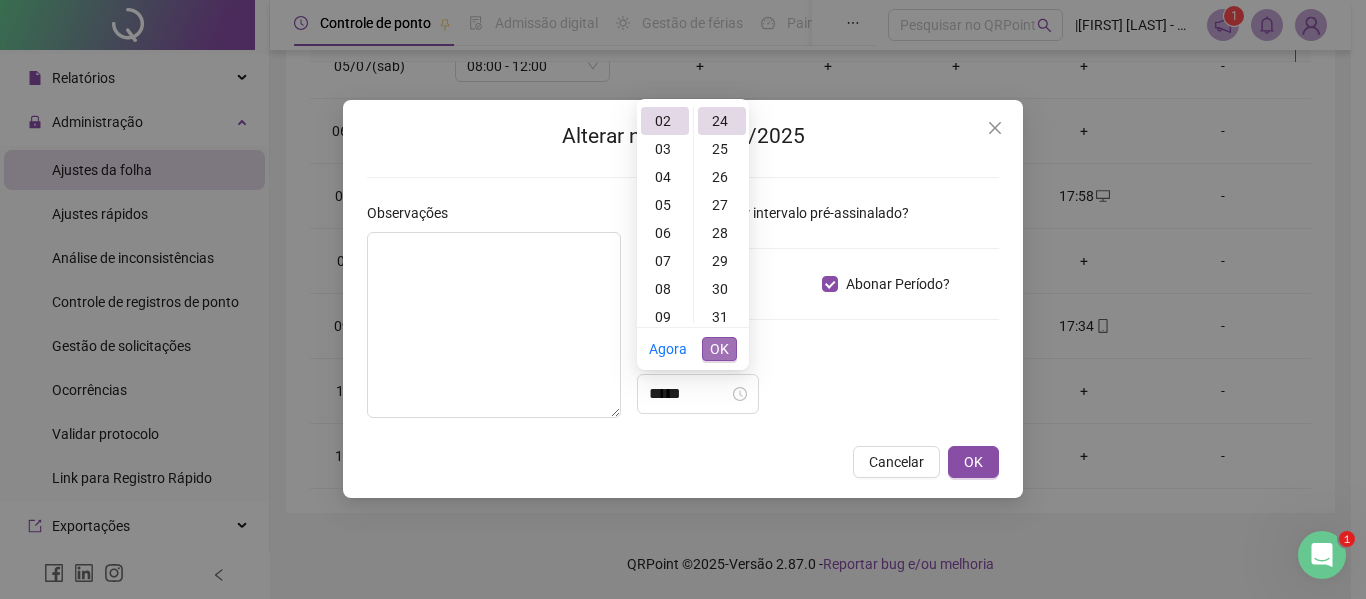 click on "OK" at bounding box center [719, 349] 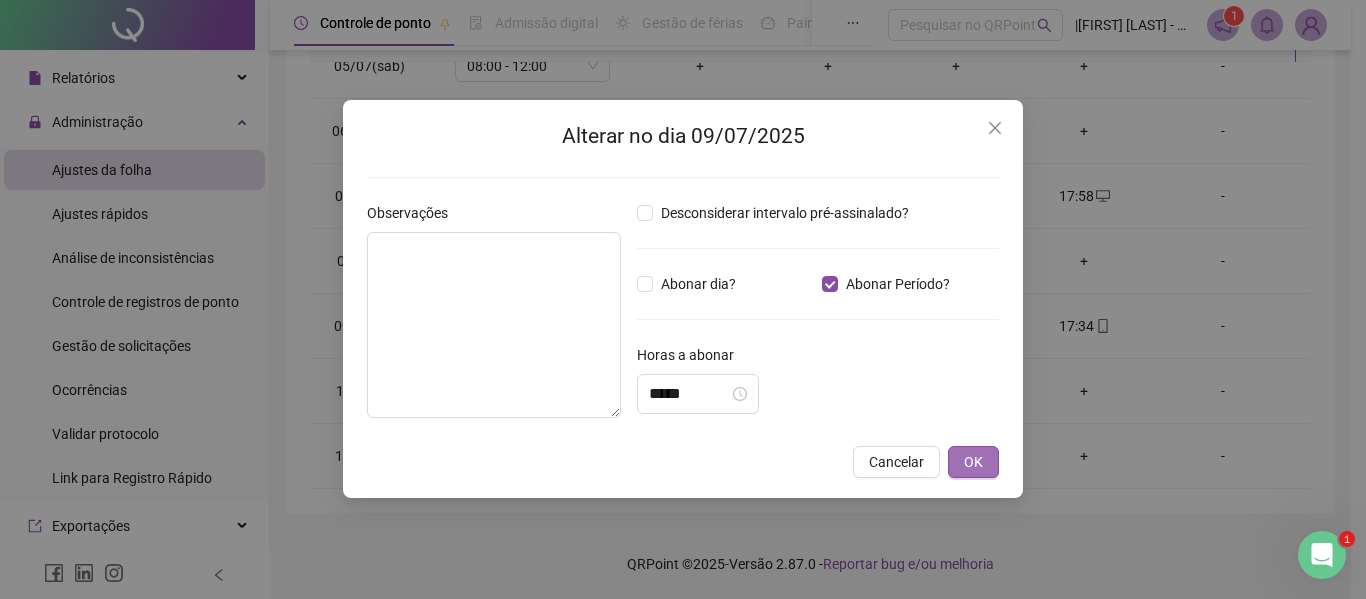 click on "OK" at bounding box center [973, 462] 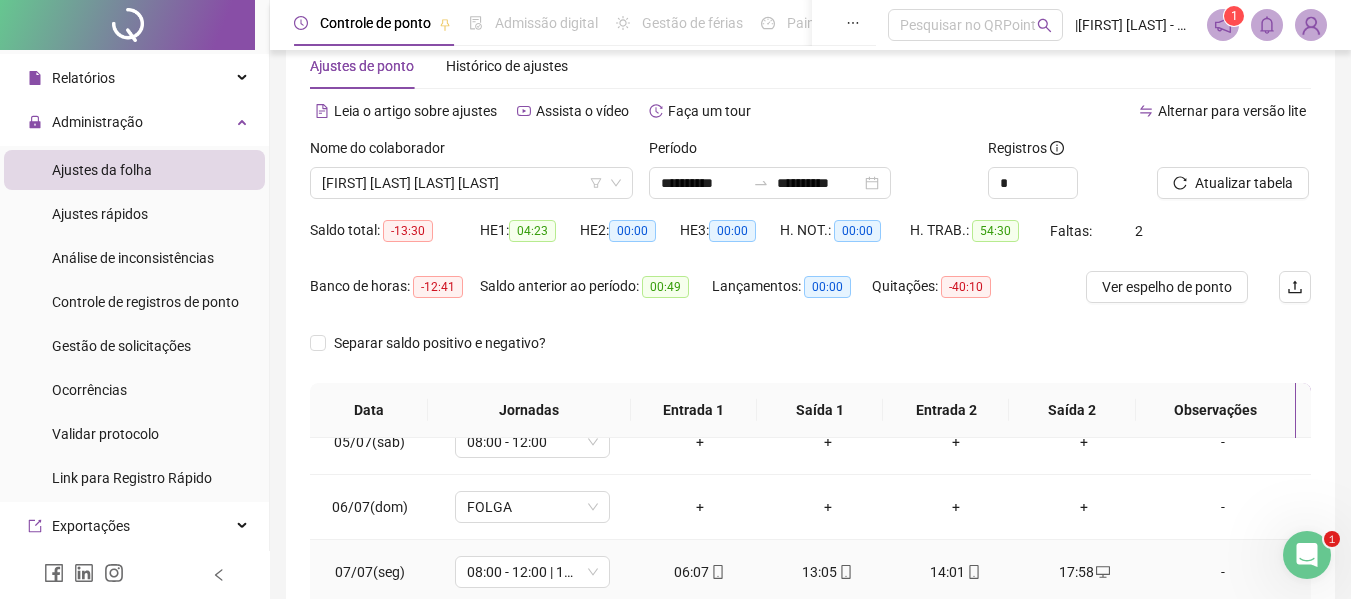 scroll, scrollTop: 0, scrollLeft: 0, axis: both 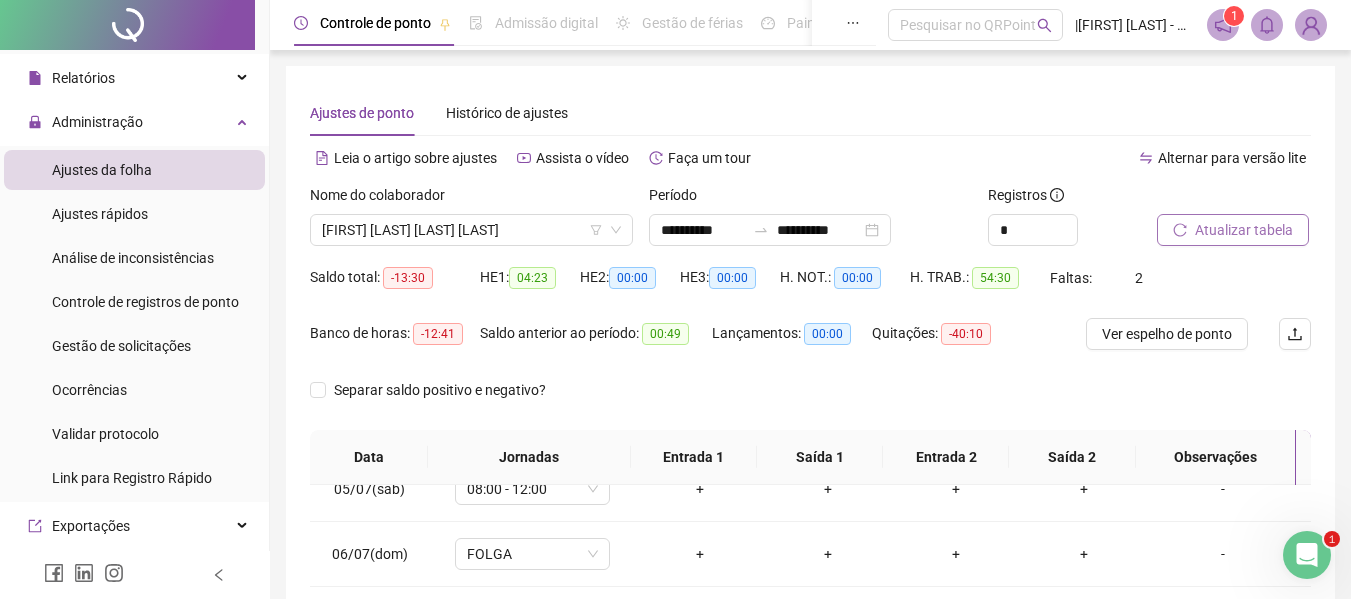 click on "Atualizar tabela" at bounding box center (1244, 230) 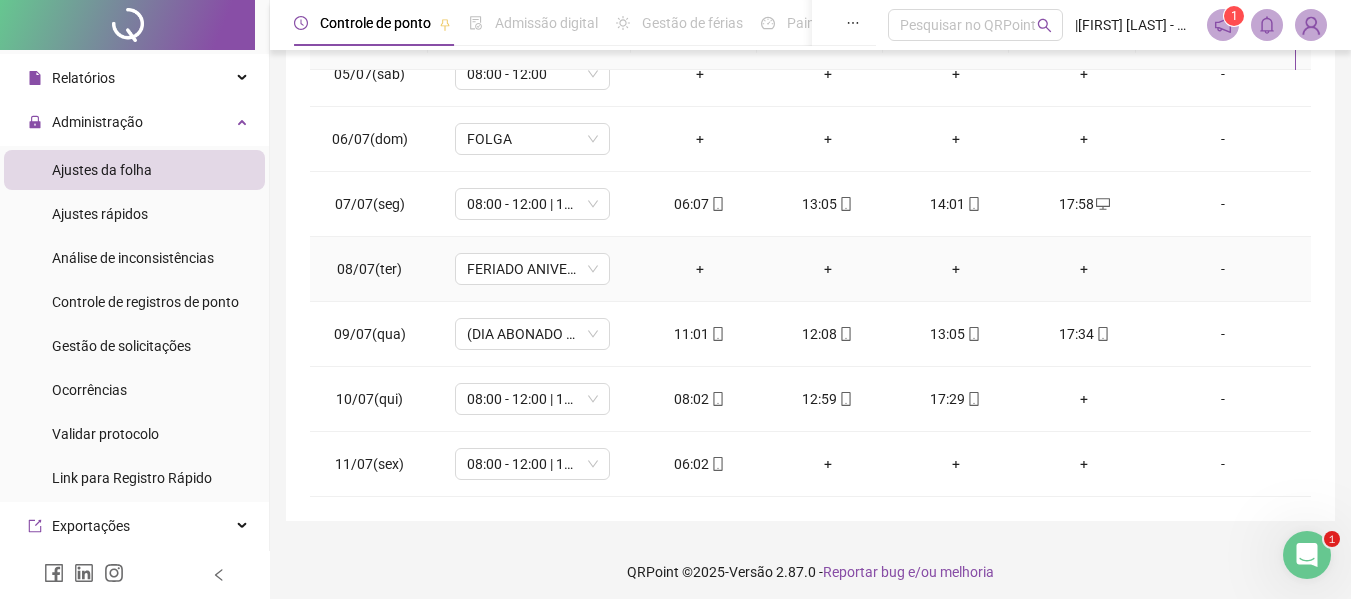 scroll, scrollTop: 423, scrollLeft: 0, axis: vertical 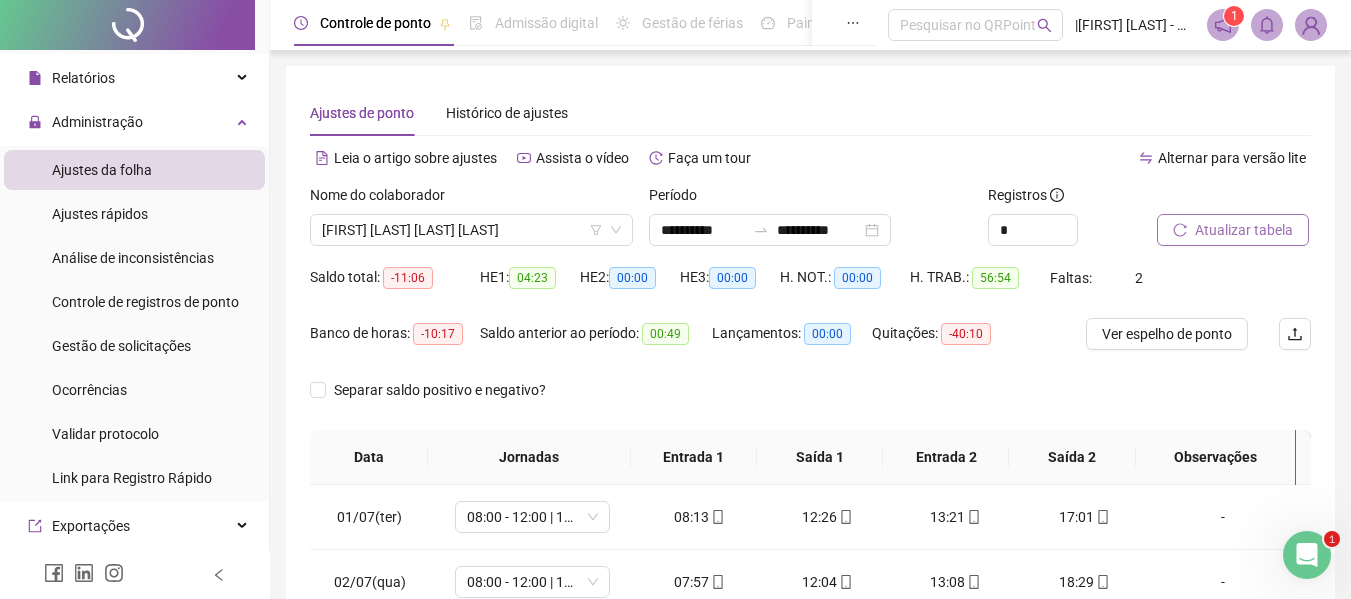 click on "Atualizar tabela" at bounding box center [1244, 230] 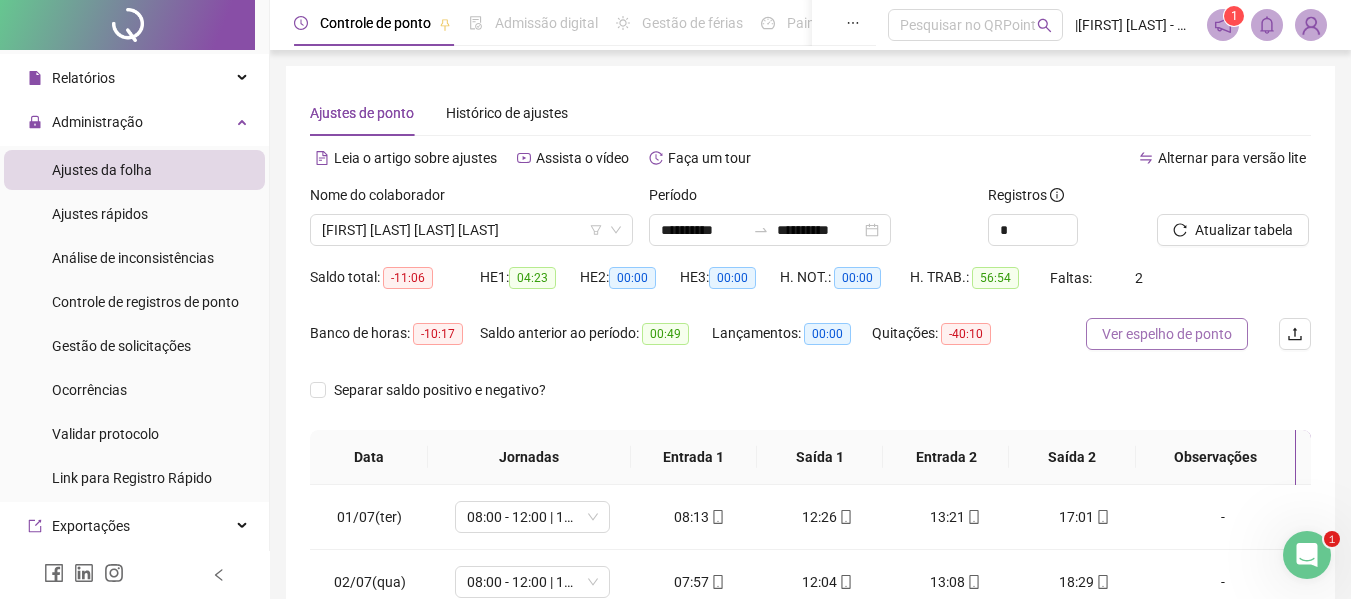 click on "Ver espelho de ponto" at bounding box center [1167, 334] 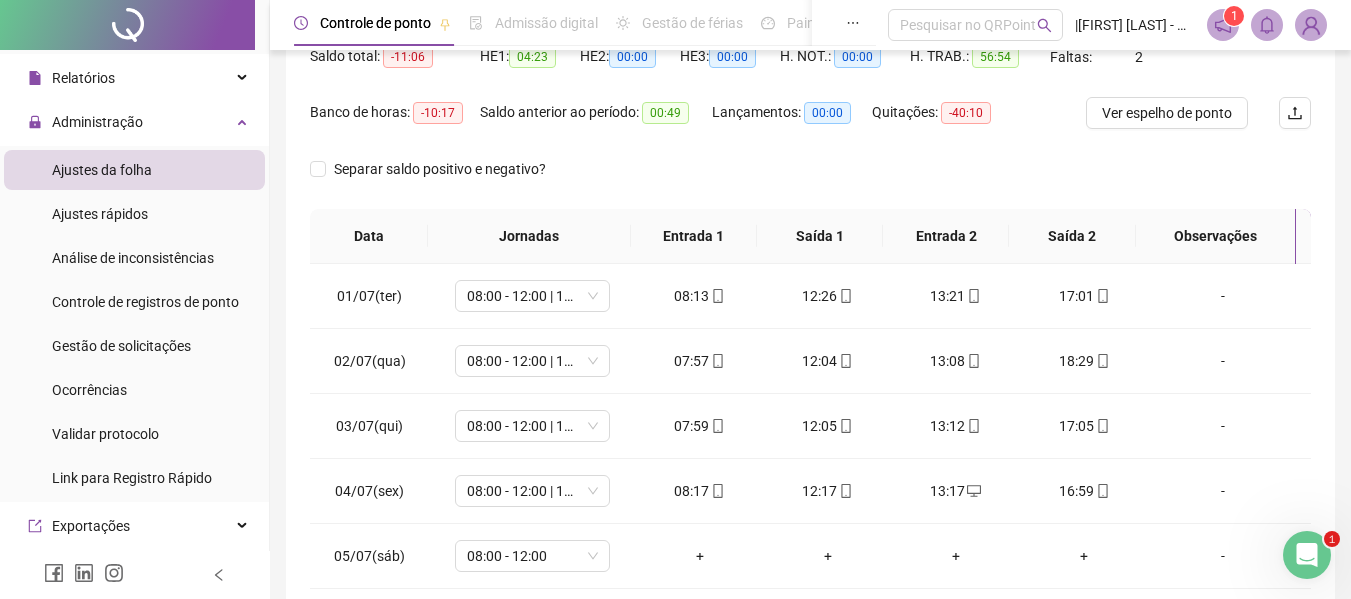 scroll, scrollTop: 300, scrollLeft: 0, axis: vertical 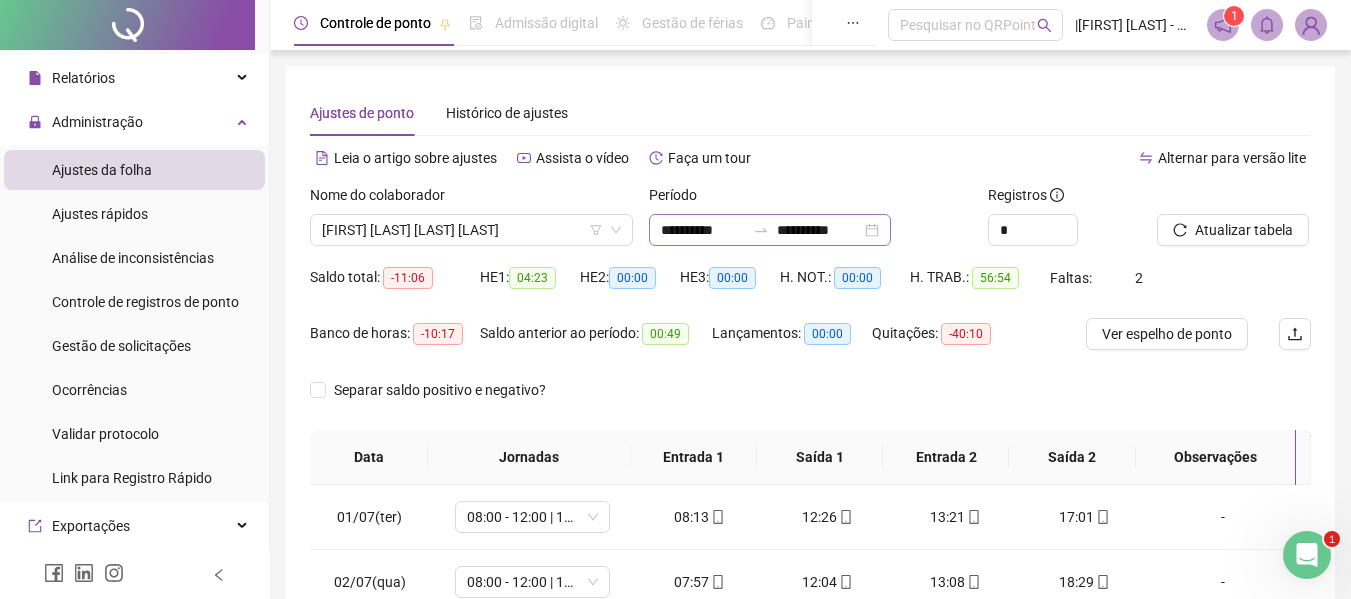 click on "**********" at bounding box center (770, 230) 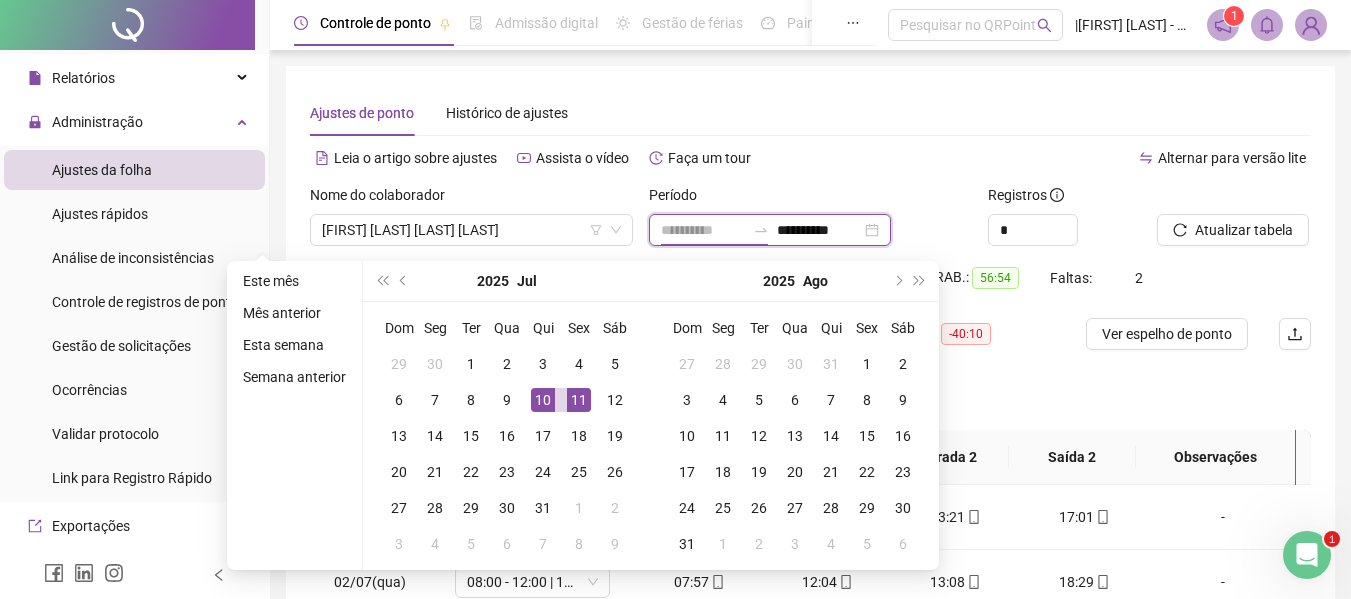 type on "**********" 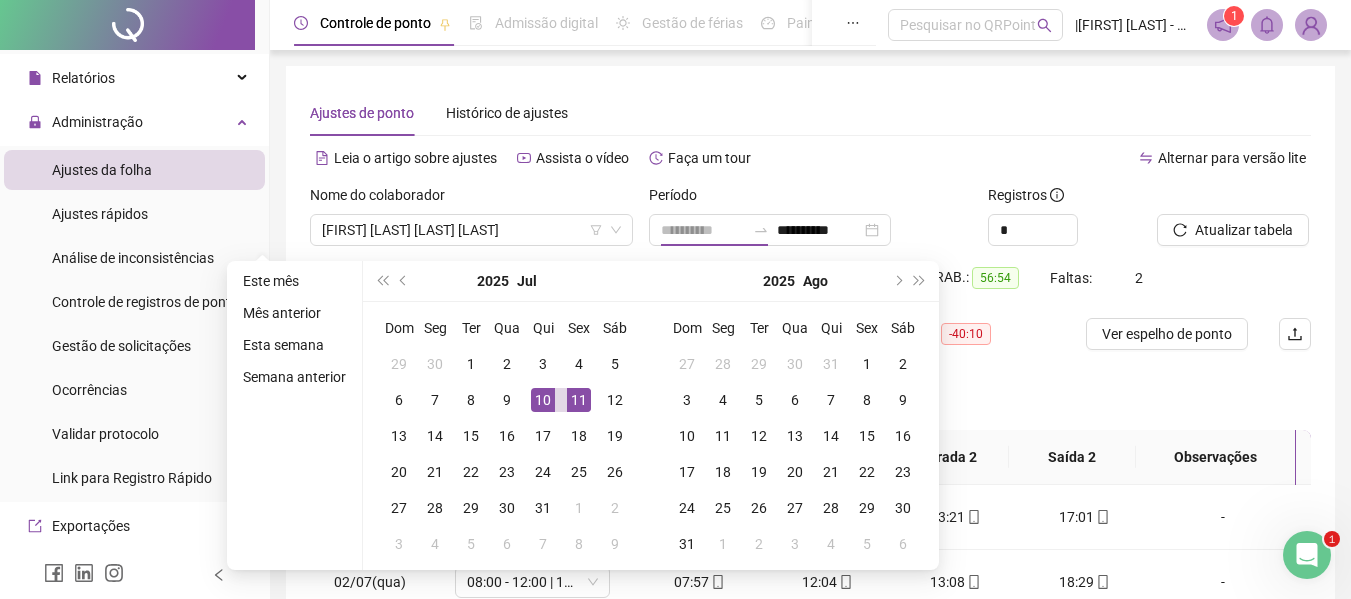 click on "10" at bounding box center (543, 400) 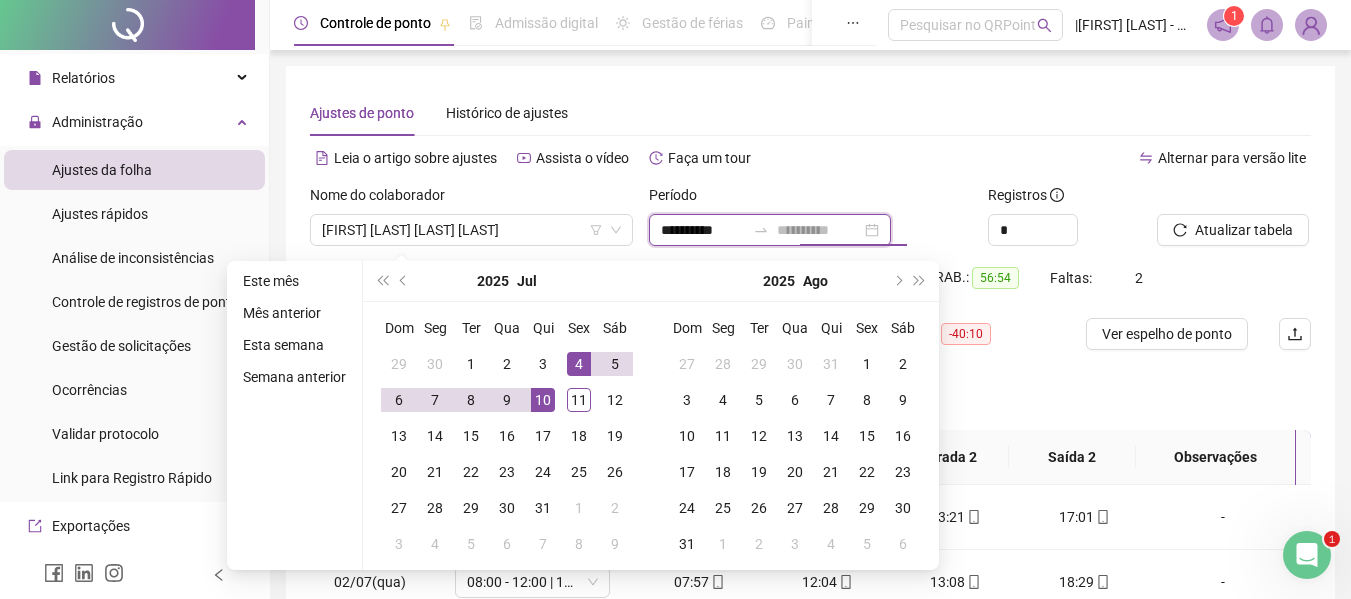 type on "**********" 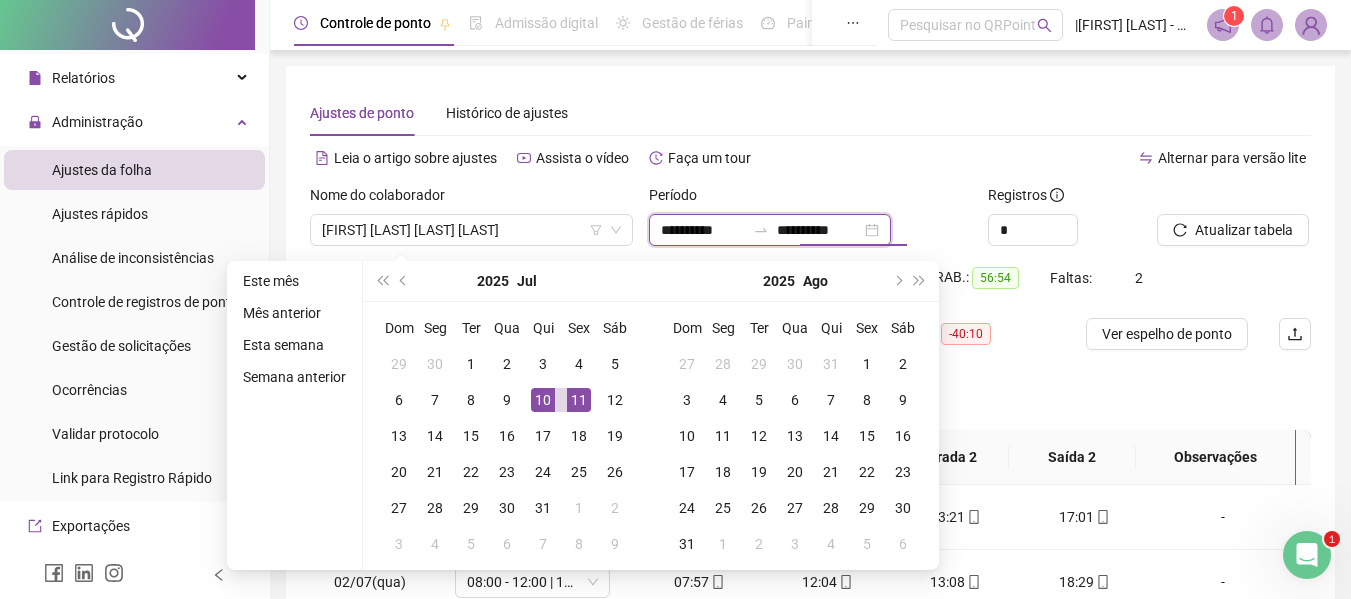 click on "**********" at bounding box center (770, 230) 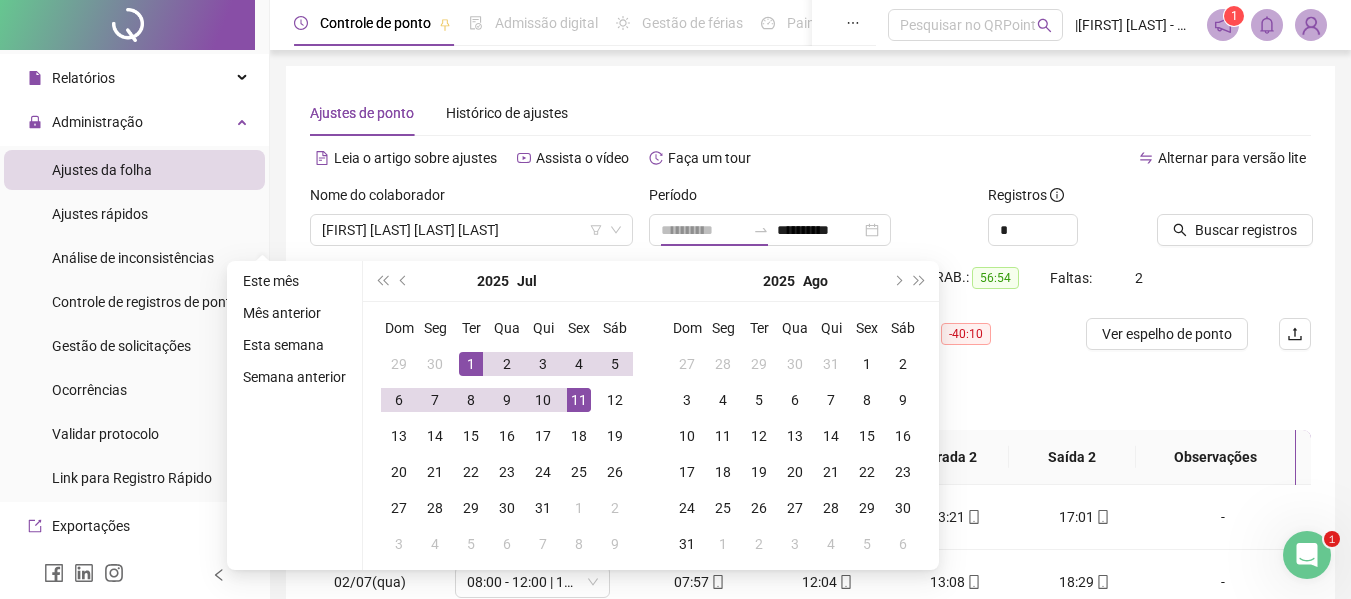 click on "1" at bounding box center (471, 364) 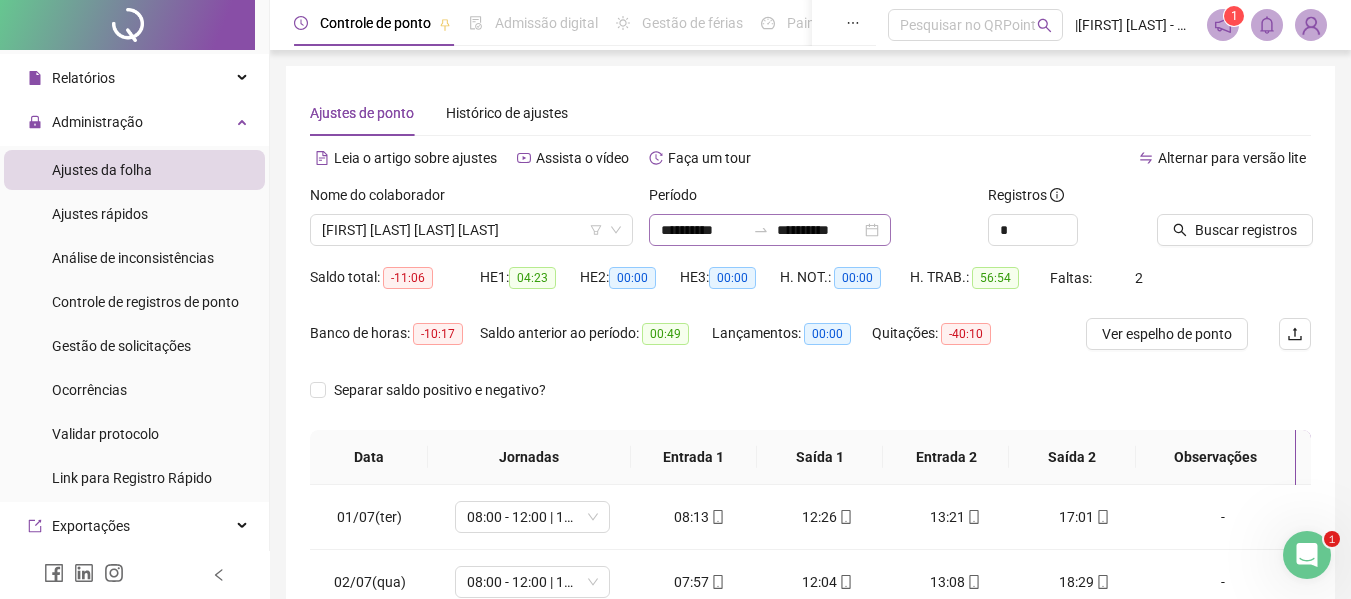 click at bounding box center [761, 230] 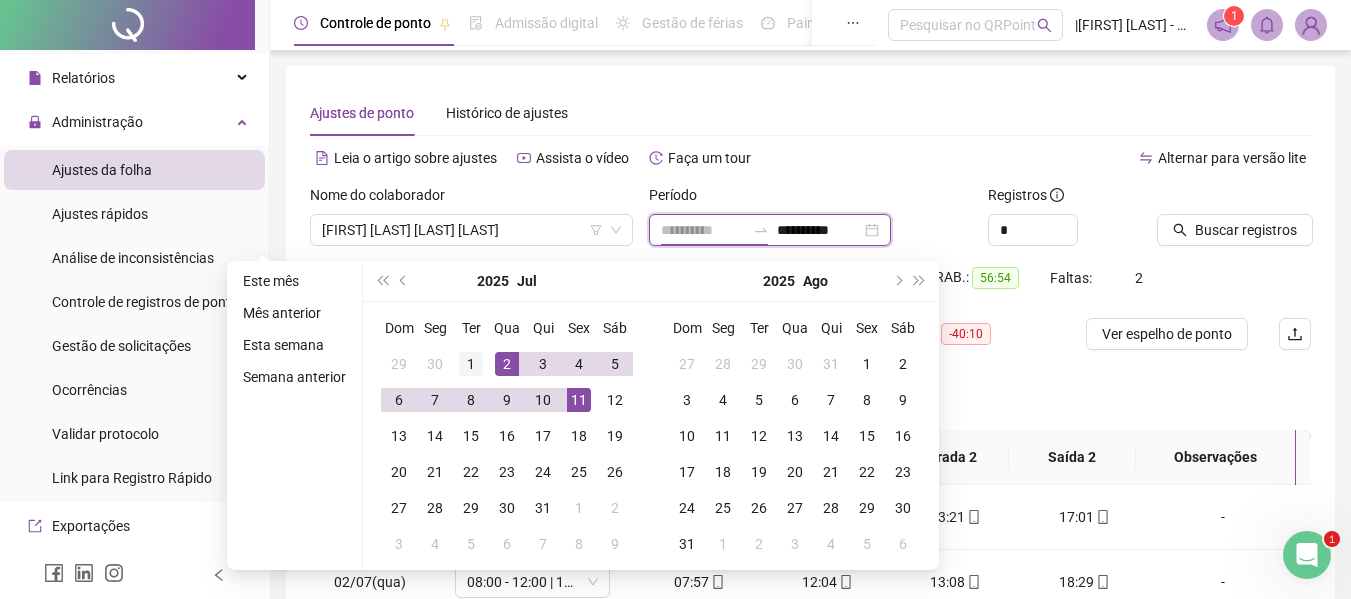type on "**********" 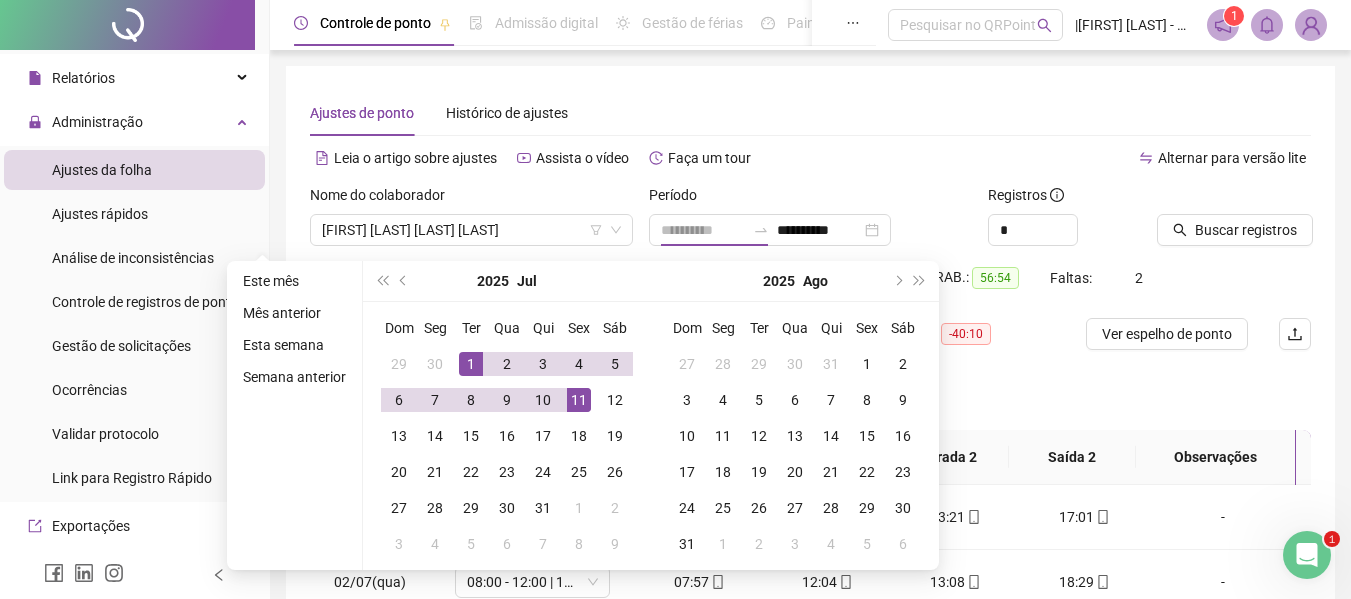 click on "1" at bounding box center (471, 364) 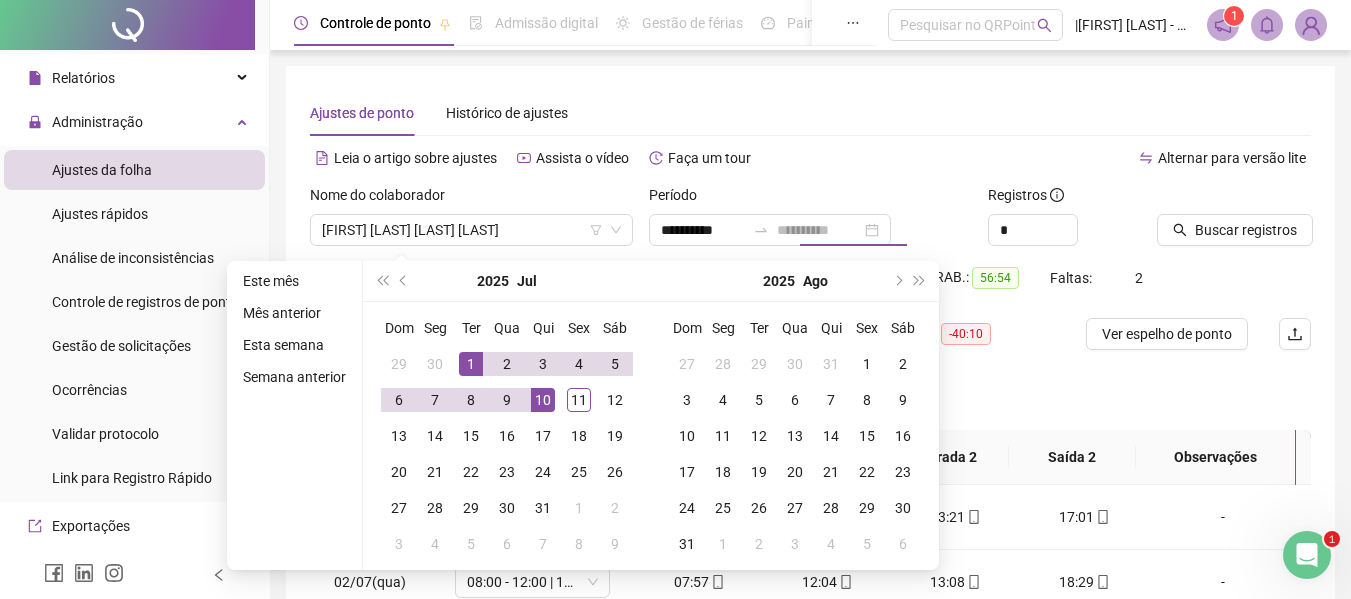 click on "10" at bounding box center [543, 400] 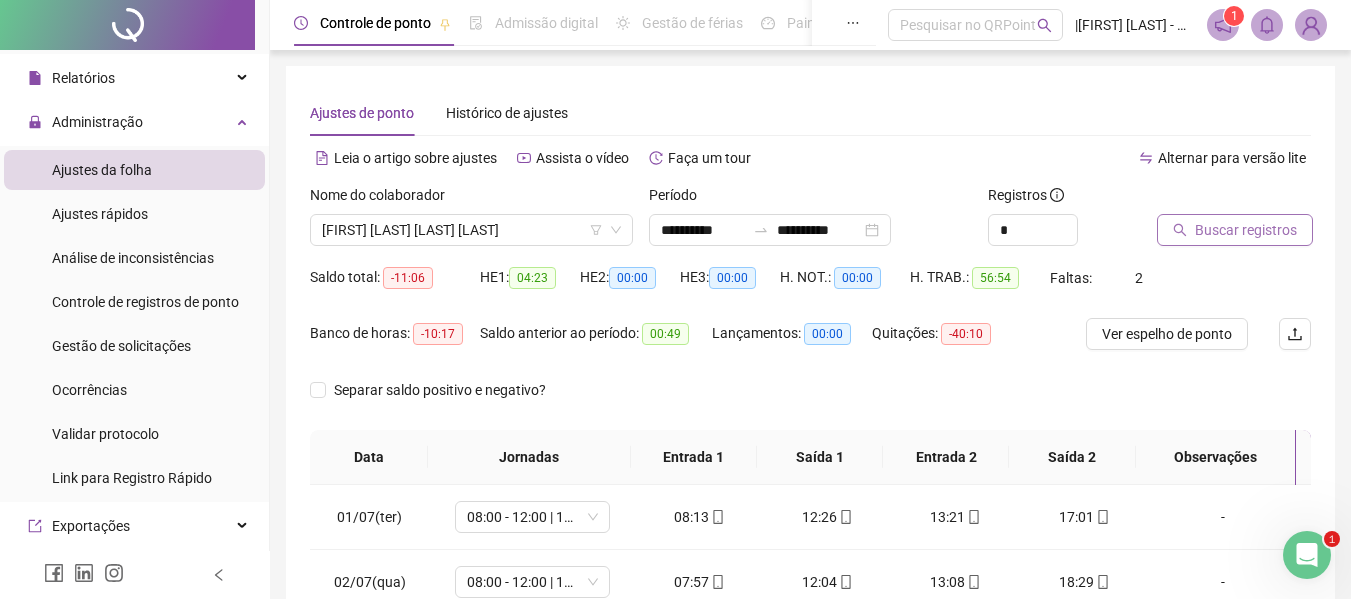 click on "Buscar registros" at bounding box center (1246, 230) 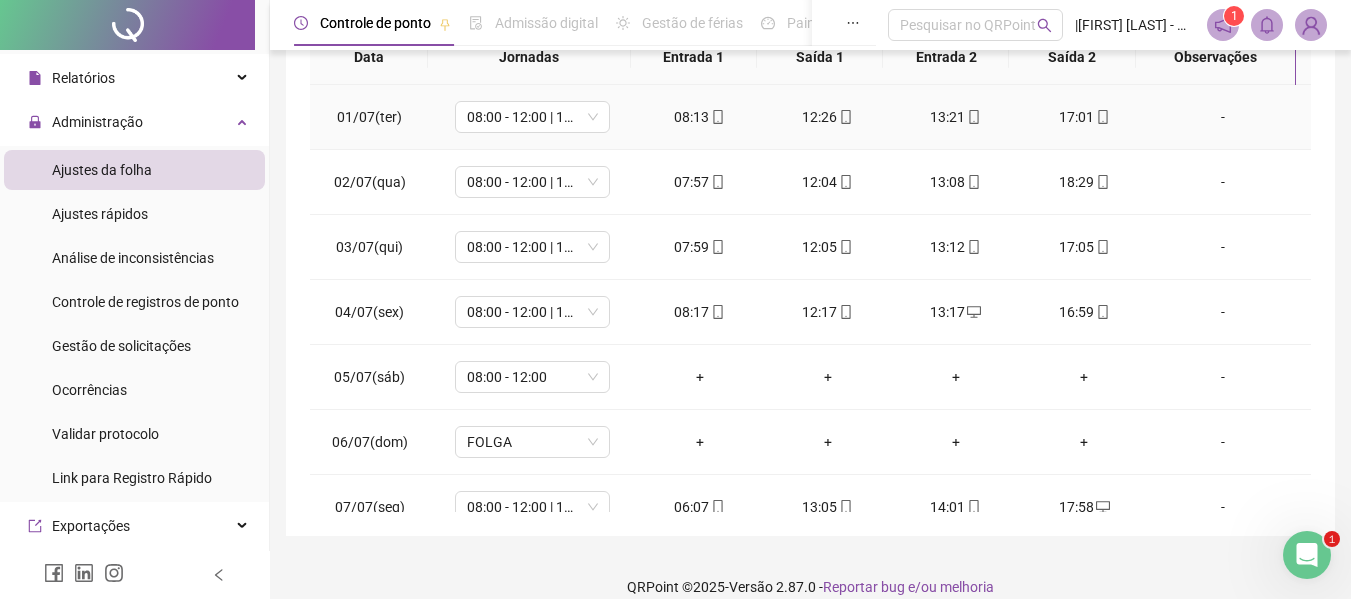 scroll, scrollTop: 423, scrollLeft: 0, axis: vertical 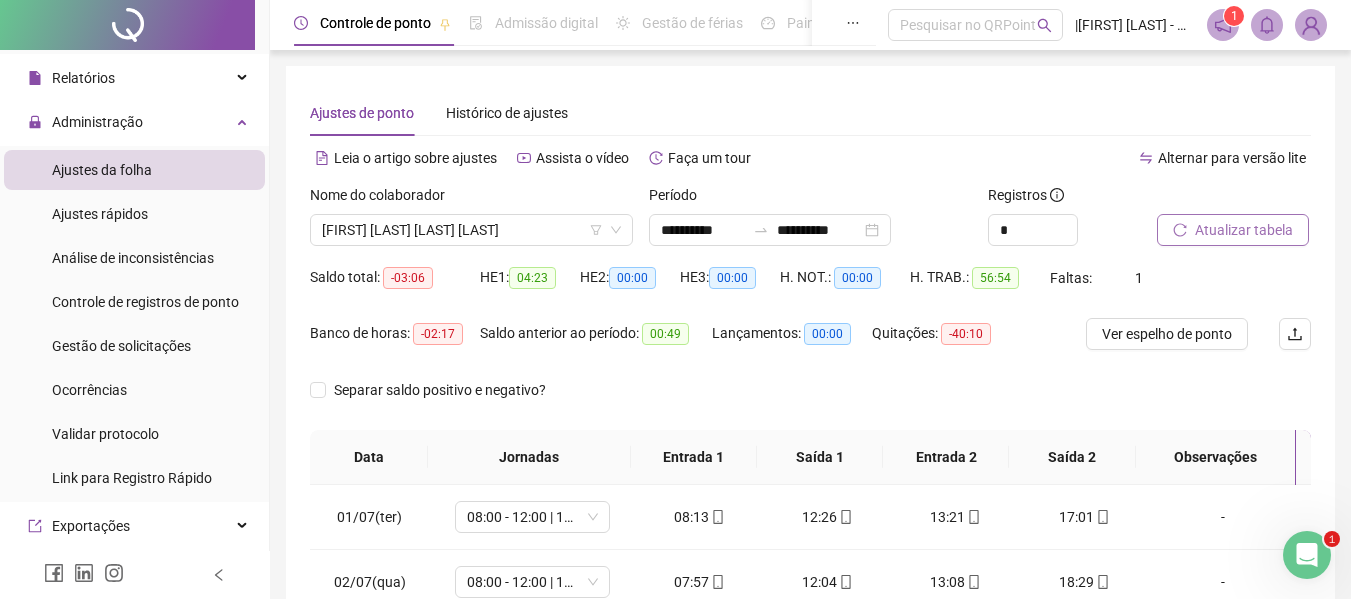 click on "Atualizar tabela" at bounding box center [1244, 230] 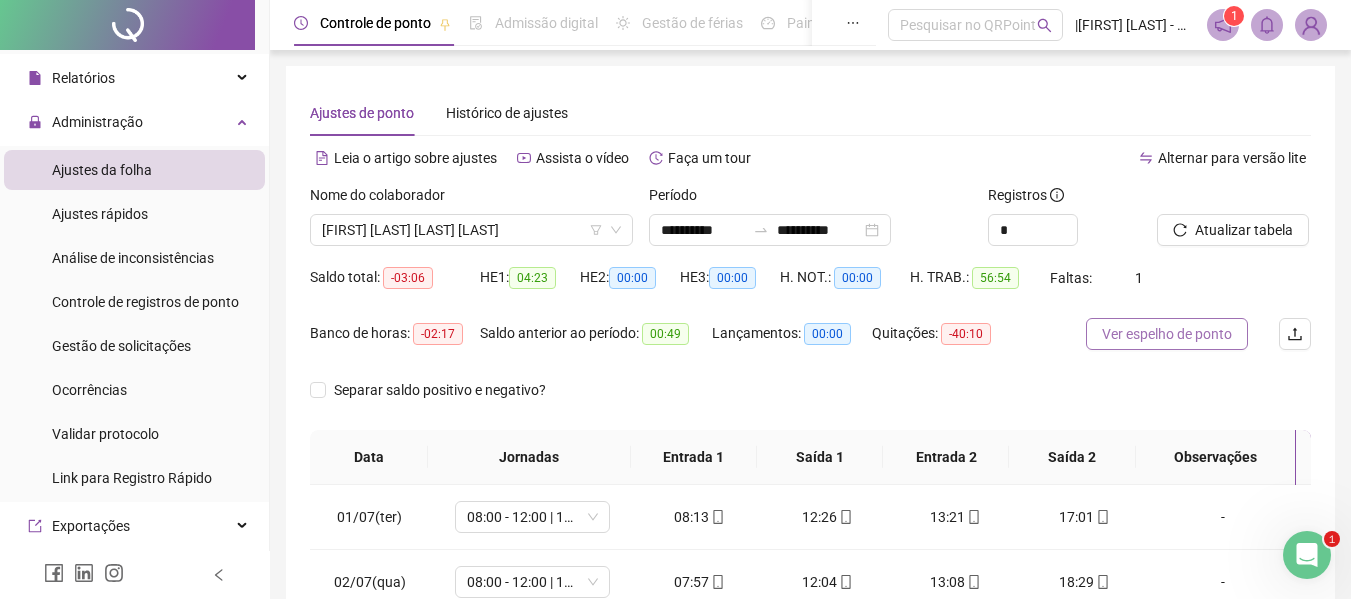 click on "Ver espelho de ponto" at bounding box center (1167, 334) 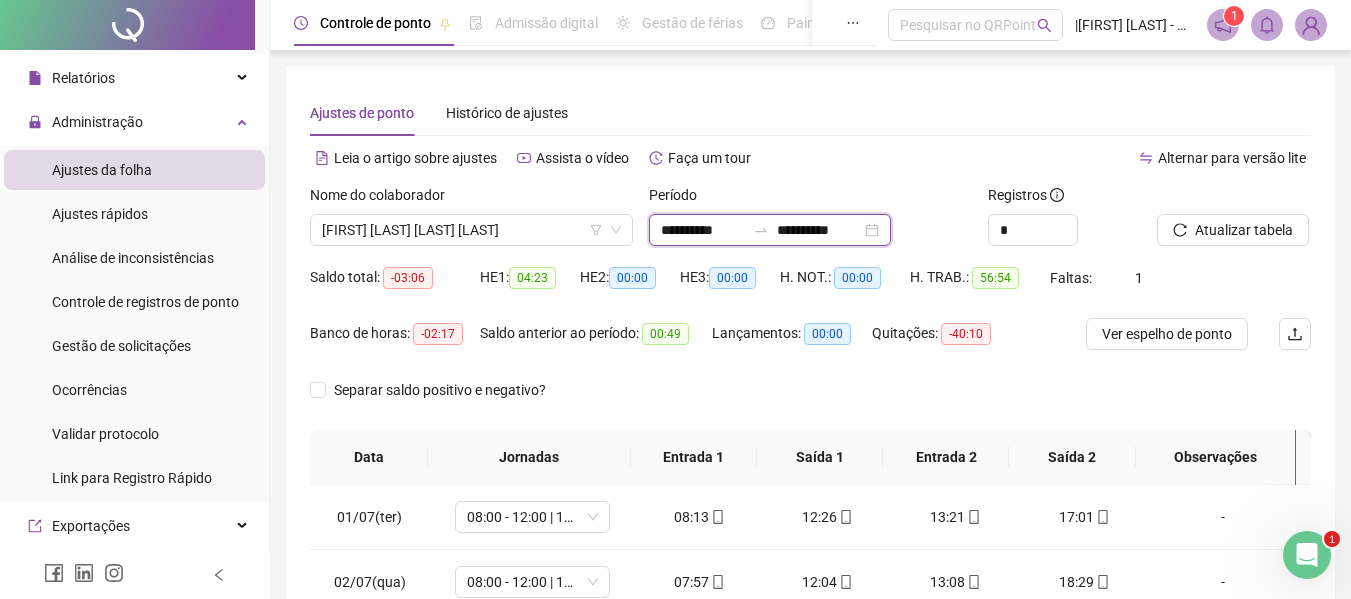 click on "**********" at bounding box center (819, 230) 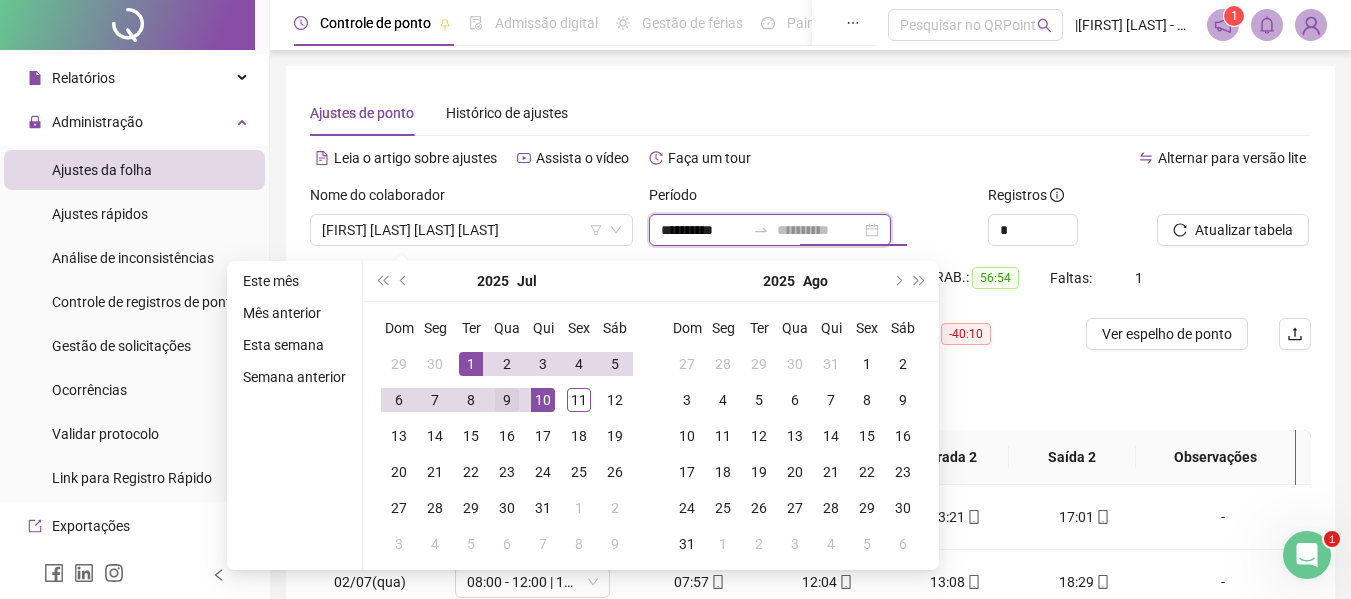 type on "**********" 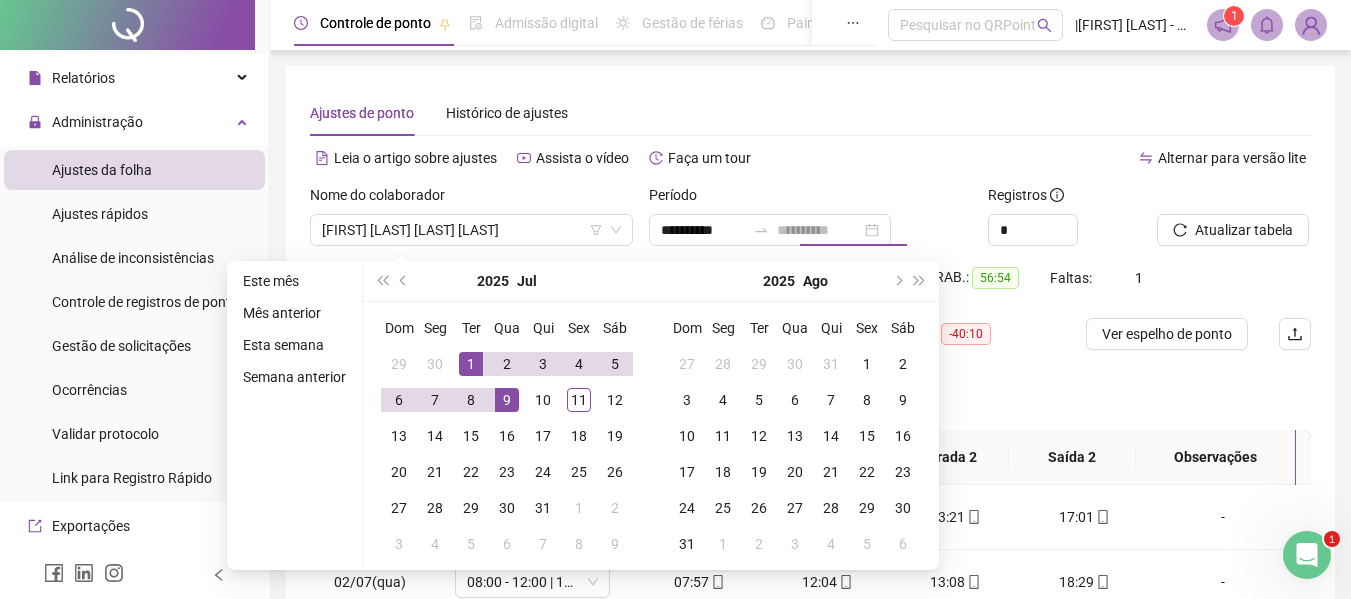 click on "9" at bounding box center [507, 400] 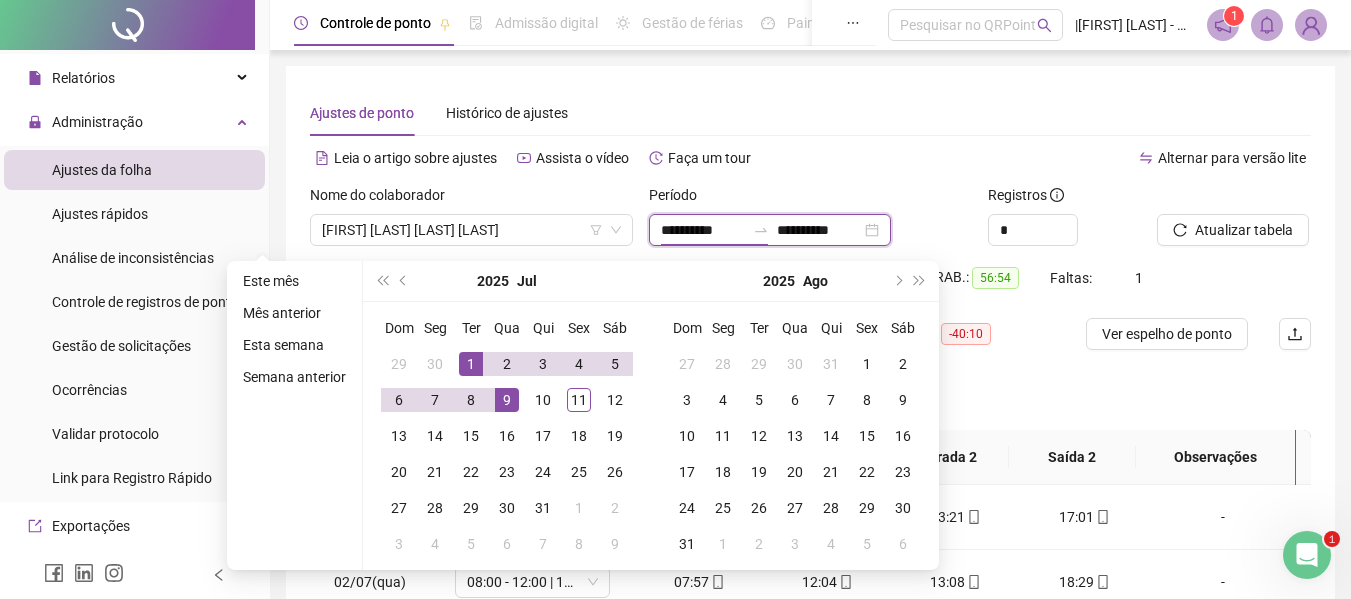 type on "**********" 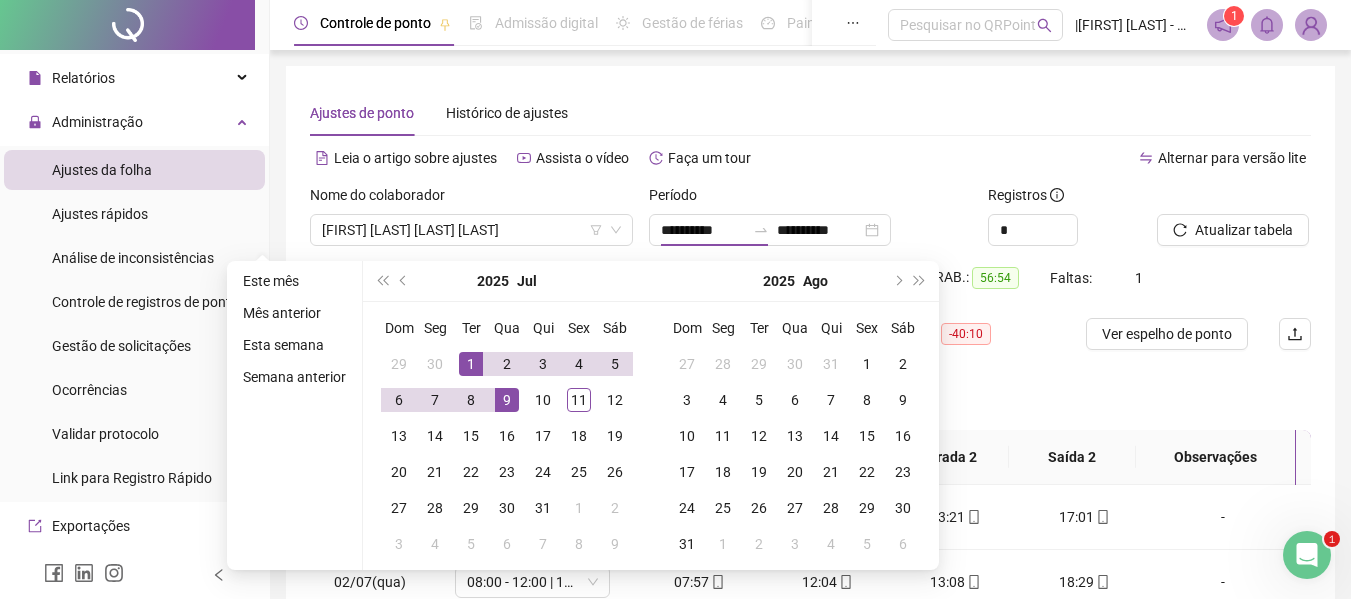 click on "Saldo total:   -03:06 HE 1:   04:23 HE 2:   00:00 HE 3:   00:00 H. NOT.:   00:00 H. TRAB.:   56:54 Faltas:   1" at bounding box center (810, 290) 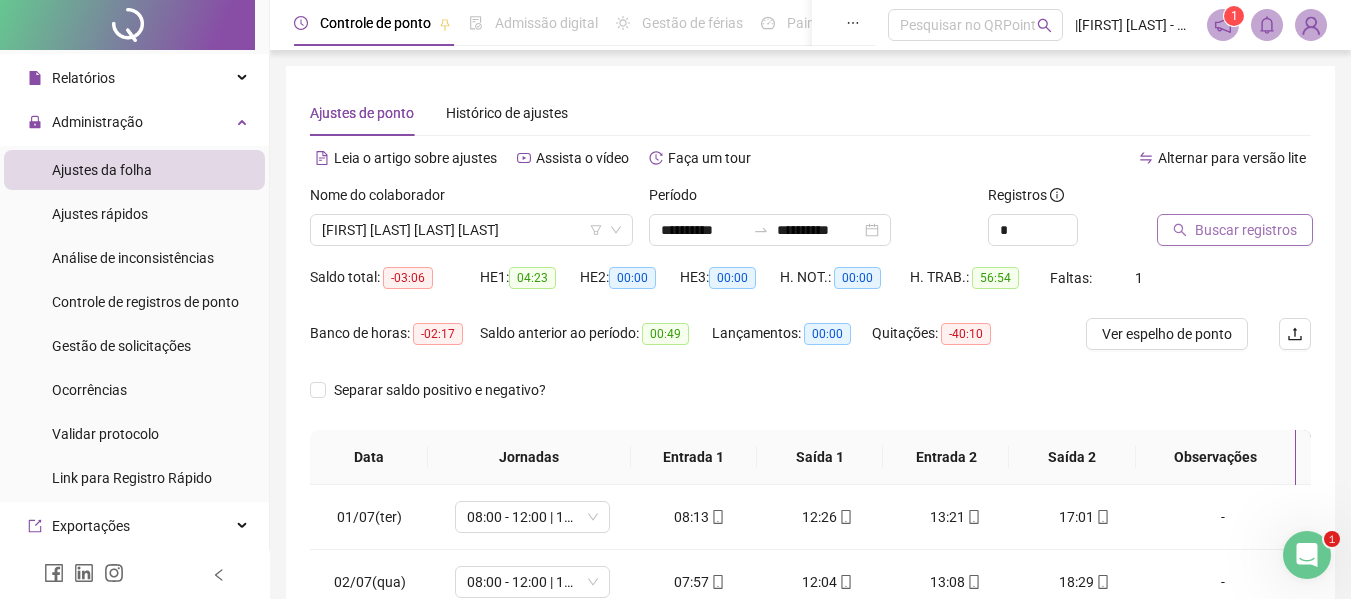 click on "Buscar registros" at bounding box center (1246, 230) 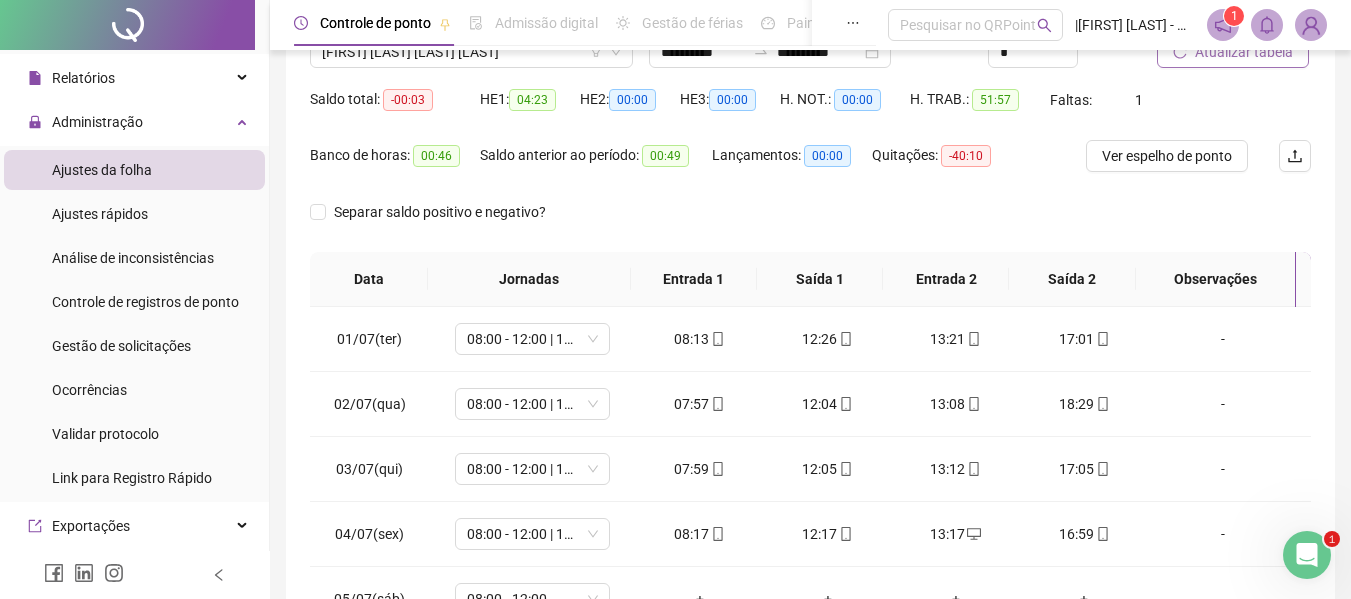 scroll, scrollTop: 200, scrollLeft: 0, axis: vertical 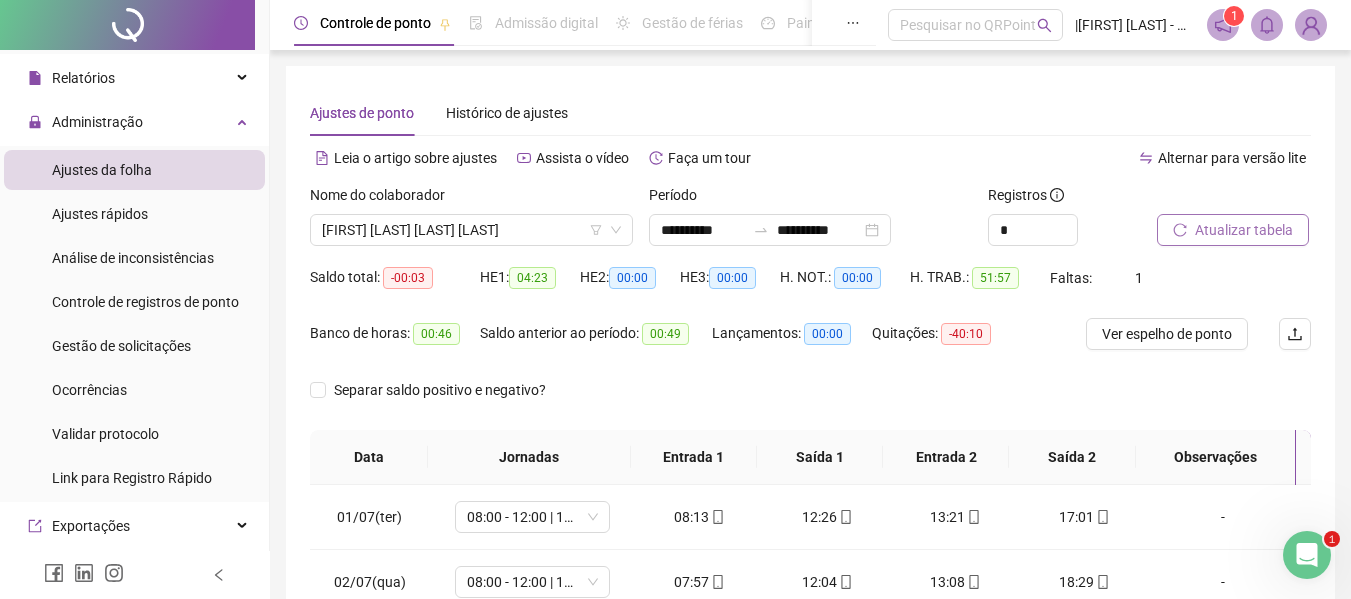click on "Atualizar tabela" at bounding box center (1244, 230) 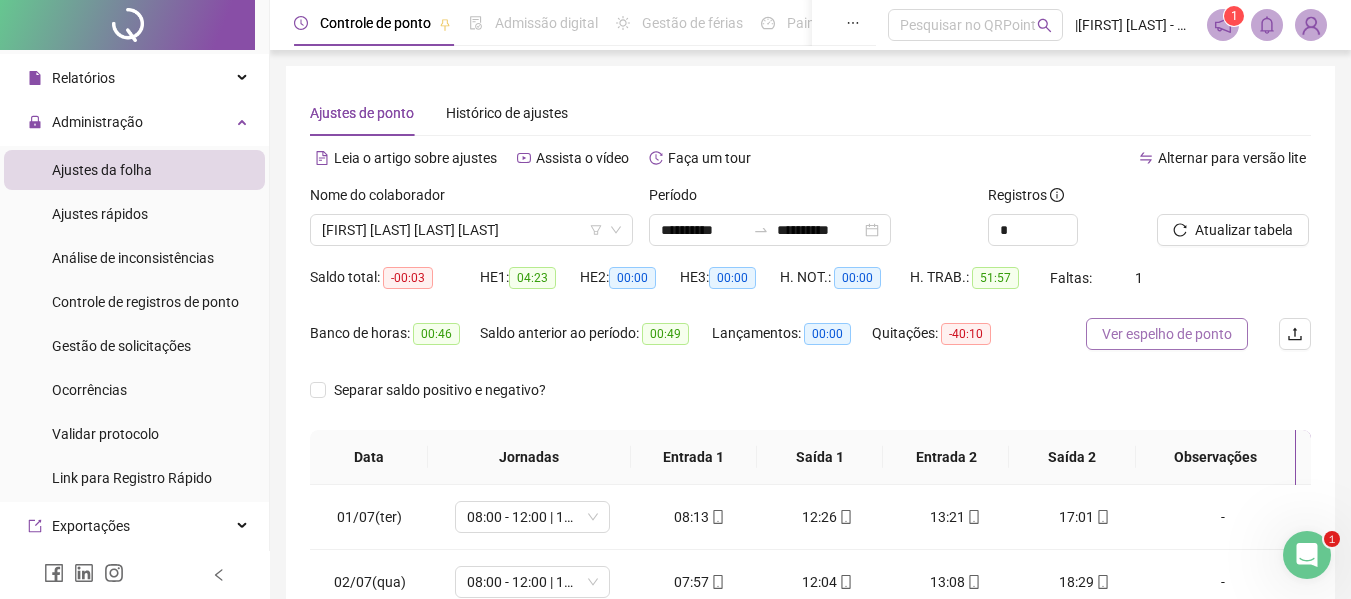 click on "Ver espelho de ponto" at bounding box center [1167, 334] 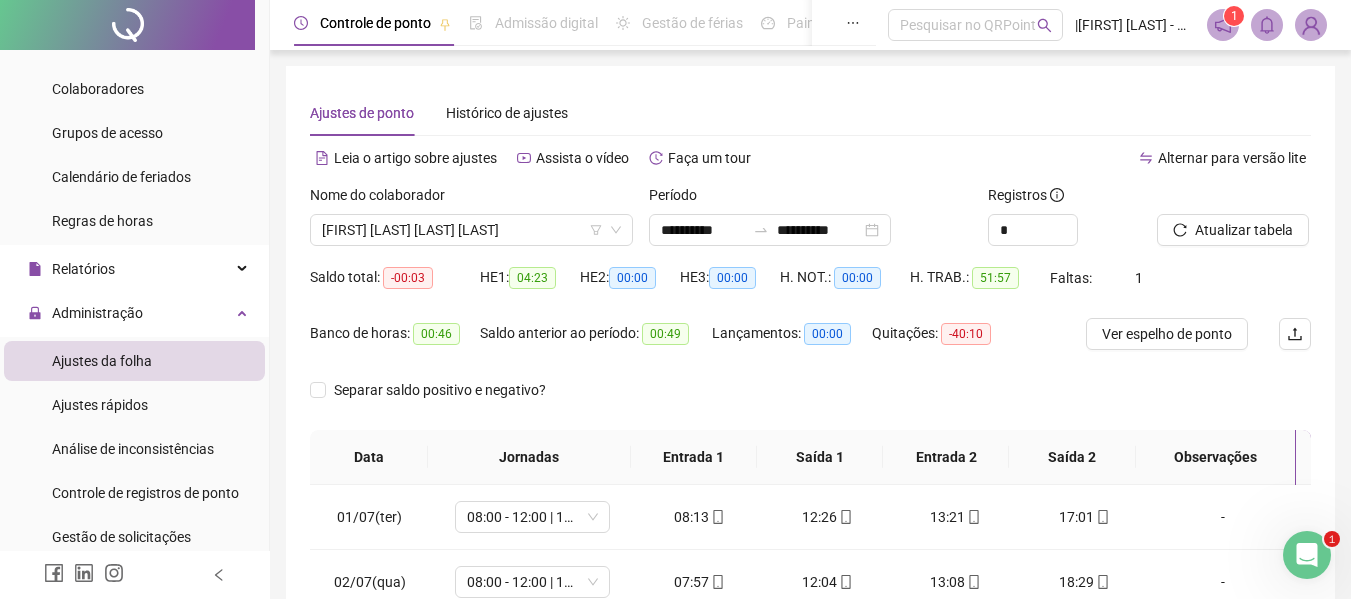 scroll, scrollTop: 0, scrollLeft: 0, axis: both 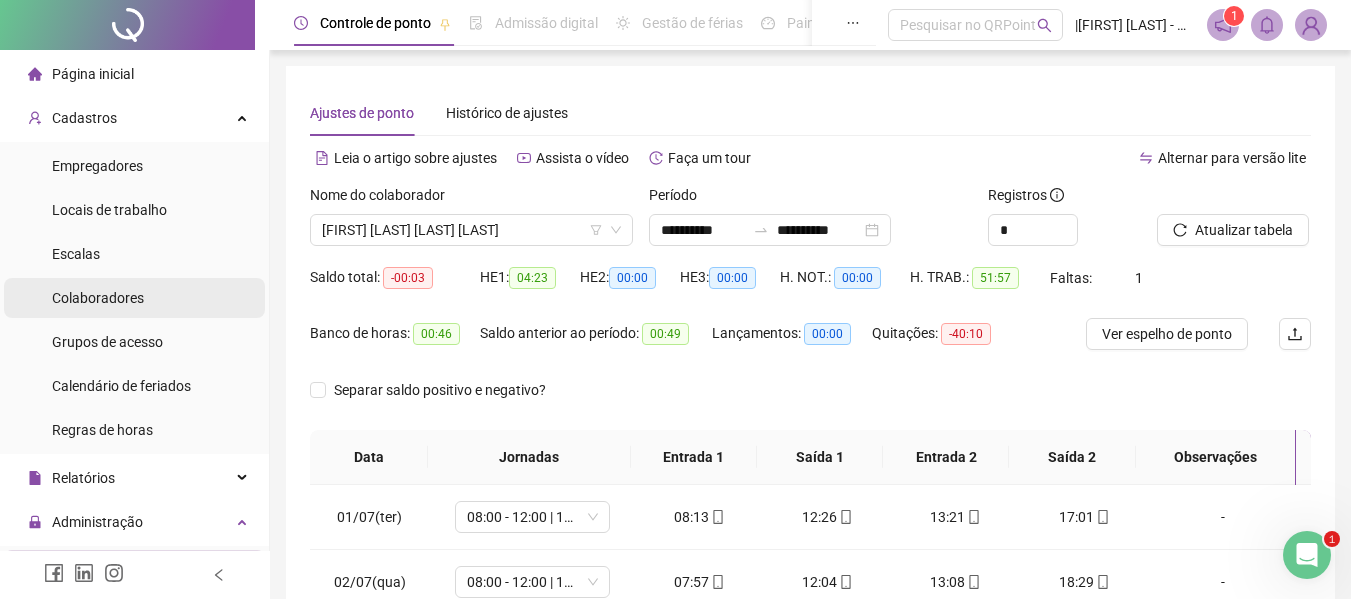 click on "Colaboradores" at bounding box center [98, 298] 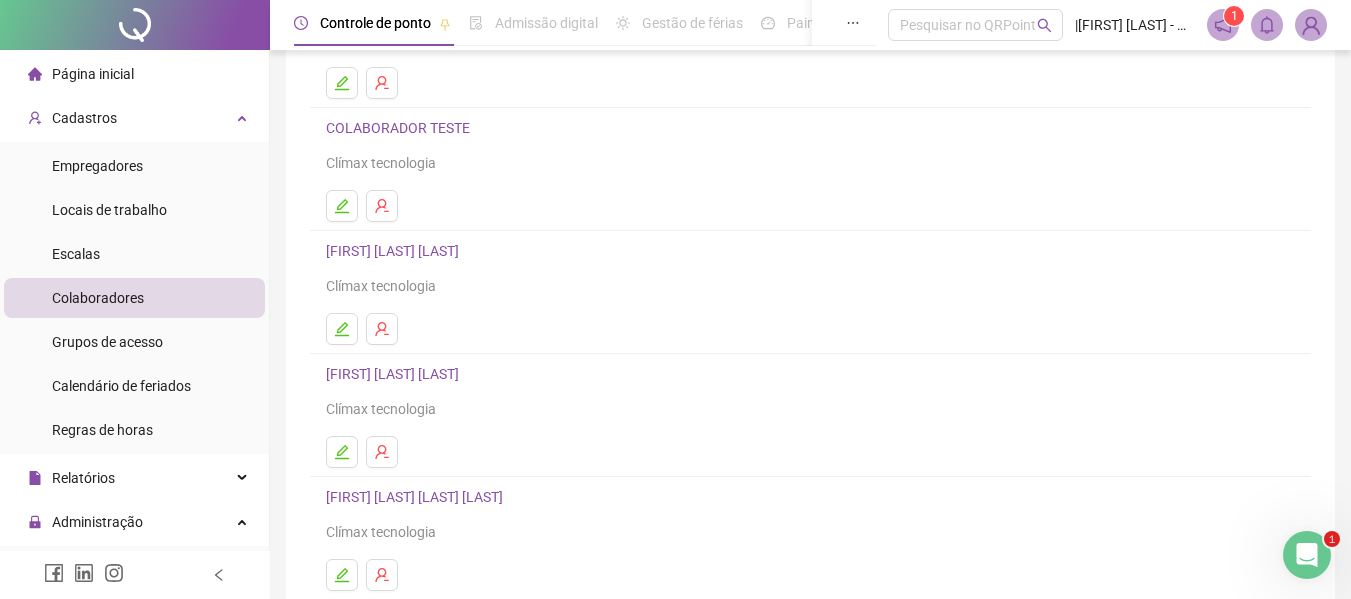 scroll, scrollTop: 368, scrollLeft: 0, axis: vertical 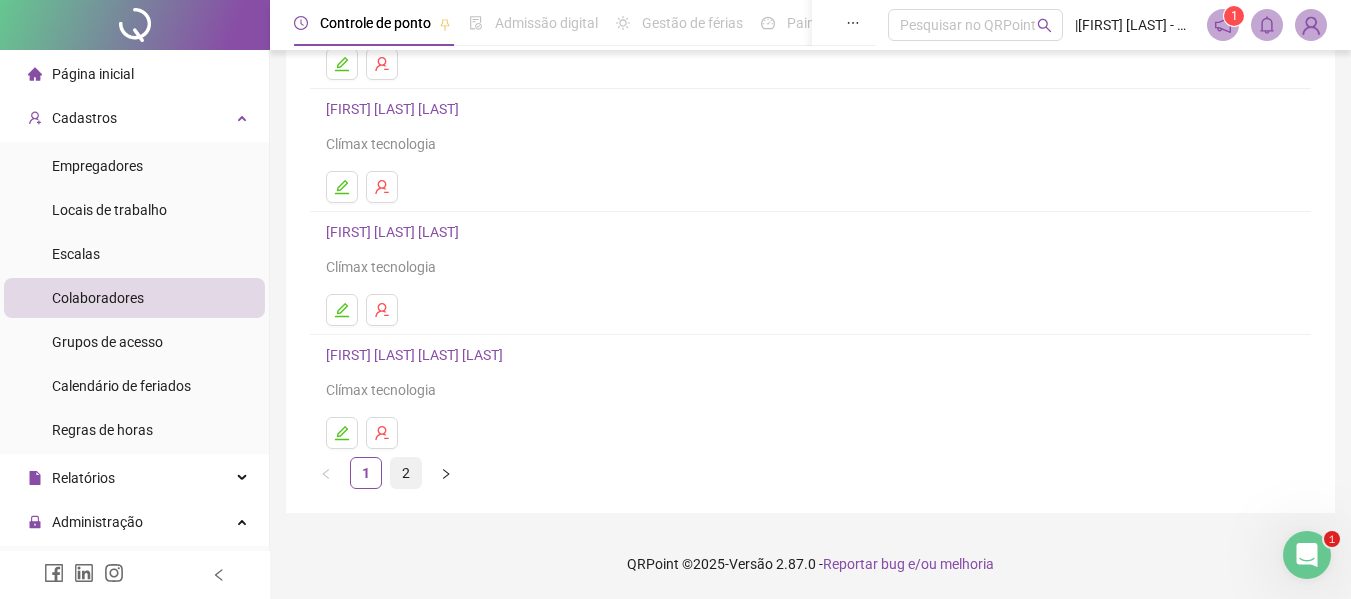 click on "2" at bounding box center (406, 473) 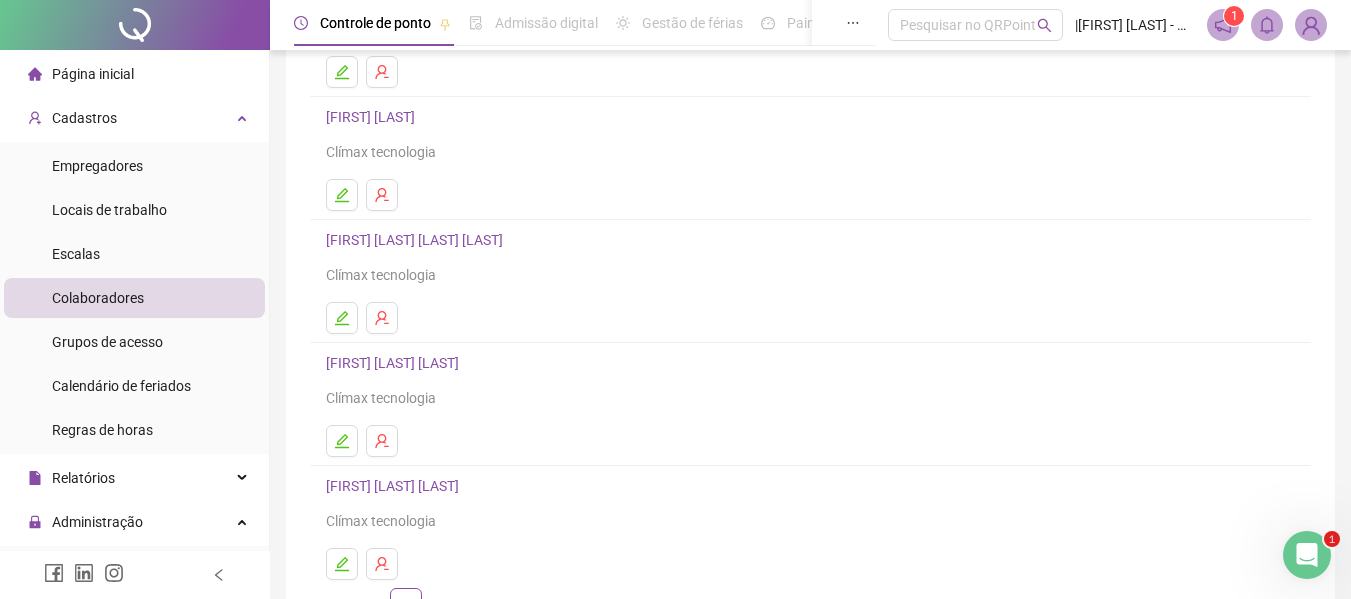 scroll, scrollTop: 300, scrollLeft: 0, axis: vertical 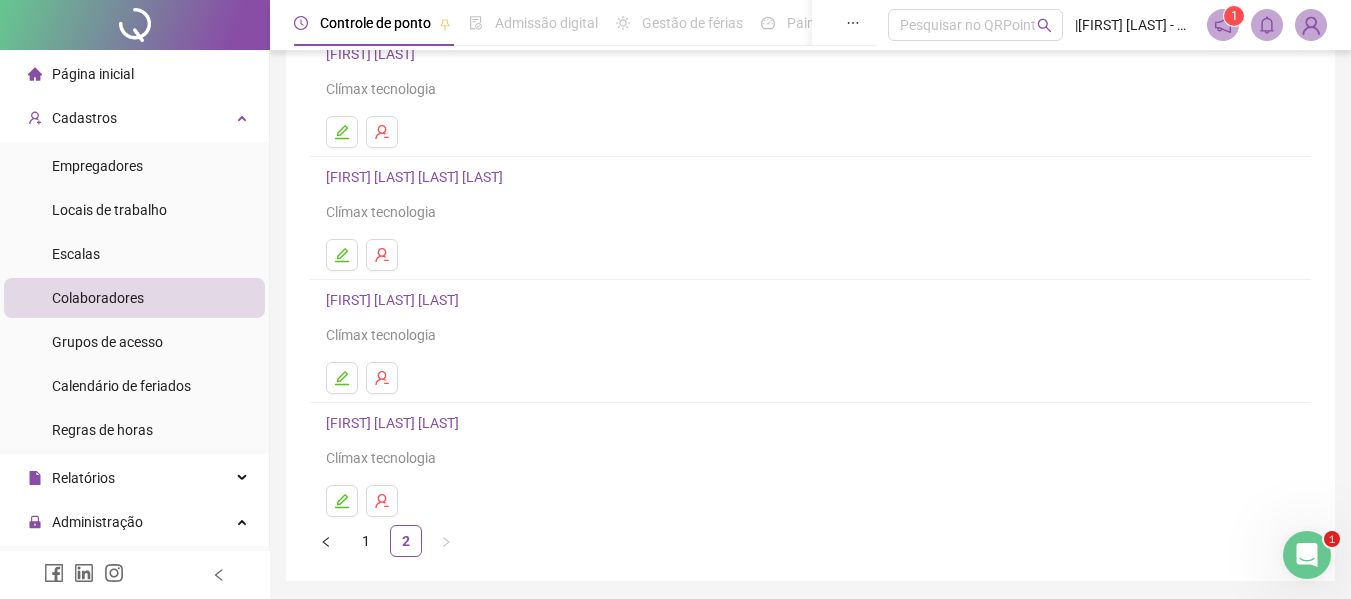 click on "[FIRST] [LAST] [LAST]" at bounding box center [417, 177] 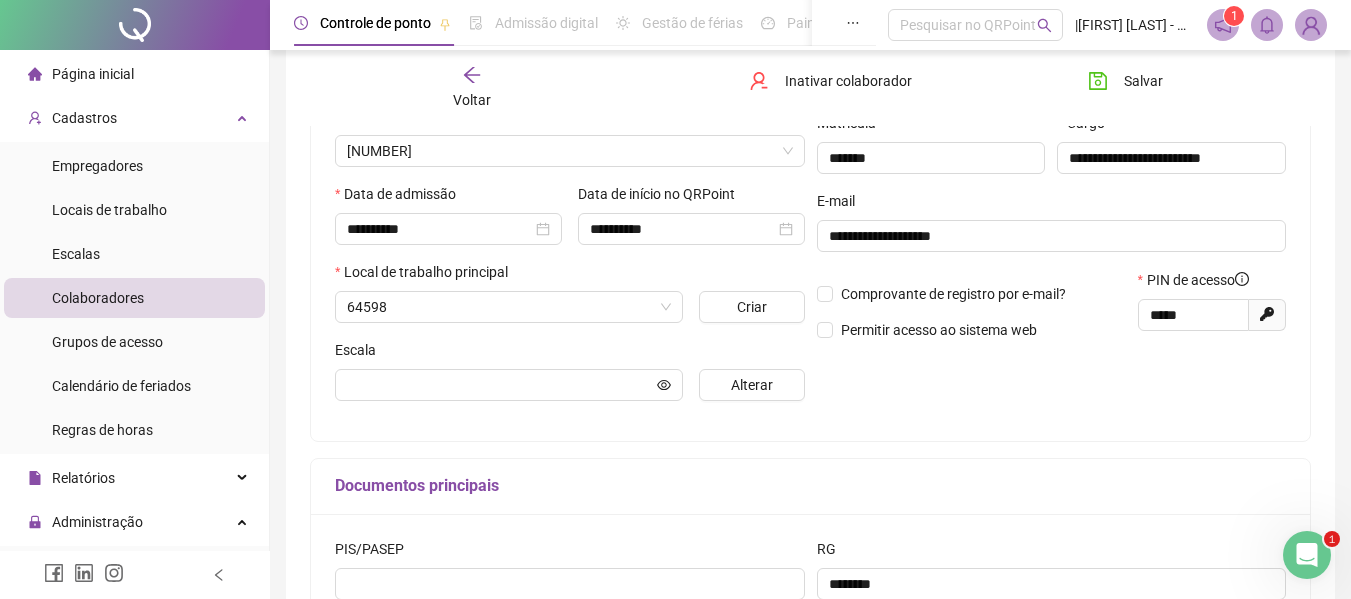 scroll, scrollTop: 310, scrollLeft: 0, axis: vertical 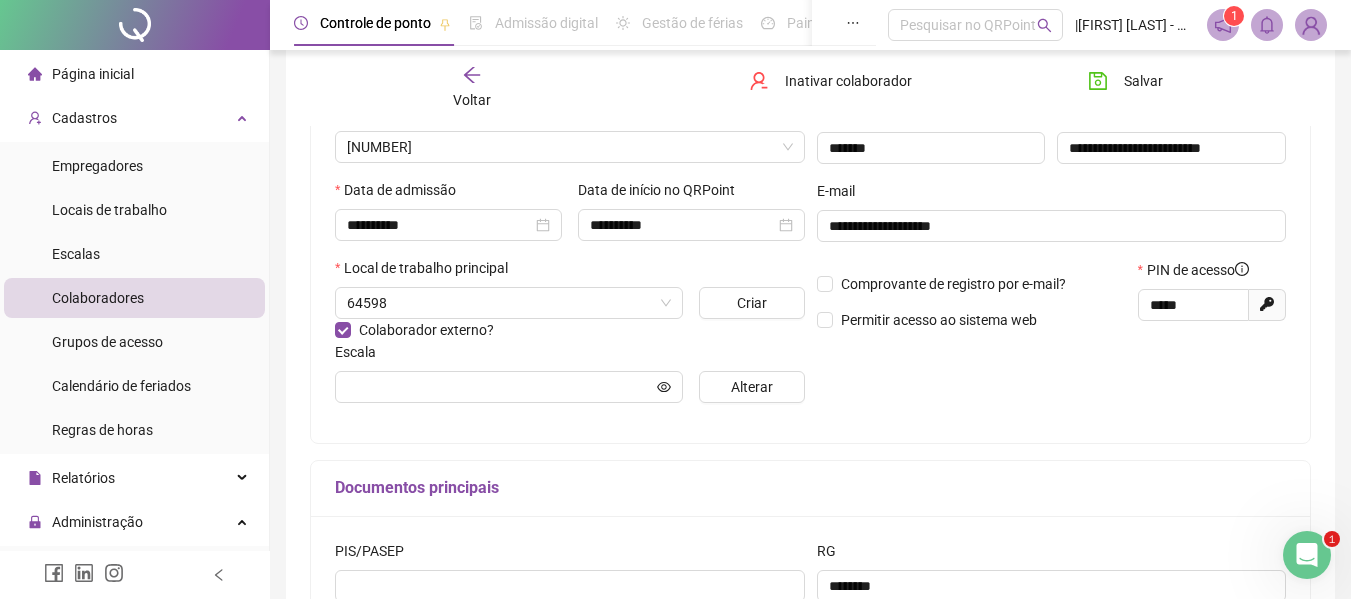 type on "**********" 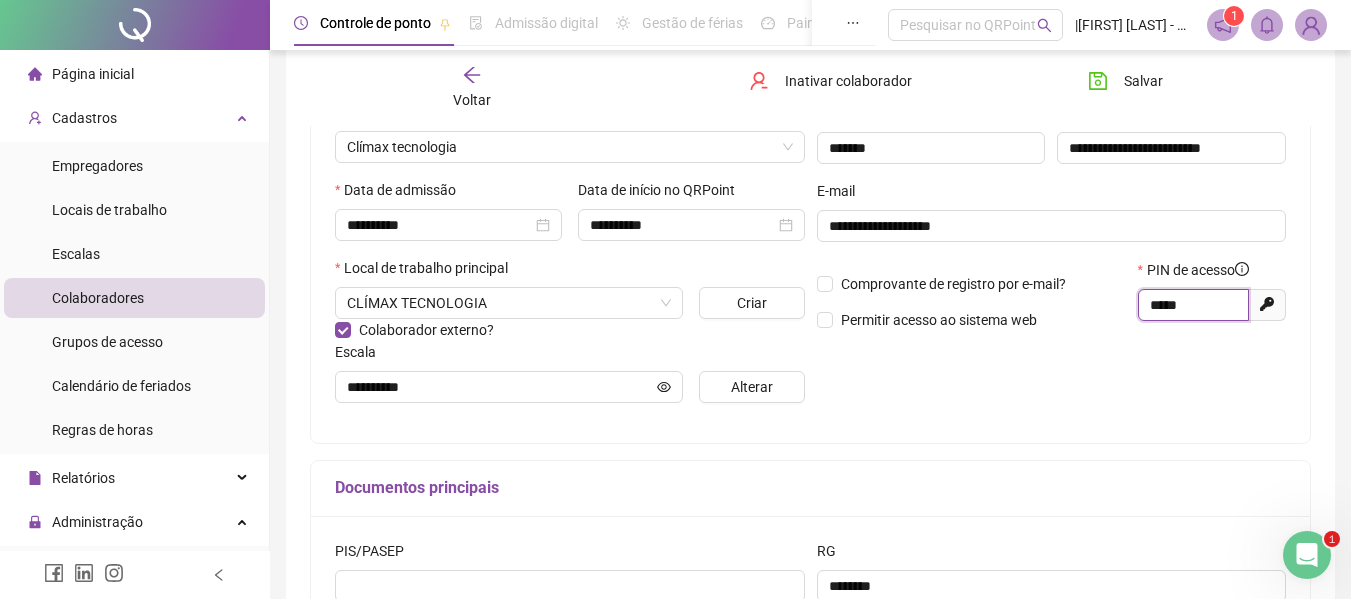 click on "*****" at bounding box center [1191, 305] 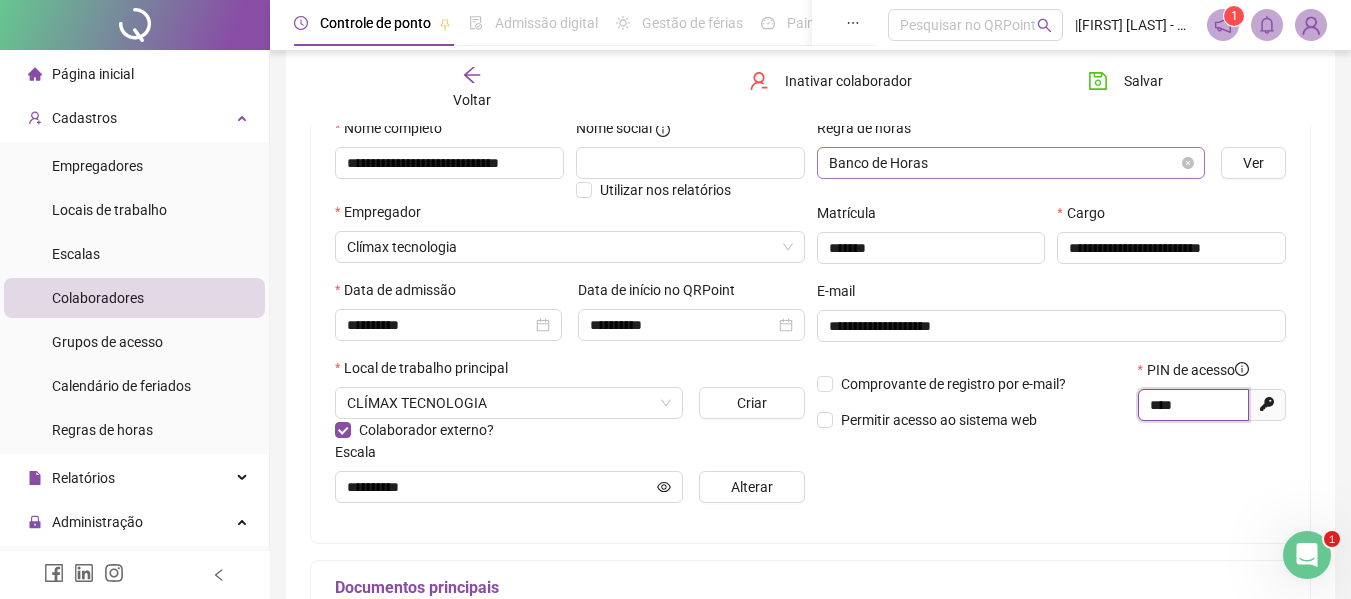 scroll, scrollTop: 10, scrollLeft: 0, axis: vertical 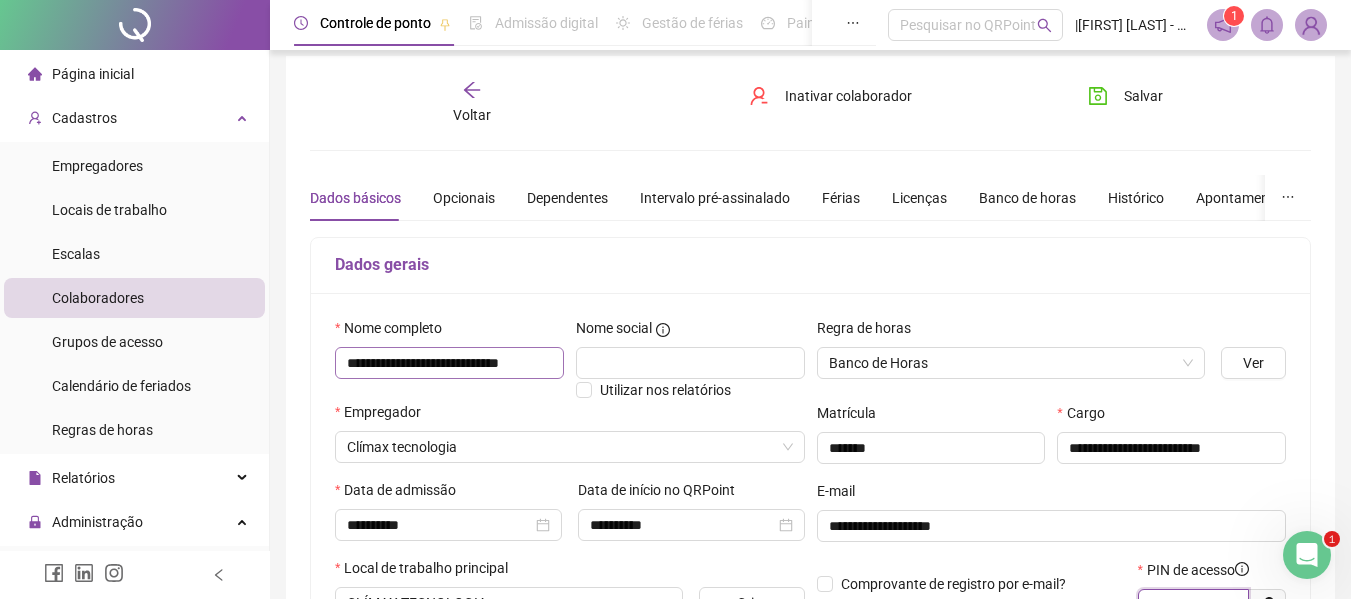 type on "****" 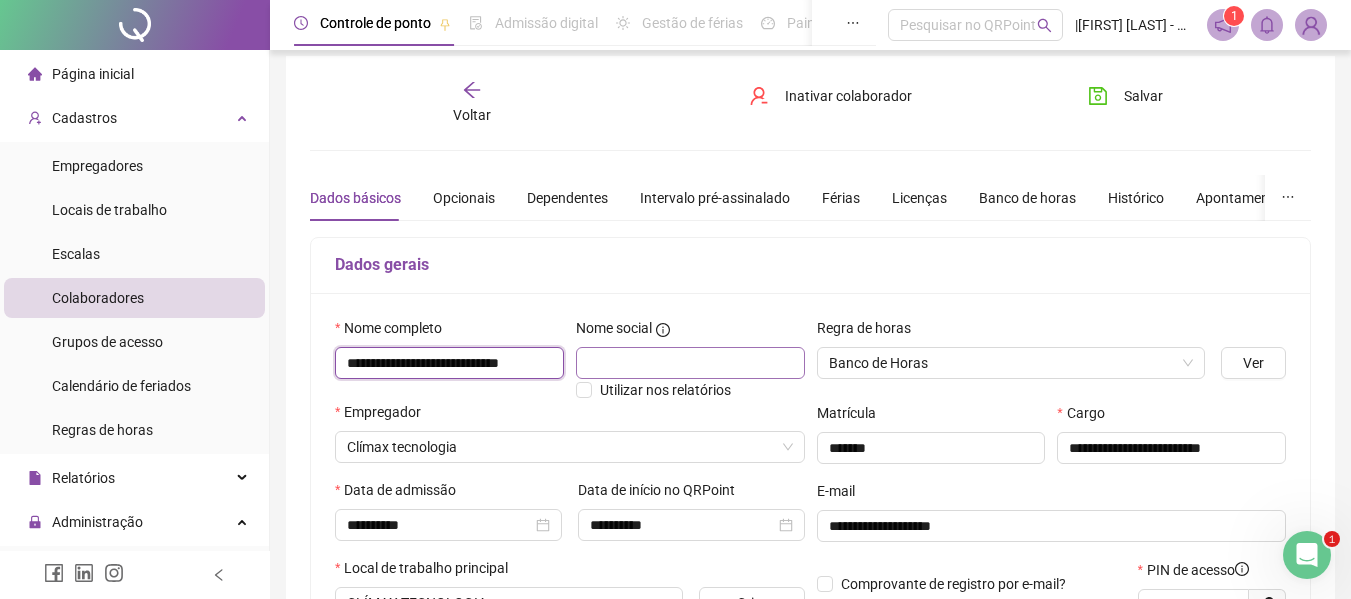 scroll, scrollTop: 0, scrollLeft: 24, axis: horizontal 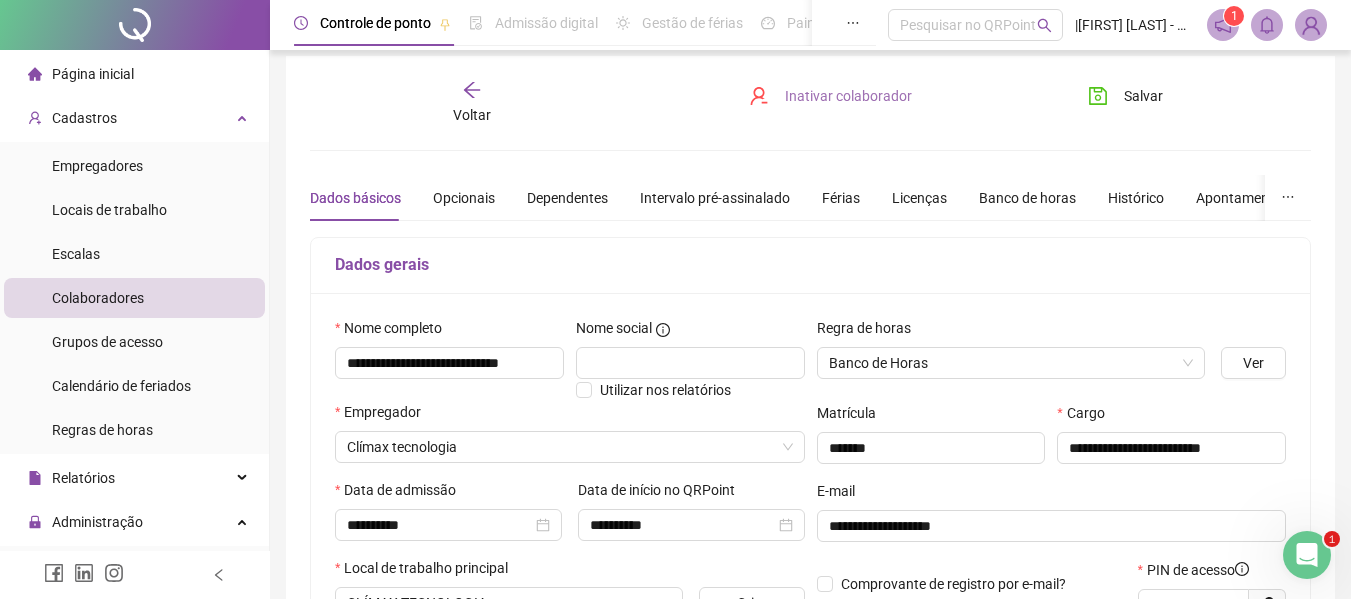 click on "Inativar colaborador" at bounding box center [848, 96] 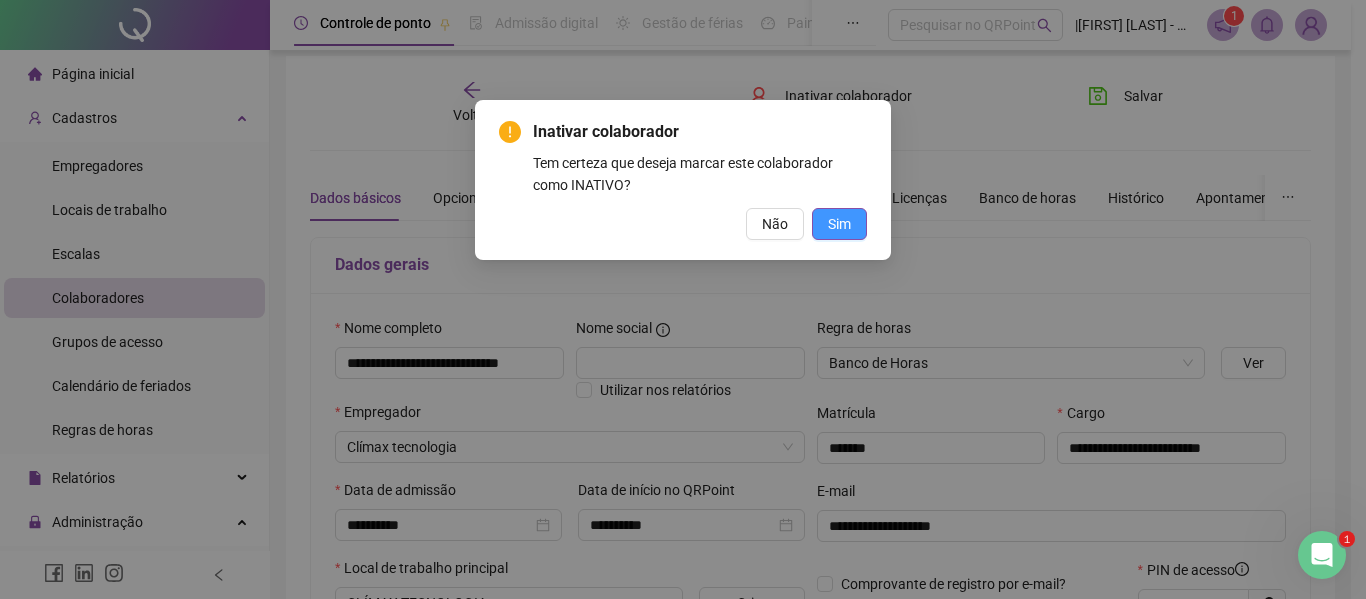 click on "Sim" at bounding box center (839, 224) 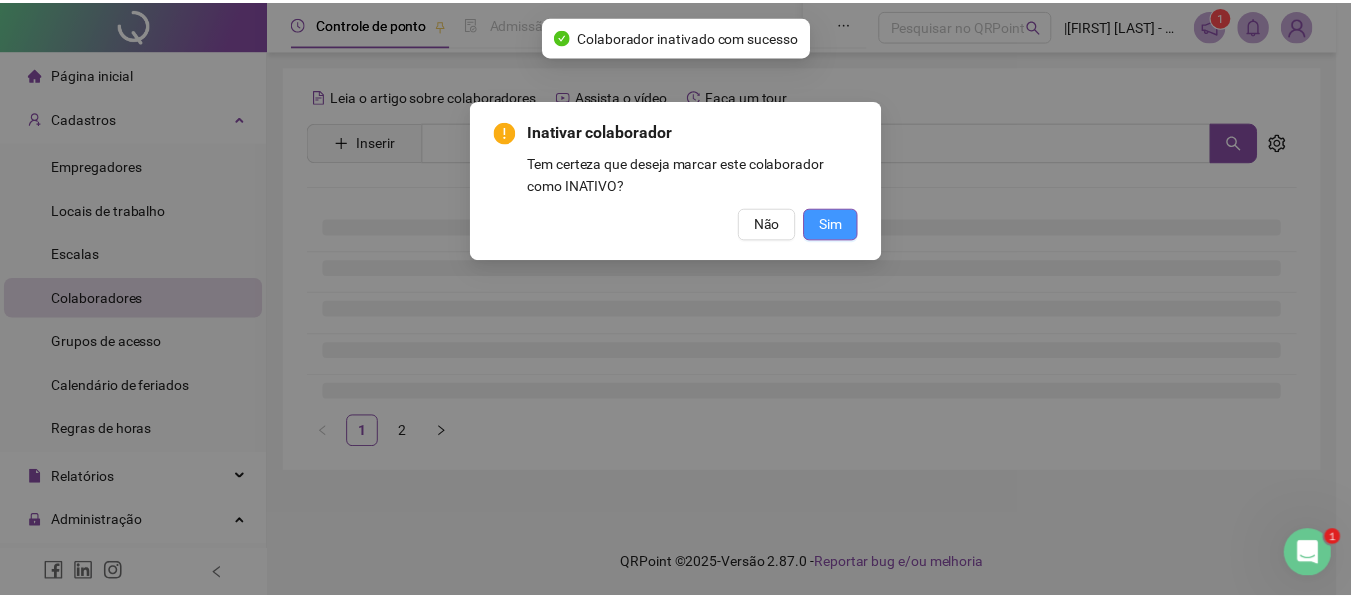 scroll, scrollTop: 0, scrollLeft: 0, axis: both 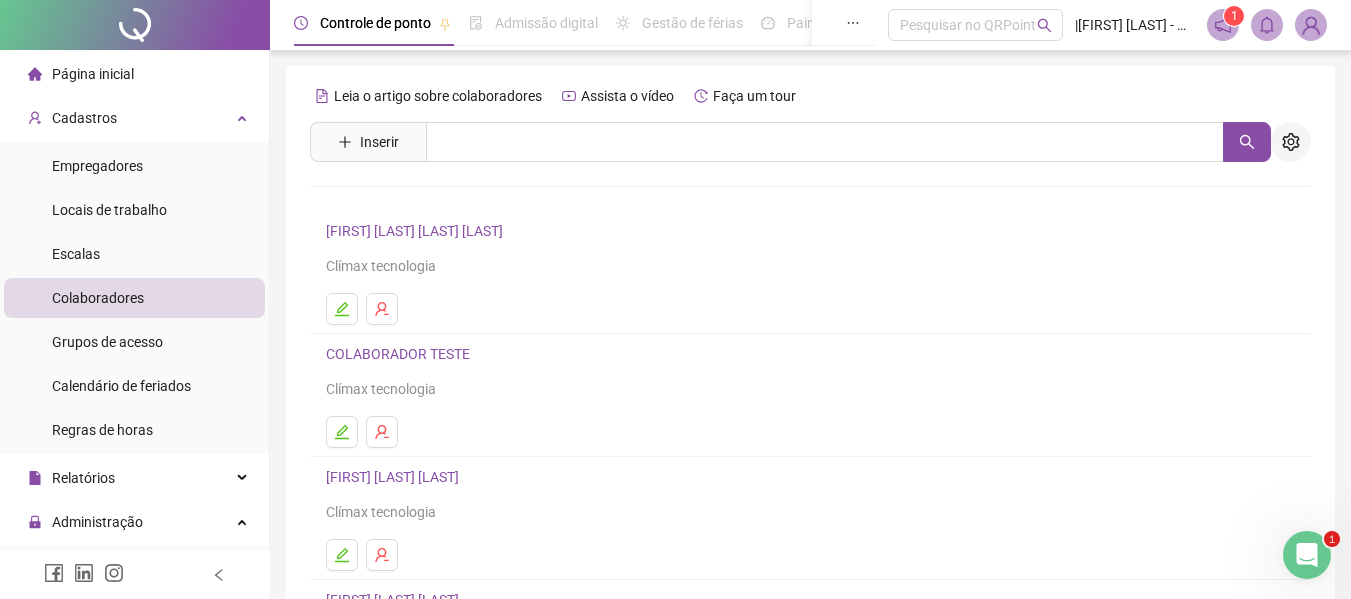 click at bounding box center [1291, 142] 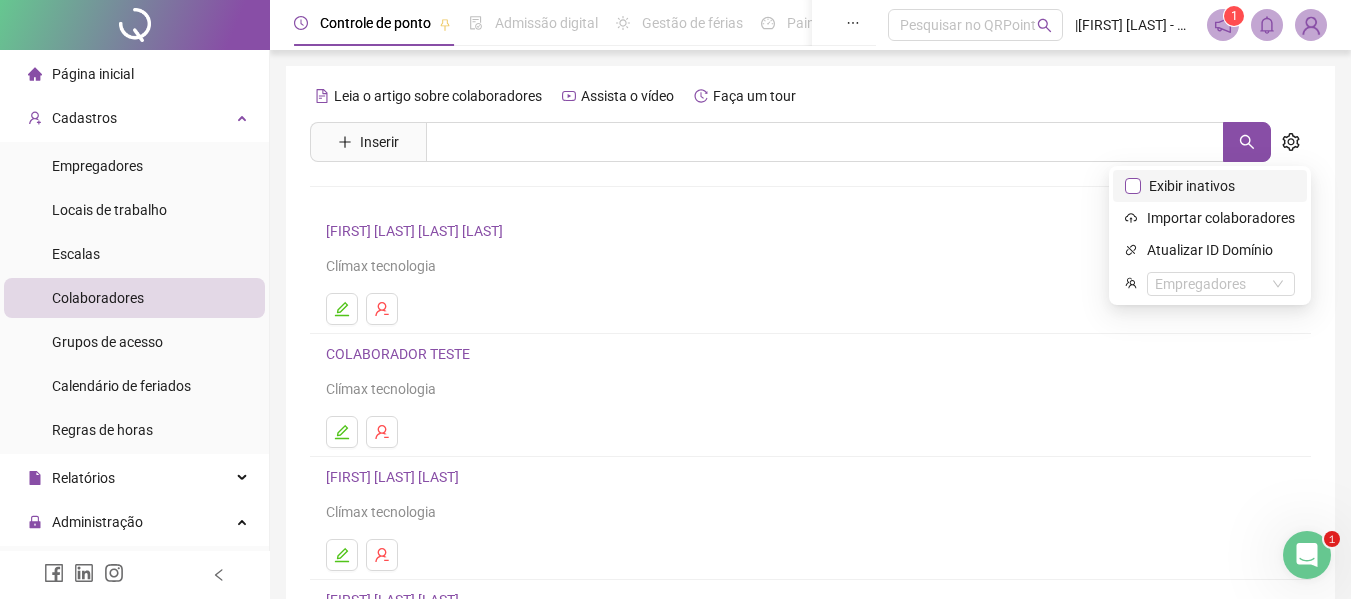 click on "Exibir inativos" at bounding box center [1192, 186] 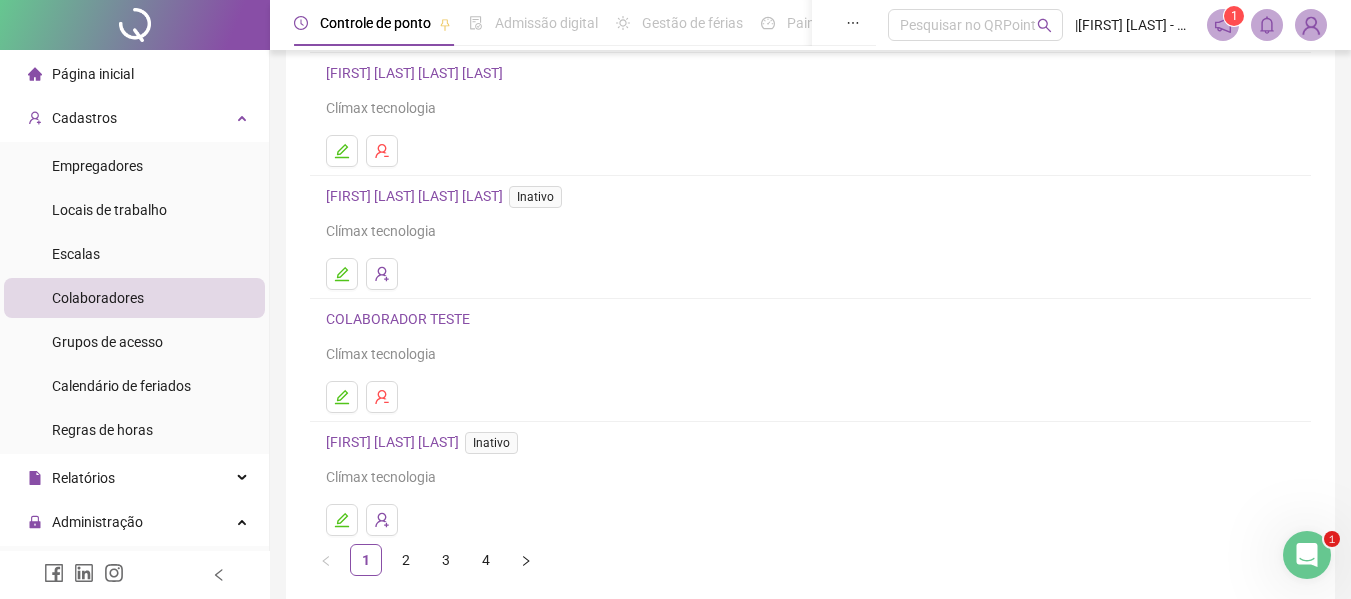 scroll, scrollTop: 368, scrollLeft: 0, axis: vertical 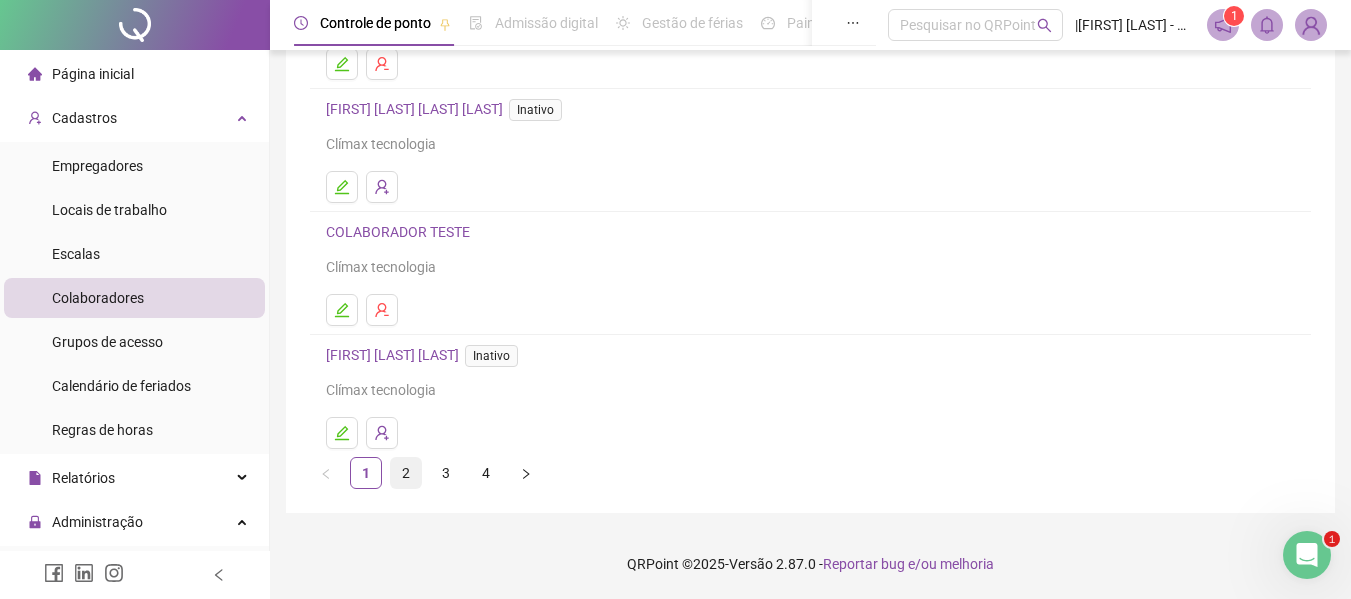 click on "2" at bounding box center (406, 473) 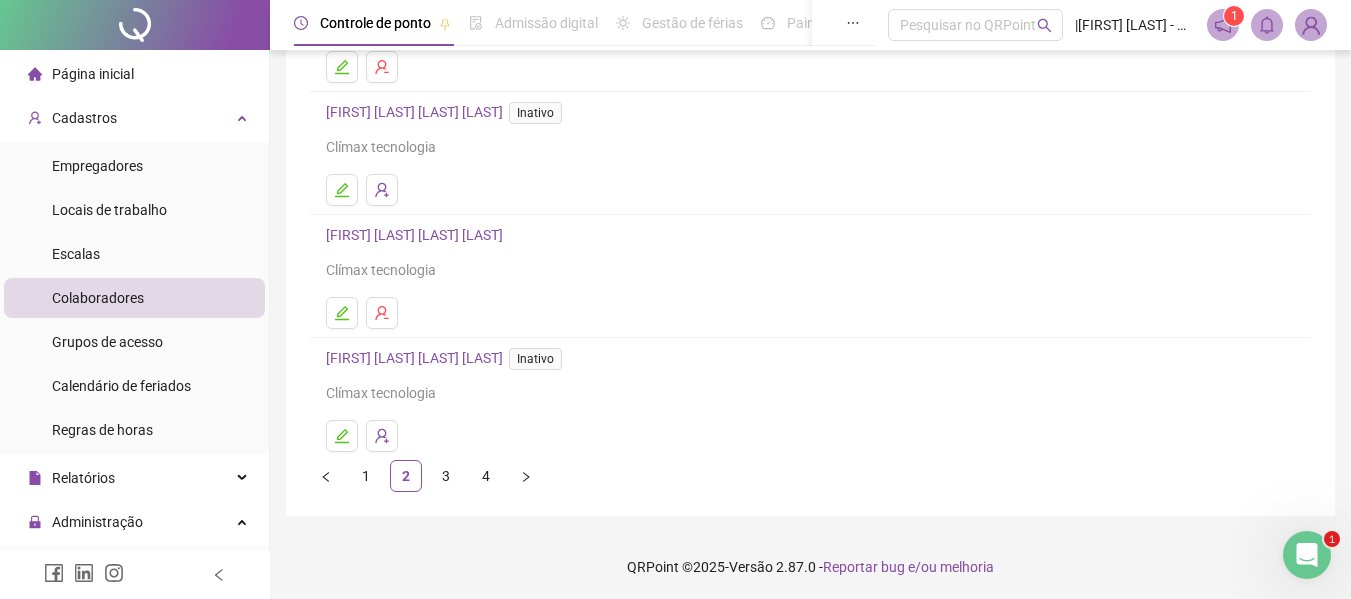 scroll, scrollTop: 368, scrollLeft: 0, axis: vertical 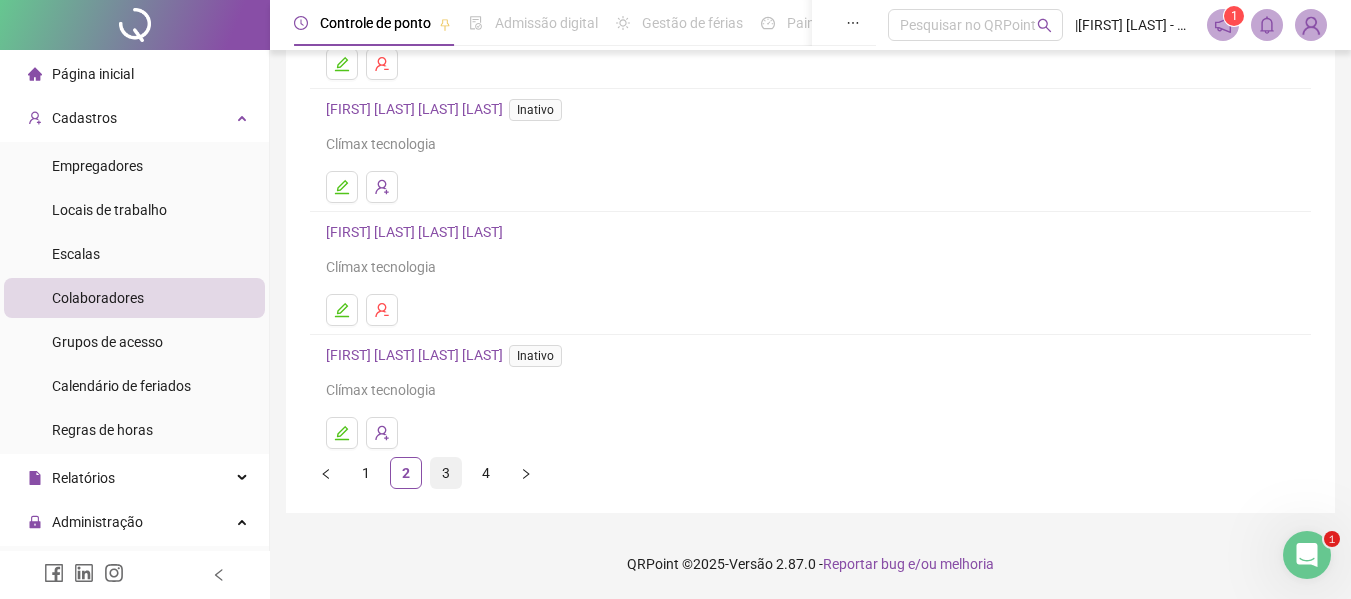 click on "3" at bounding box center (446, 473) 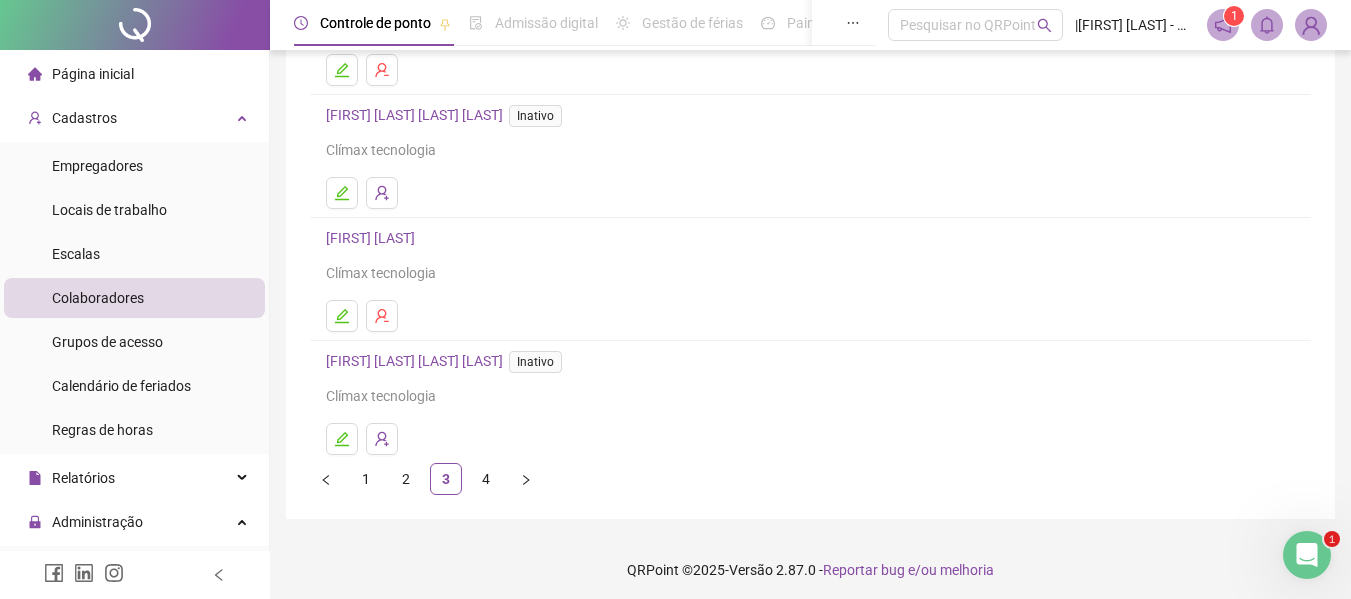 scroll, scrollTop: 368, scrollLeft: 0, axis: vertical 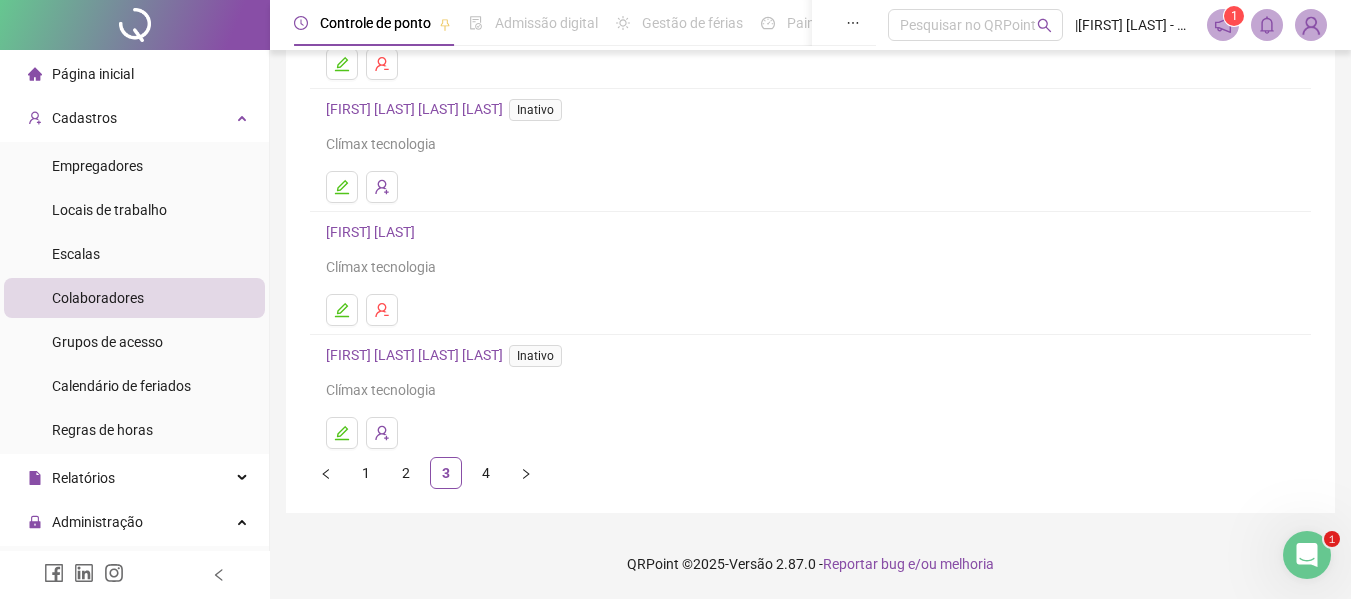 click on "Inativo" at bounding box center [535, 356] 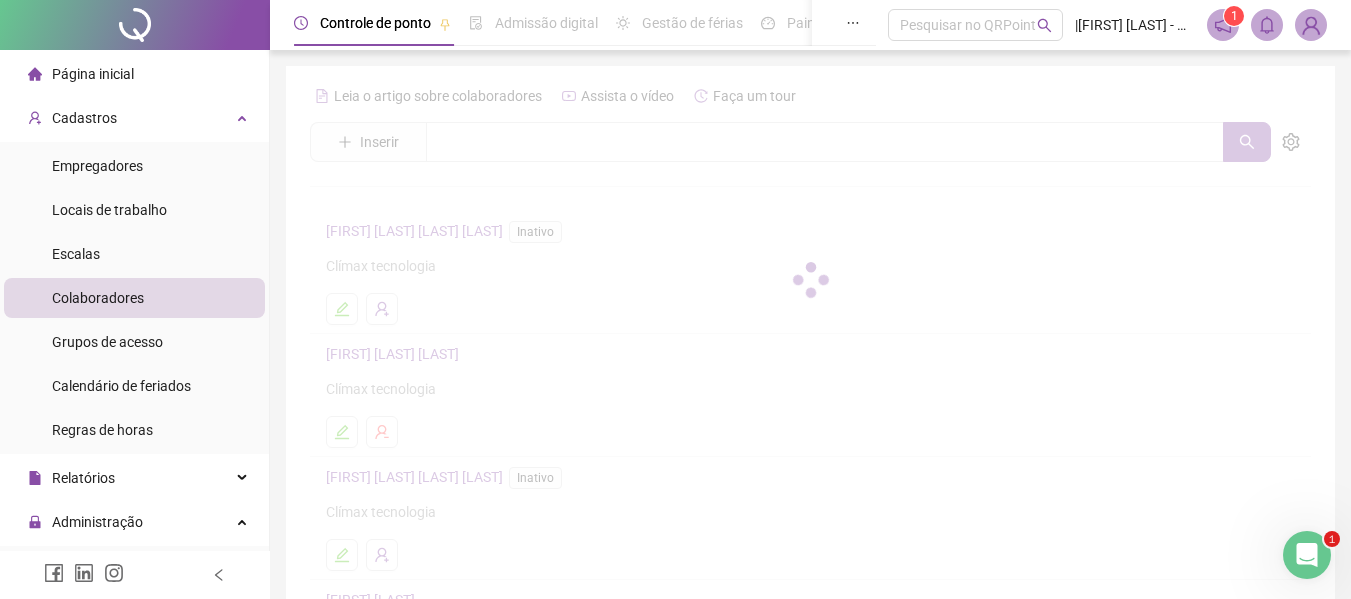 scroll, scrollTop: 200, scrollLeft: 0, axis: vertical 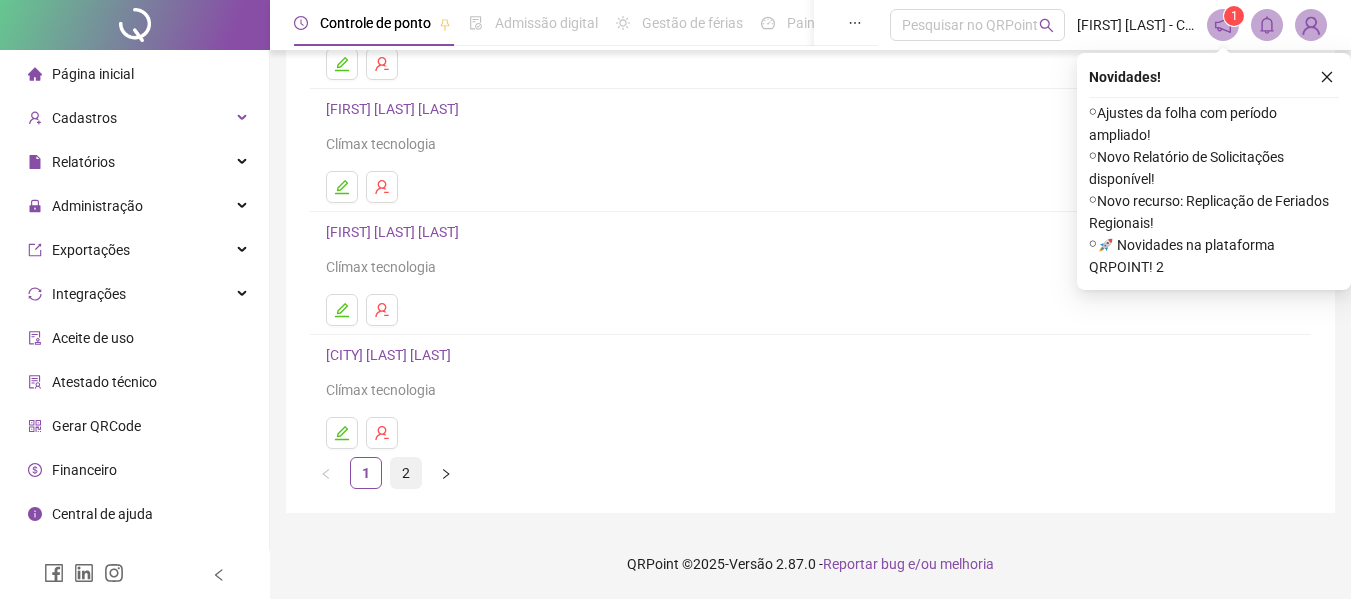 click on "2" at bounding box center [406, 473] 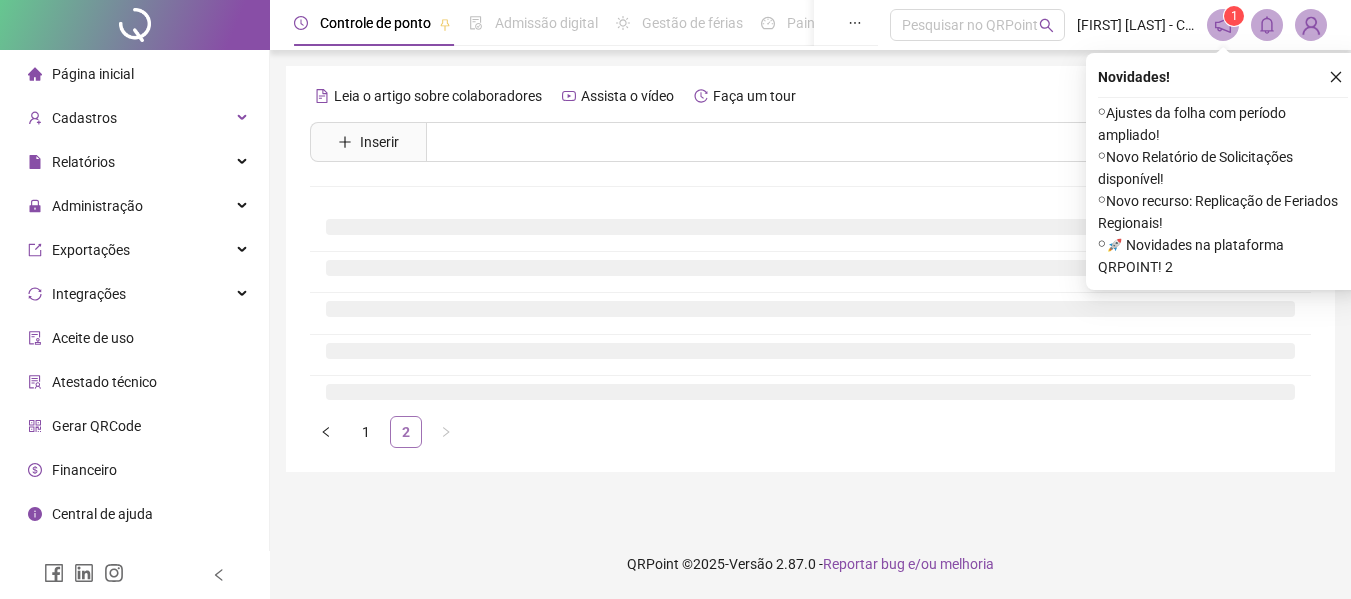 scroll, scrollTop: 0, scrollLeft: 0, axis: both 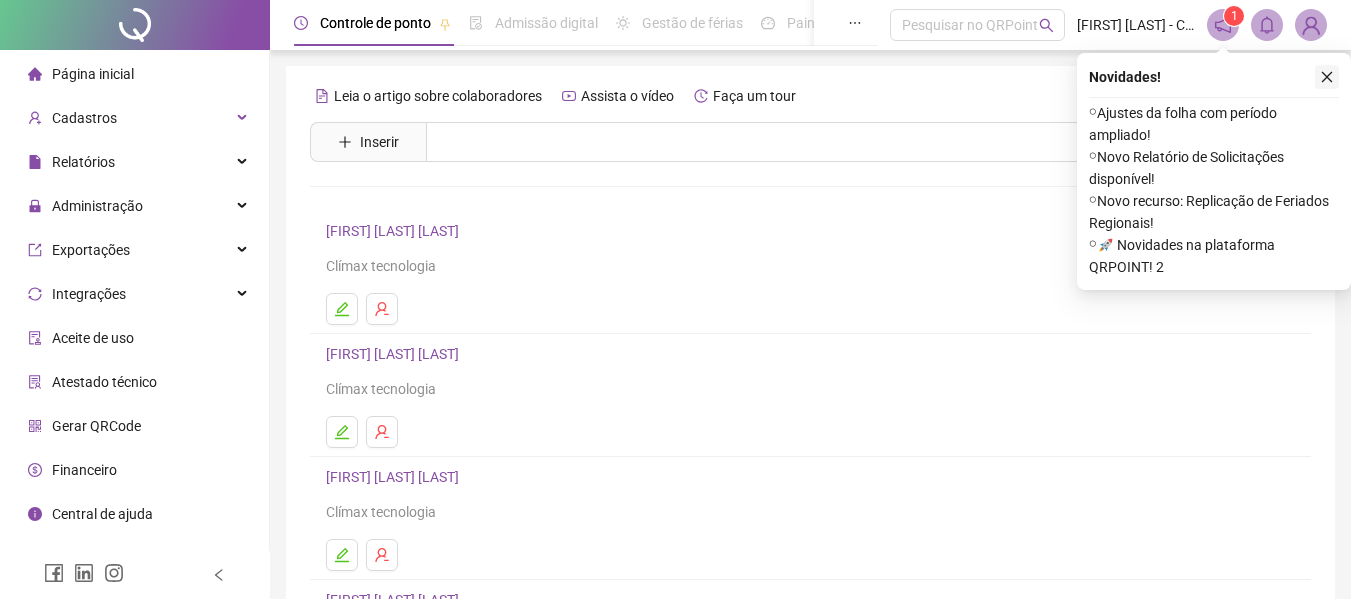 click 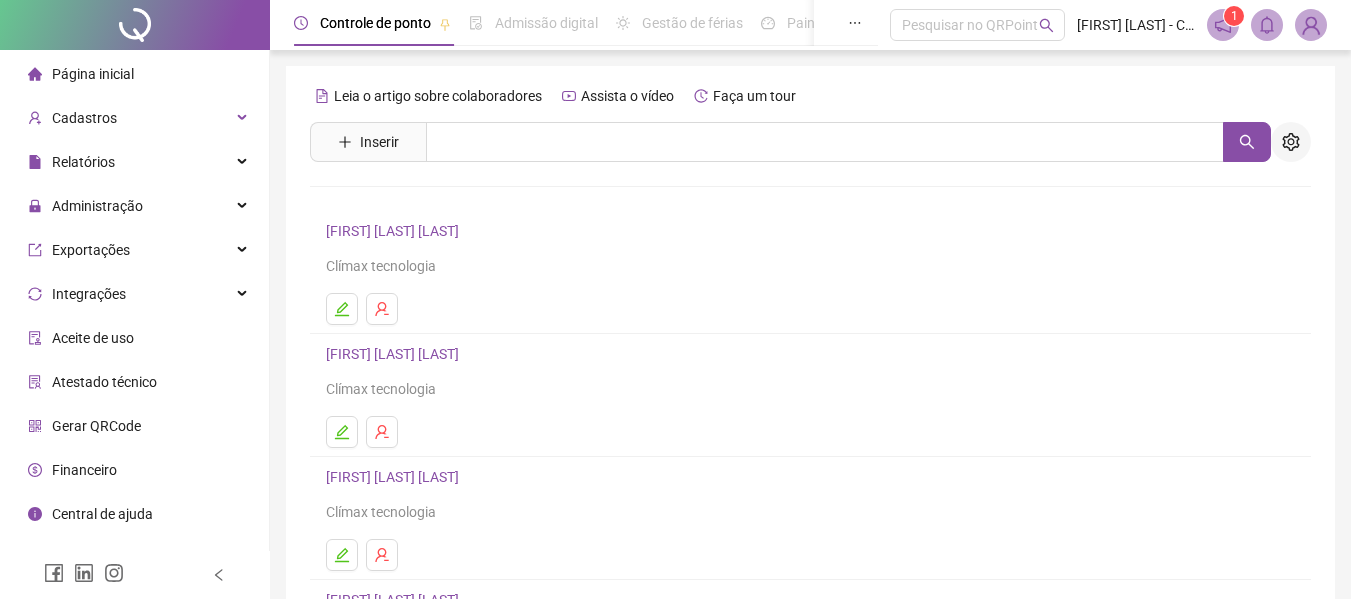 click at bounding box center [1291, 142] 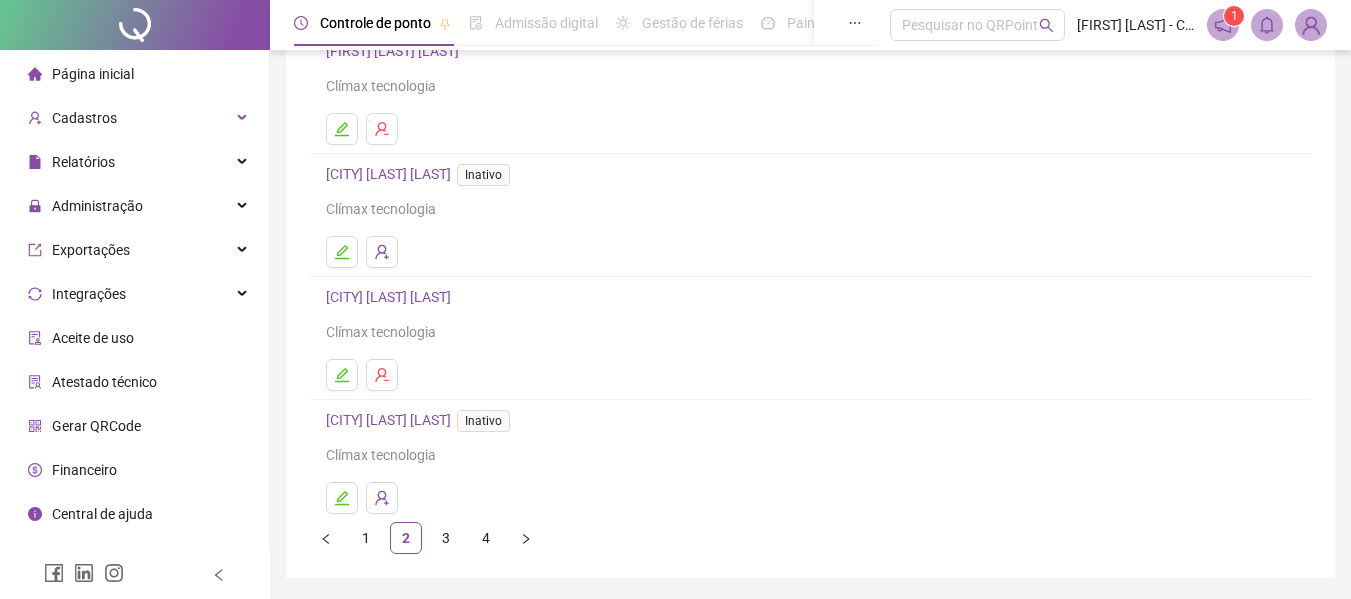 scroll, scrollTop: 368, scrollLeft: 0, axis: vertical 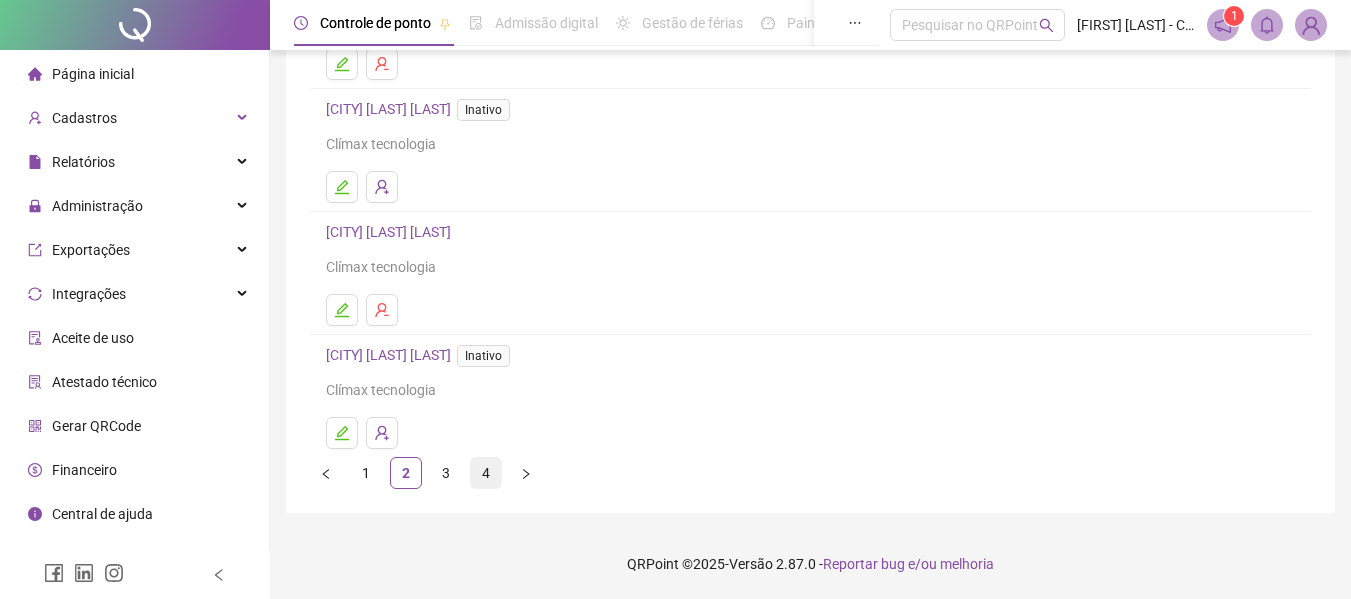 click on "4" at bounding box center (486, 473) 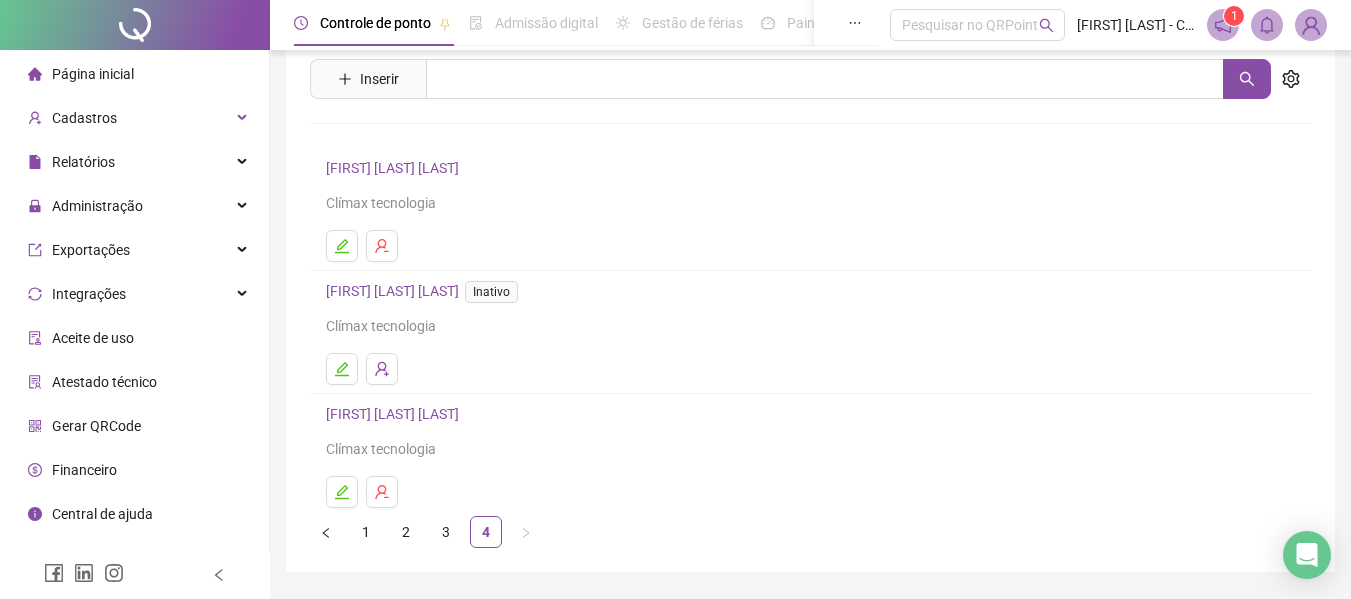 scroll, scrollTop: 122, scrollLeft: 0, axis: vertical 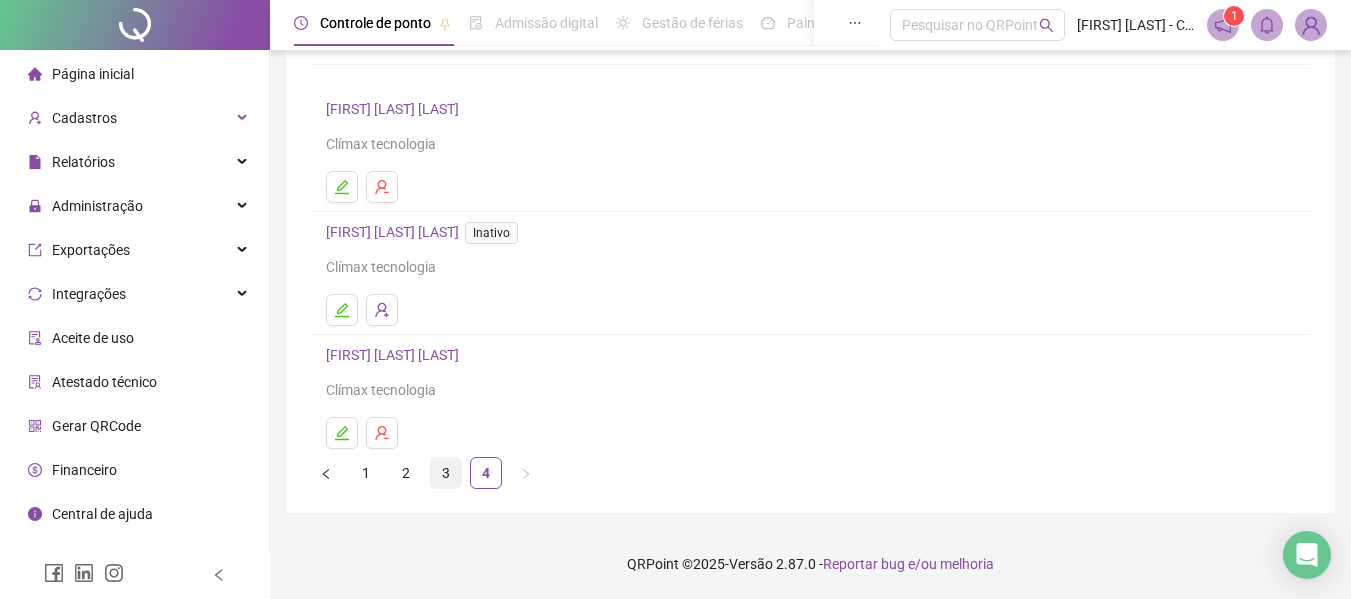 click on "3" at bounding box center (446, 473) 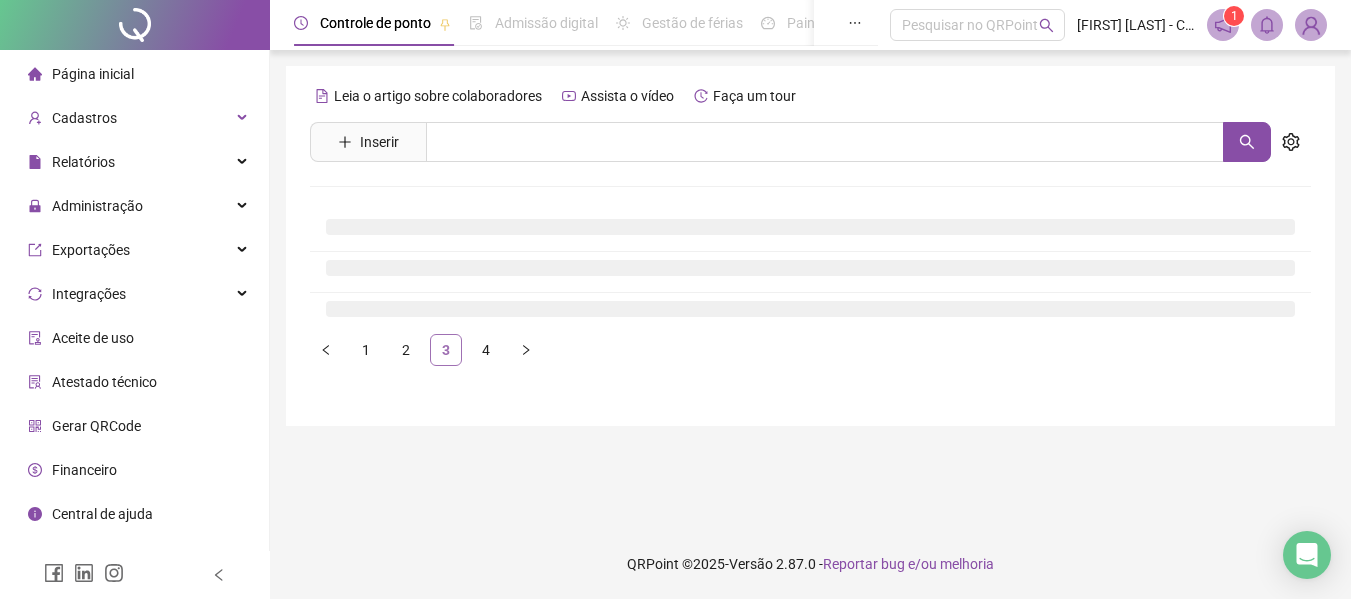 scroll, scrollTop: 0, scrollLeft: 0, axis: both 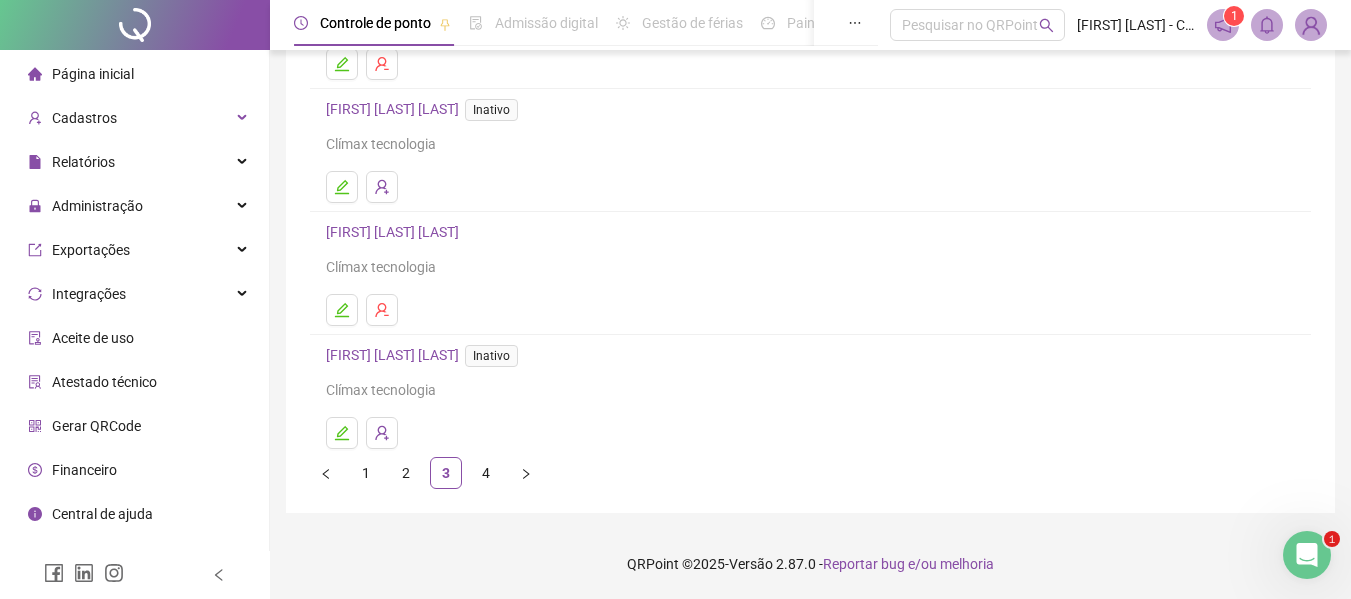 click on "Inativo" at bounding box center (491, 356) 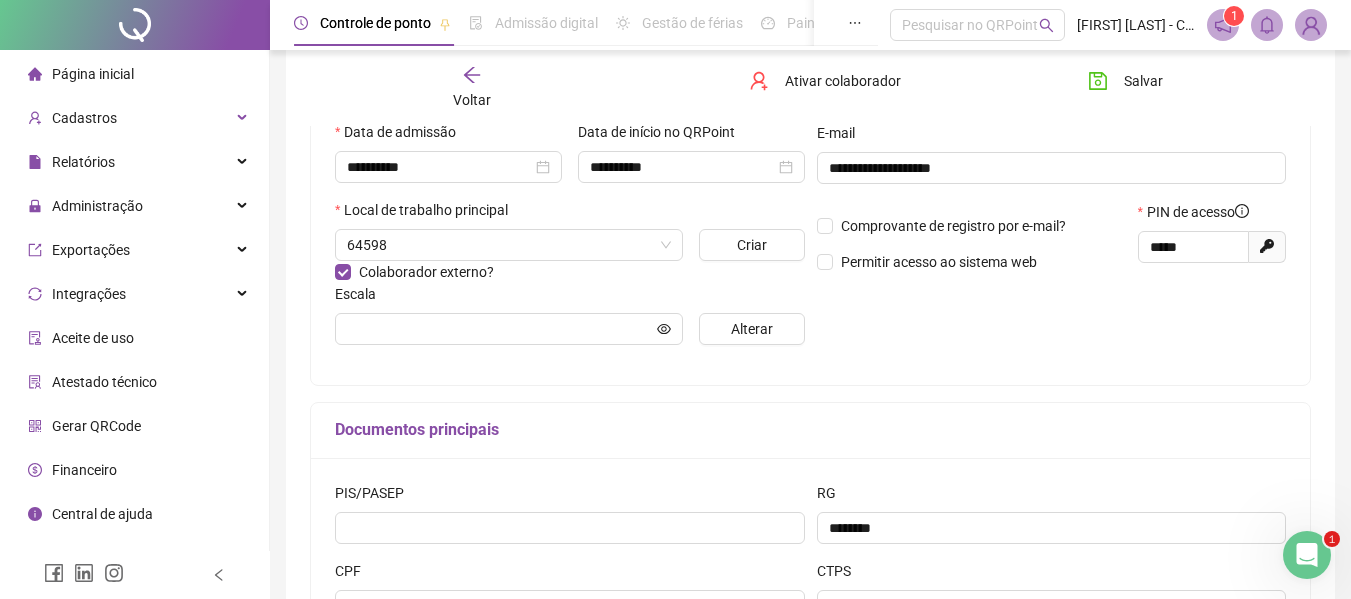 scroll, scrollTop: 378, scrollLeft: 0, axis: vertical 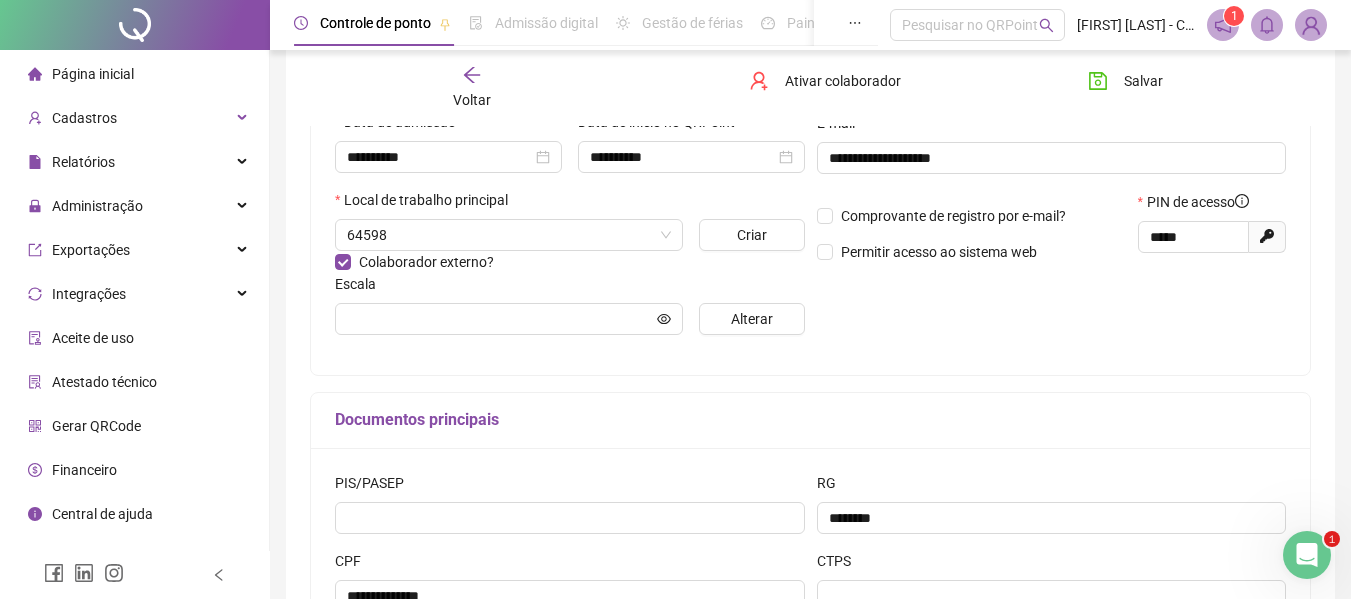 type on "**********" 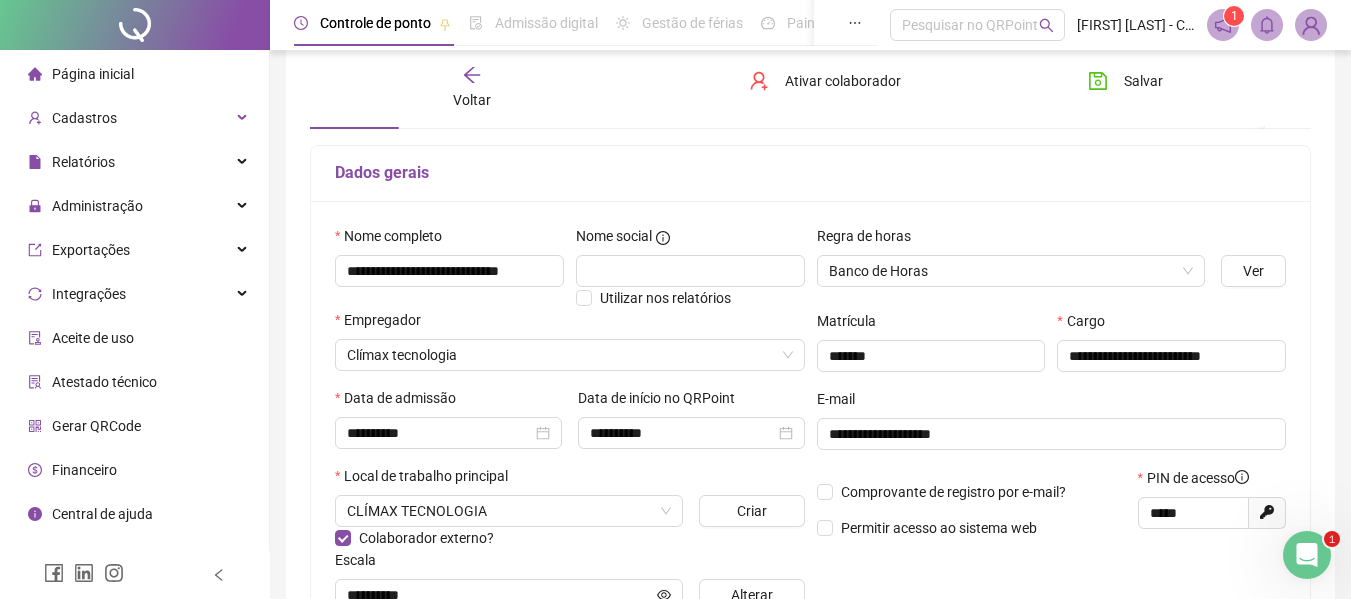 scroll, scrollTop: 78, scrollLeft: 0, axis: vertical 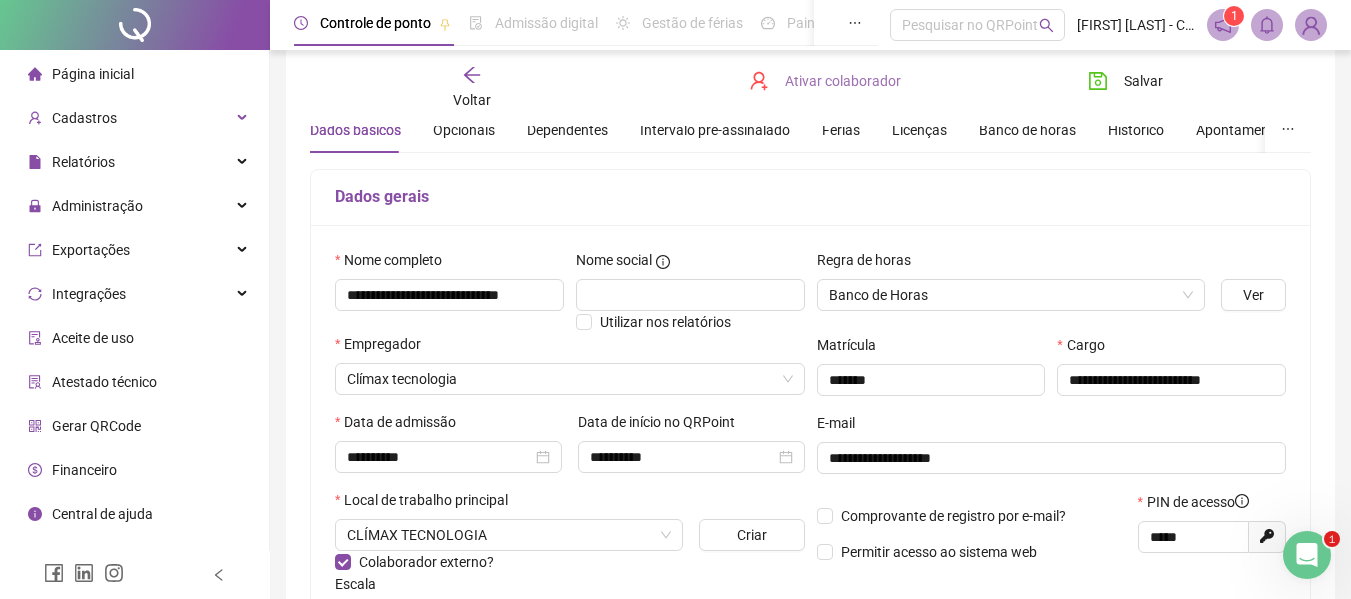 click on "Ativar colaborador" at bounding box center (843, 81) 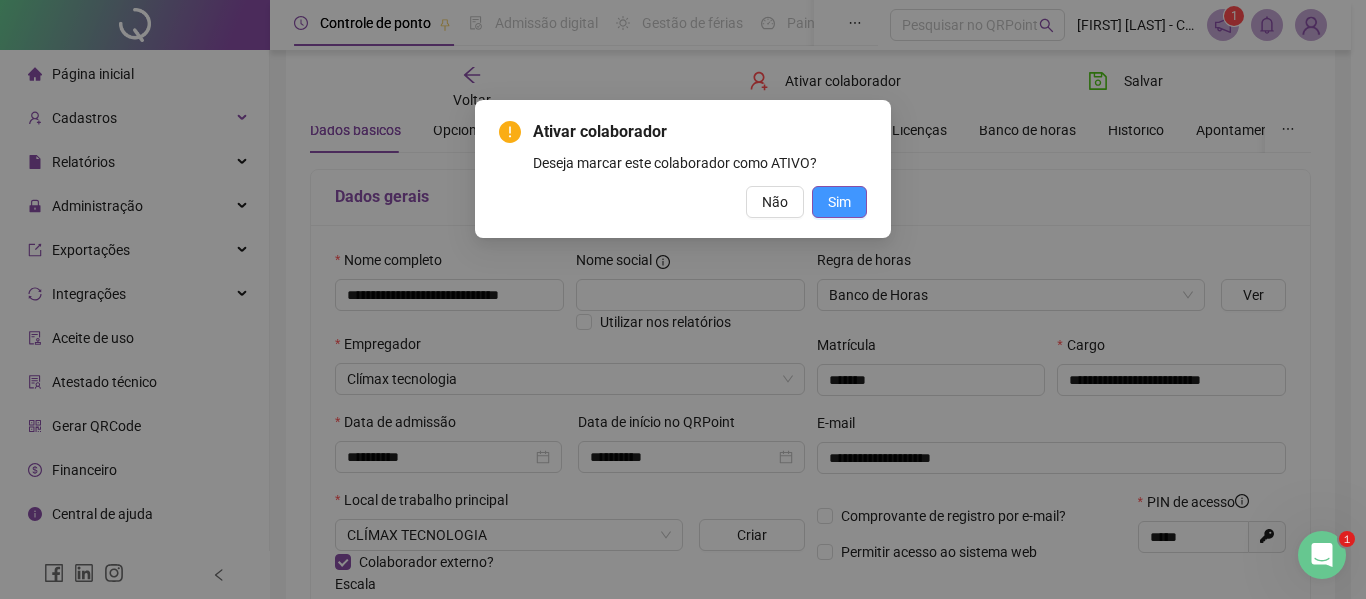 click on "Sim" at bounding box center (839, 202) 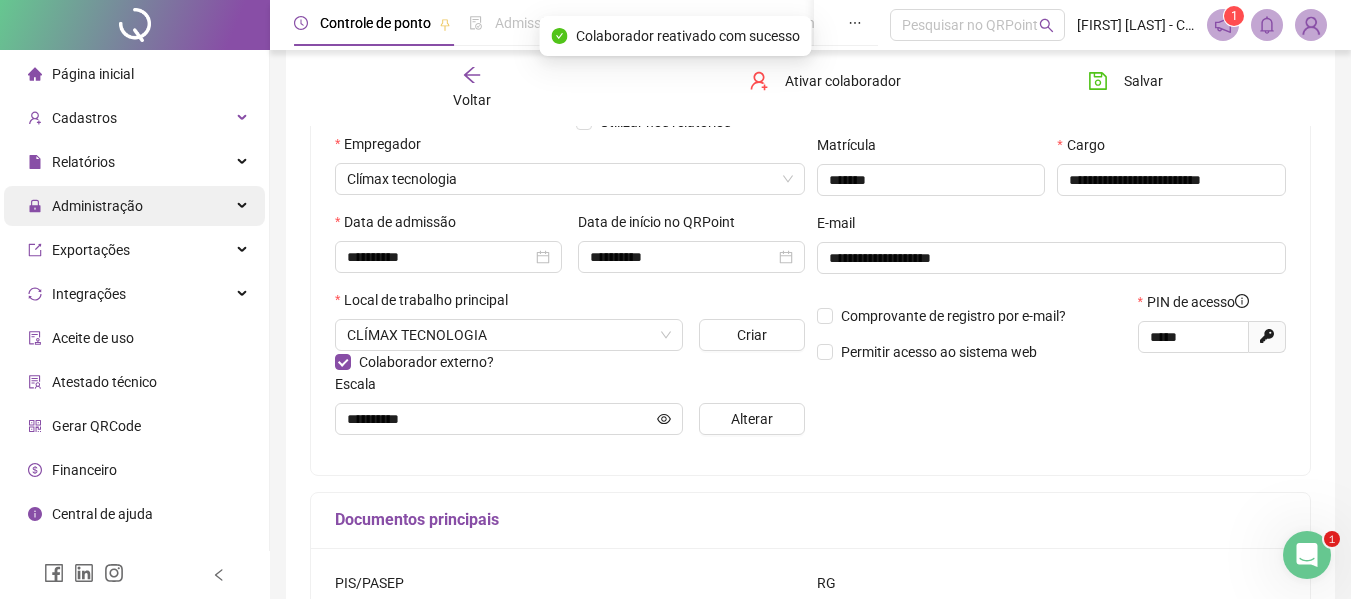 click on "Administração" at bounding box center [85, 206] 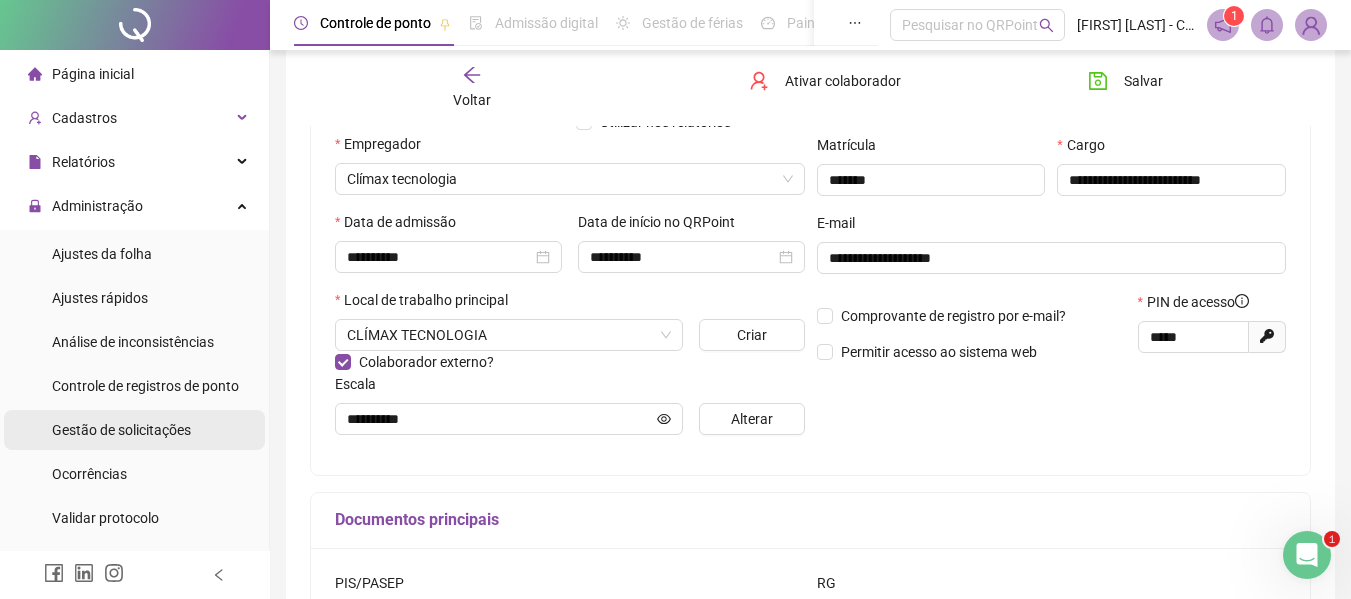 click on "Gestão de solicitações" at bounding box center (121, 430) 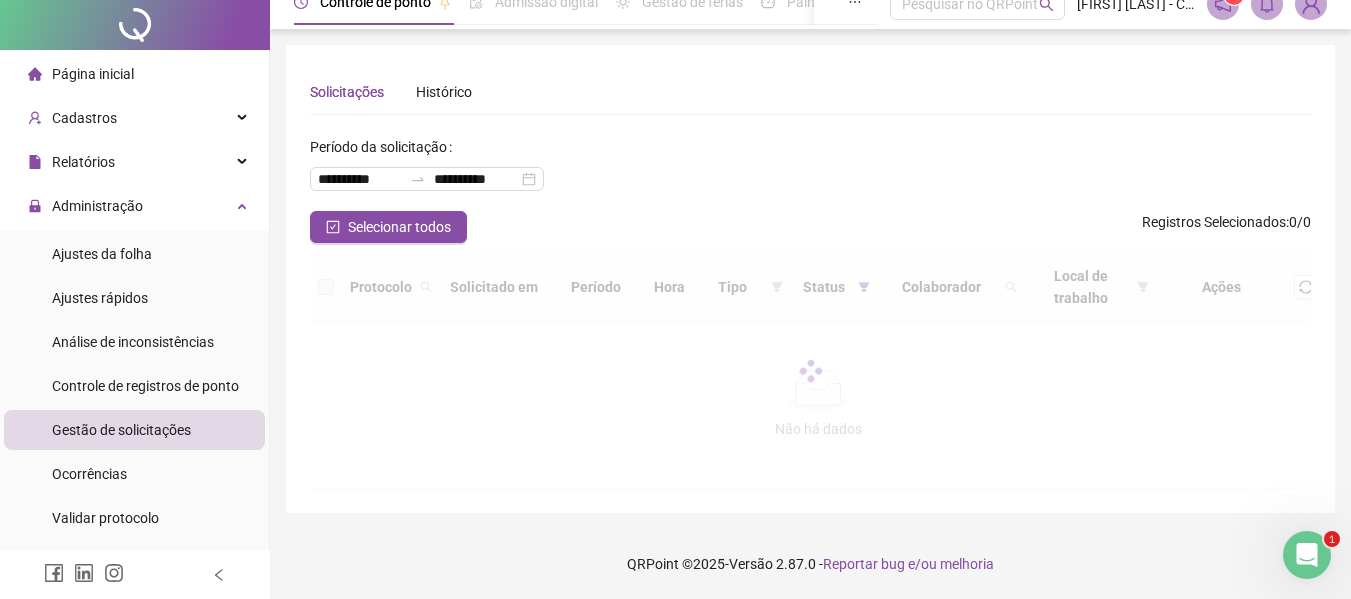 scroll, scrollTop: 0, scrollLeft: 0, axis: both 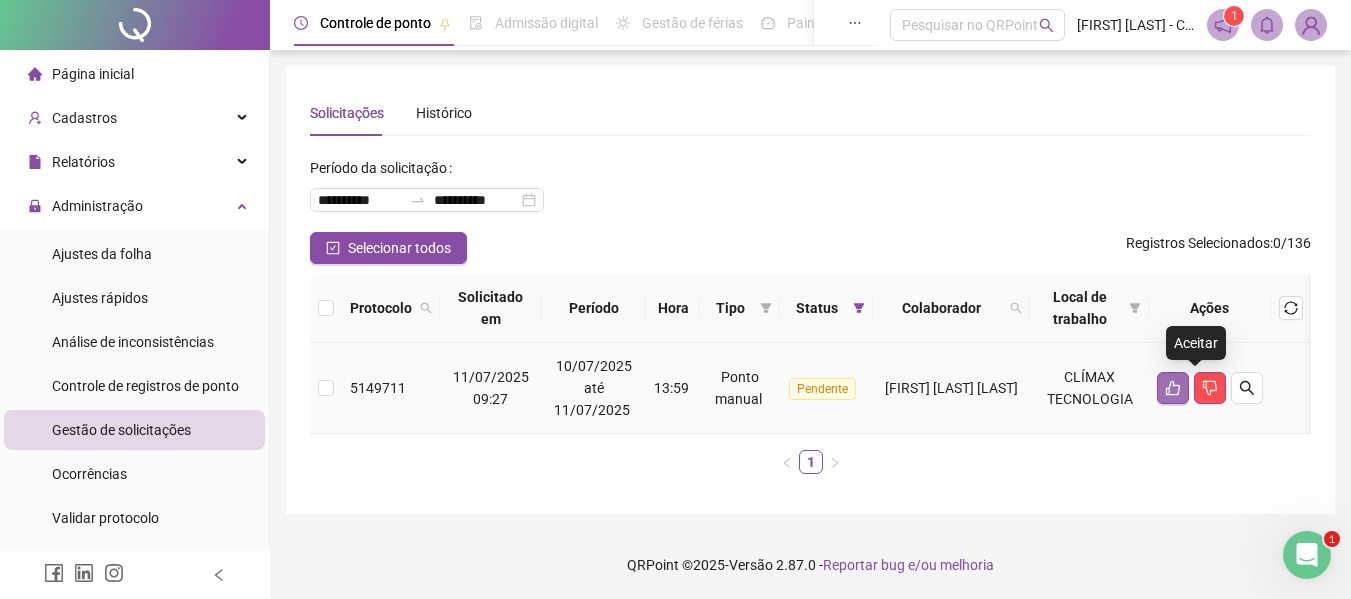 click 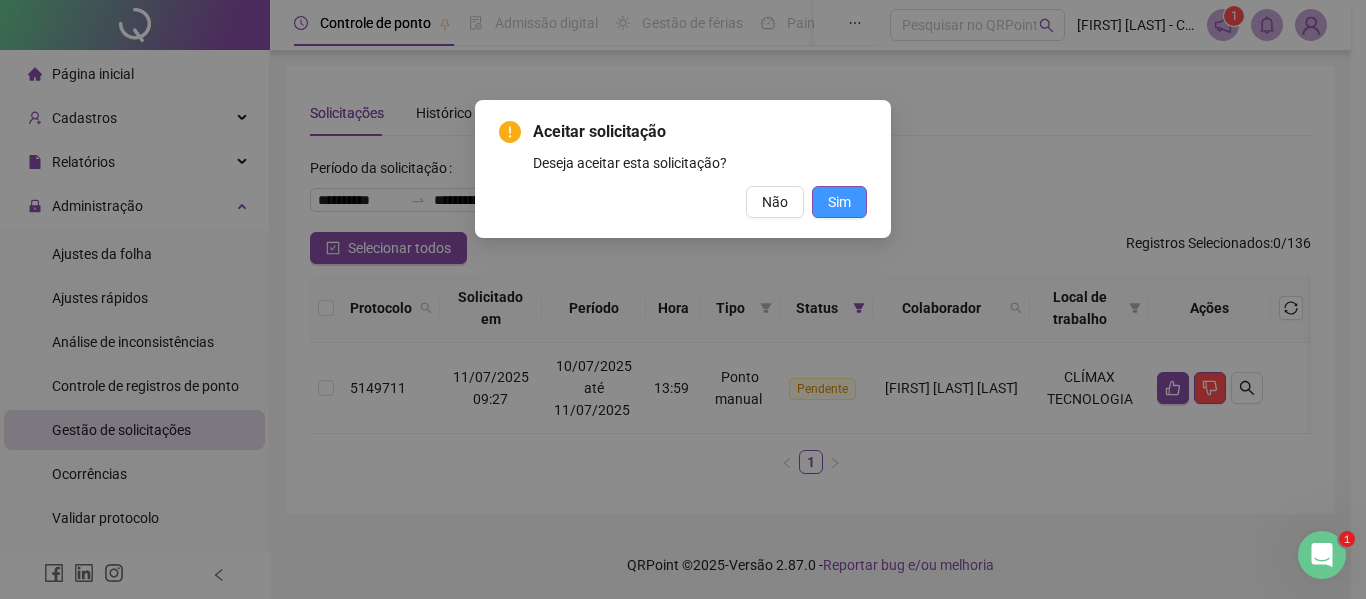 click on "Sim" at bounding box center (839, 202) 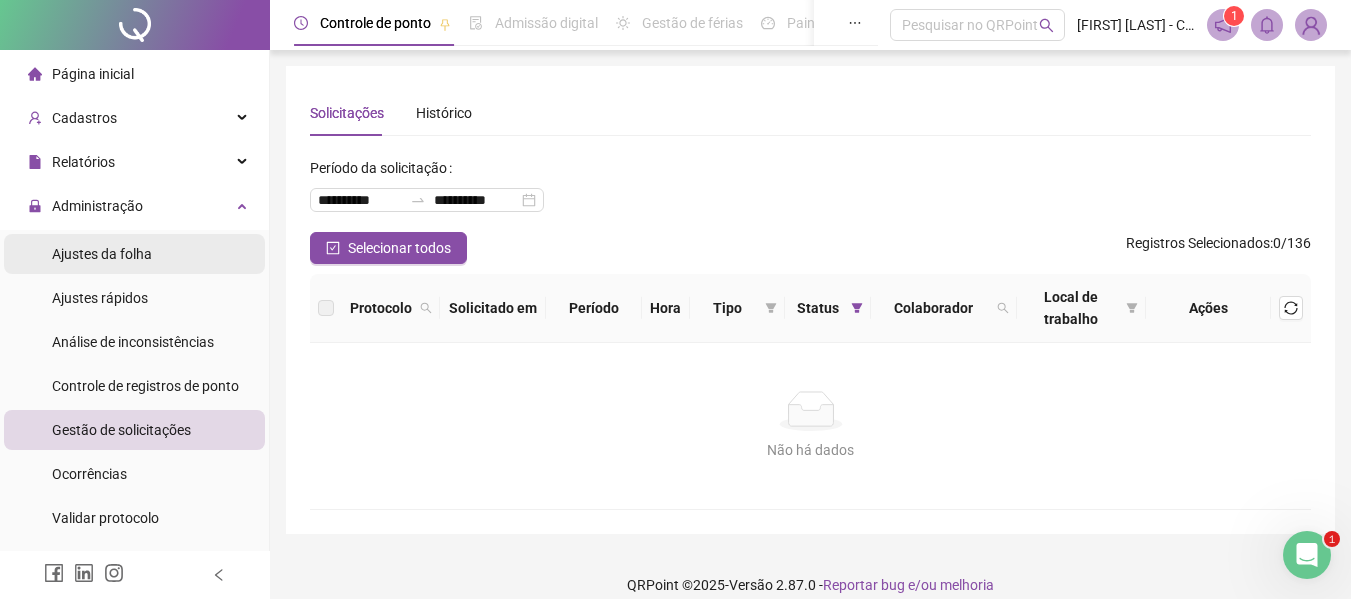 click on "Ajustes da folha" at bounding box center [102, 254] 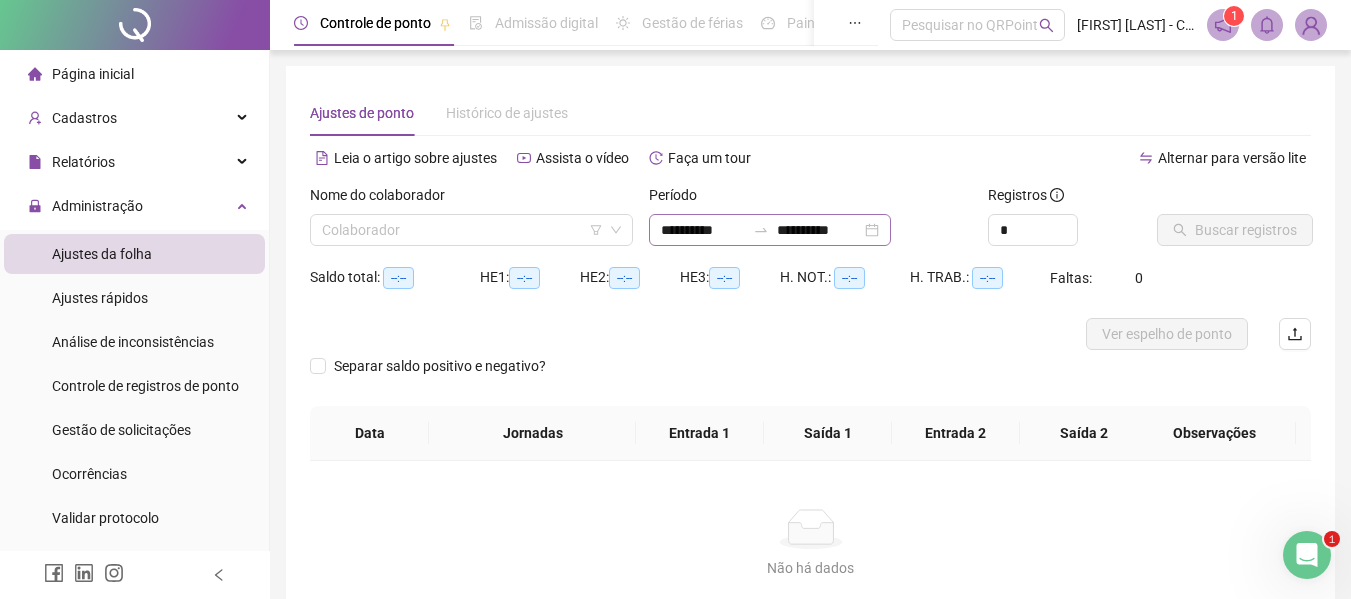 click on "**********" at bounding box center [770, 230] 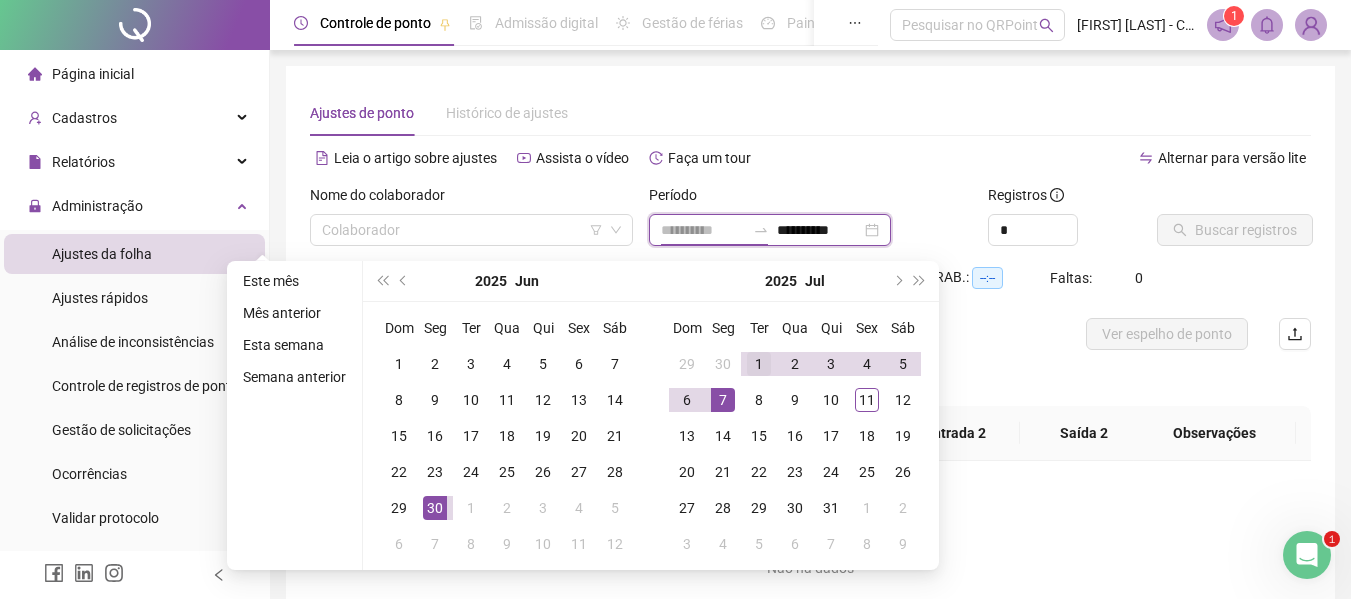 type on "**********" 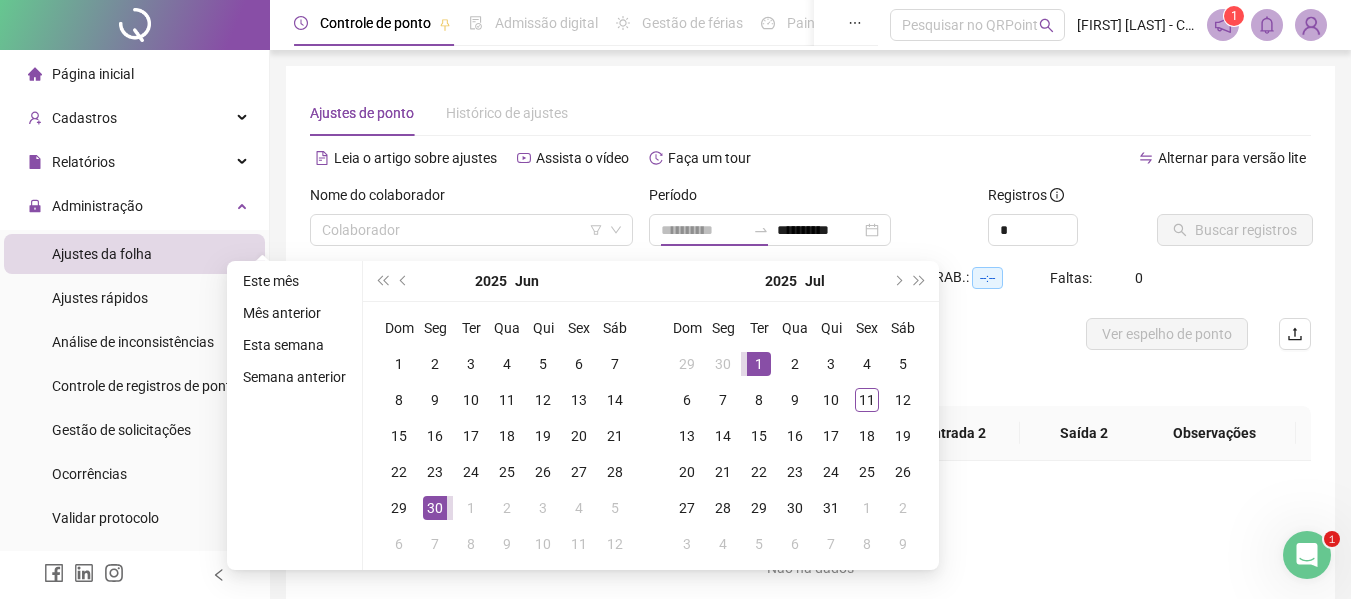 click on "1" at bounding box center [759, 364] 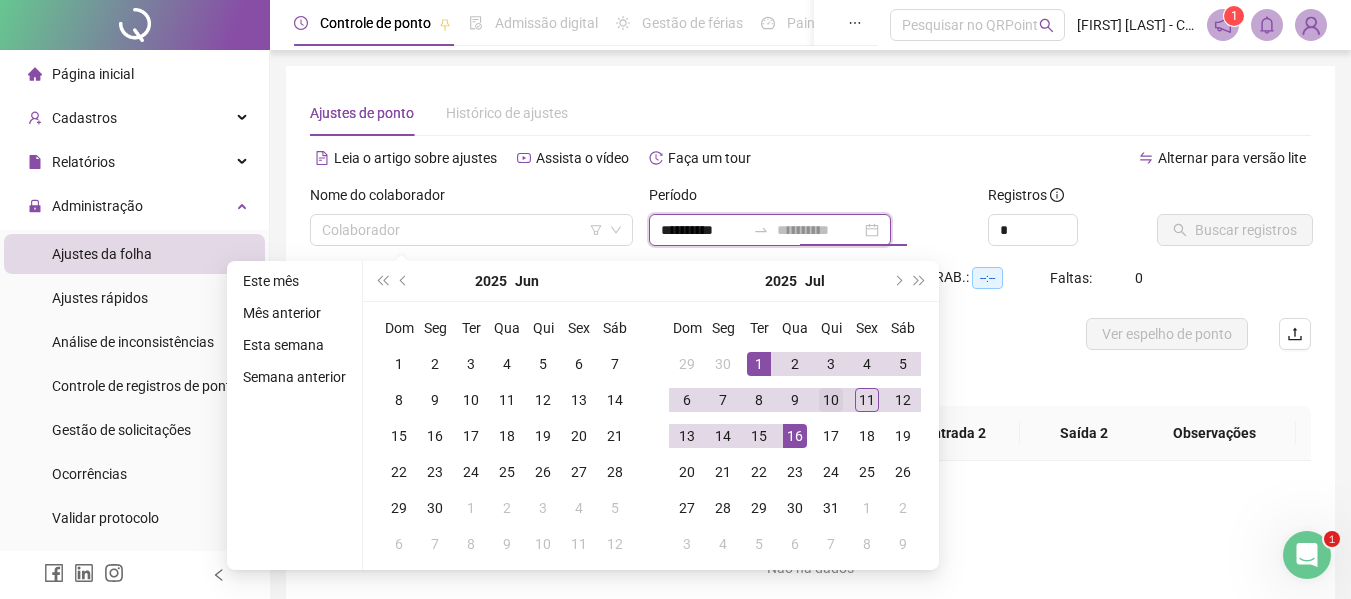 type on "**********" 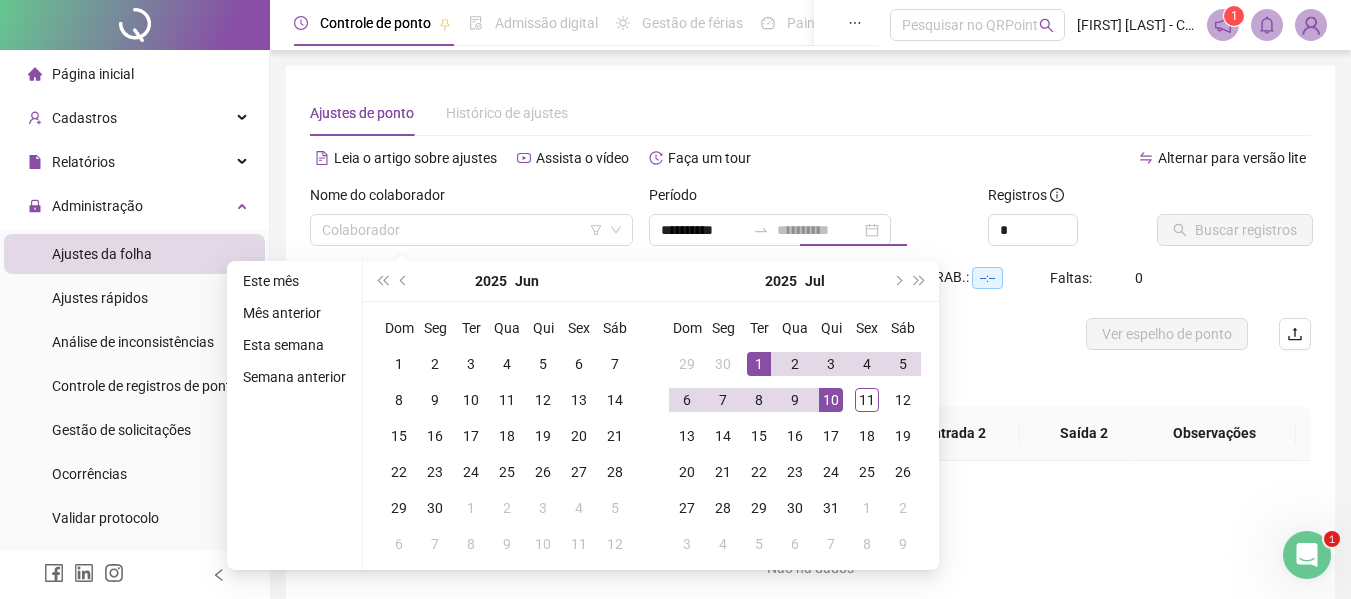 click on "10" at bounding box center [831, 400] 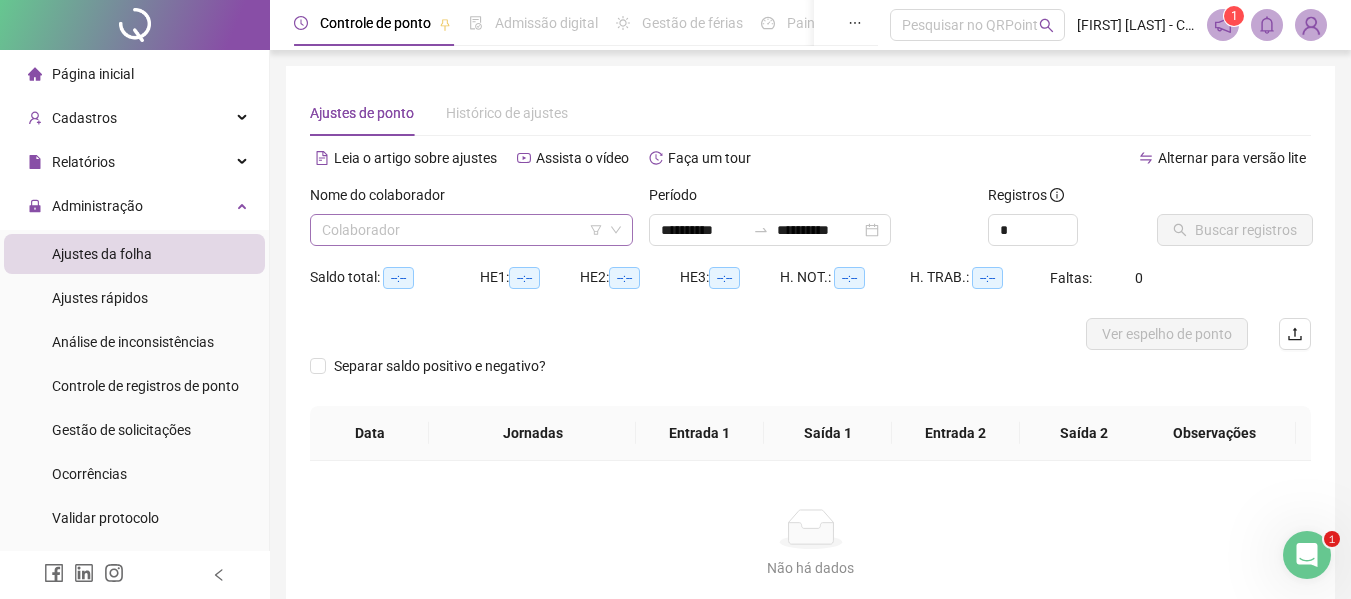 click at bounding box center (465, 230) 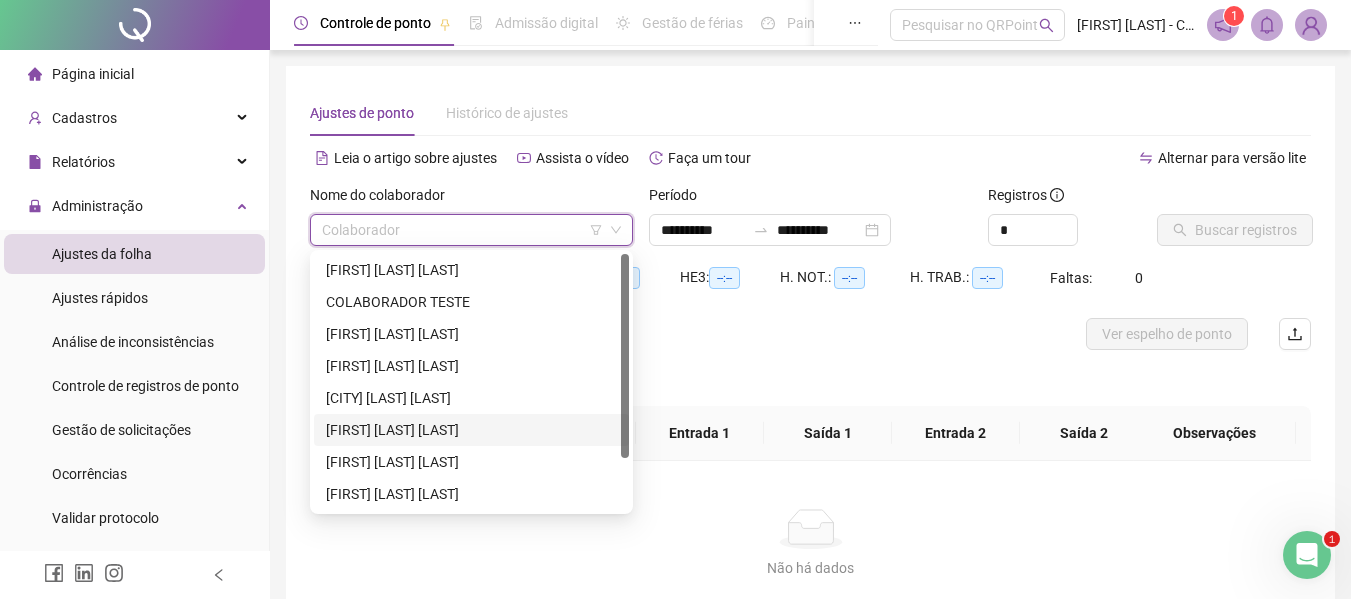 scroll, scrollTop: 64, scrollLeft: 0, axis: vertical 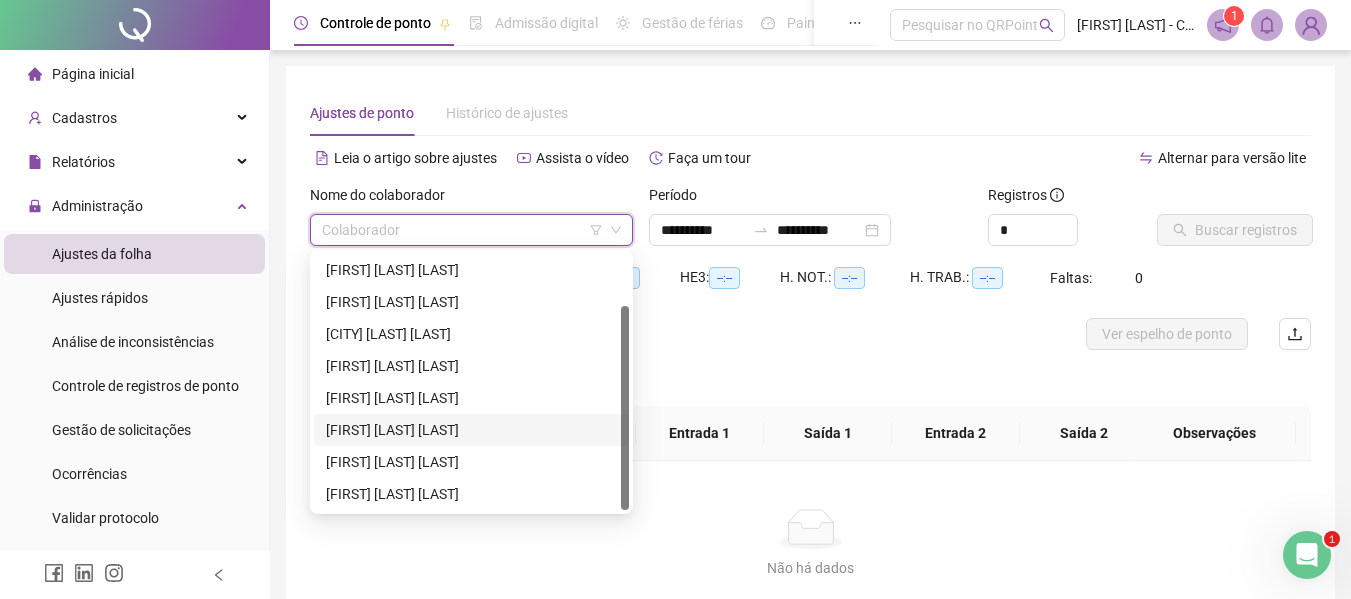 click on "[FIRST] [LAST] [LAST]" at bounding box center [471, 430] 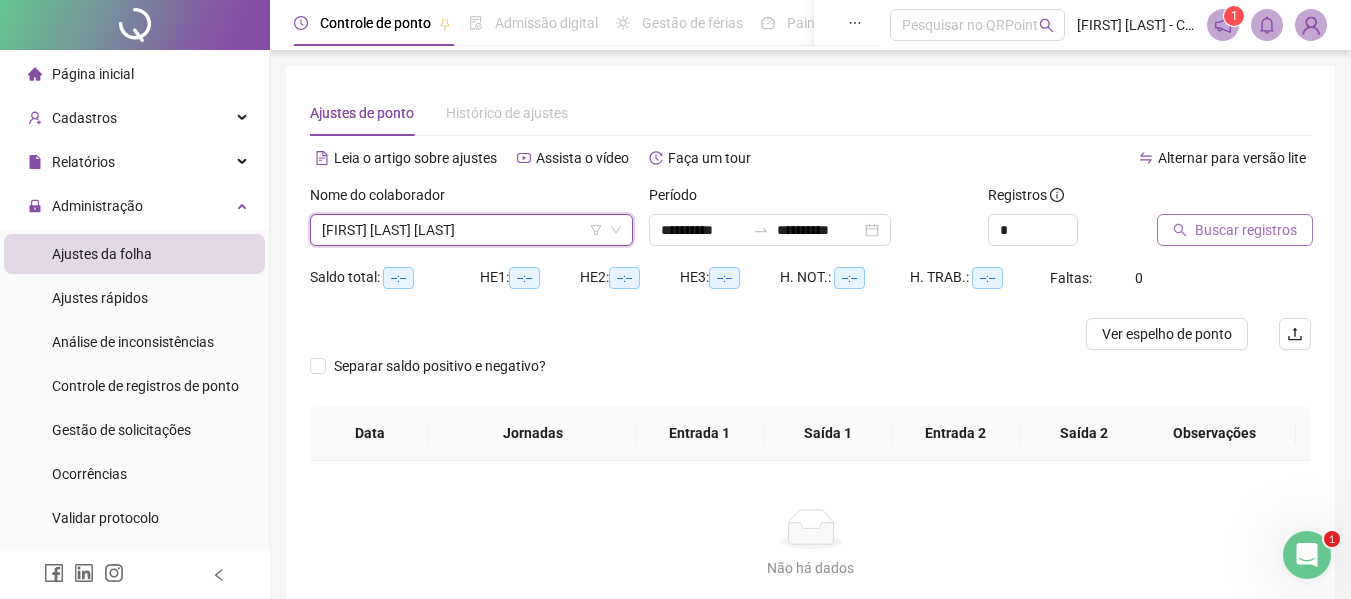 click on "Buscar registros" at bounding box center (1246, 230) 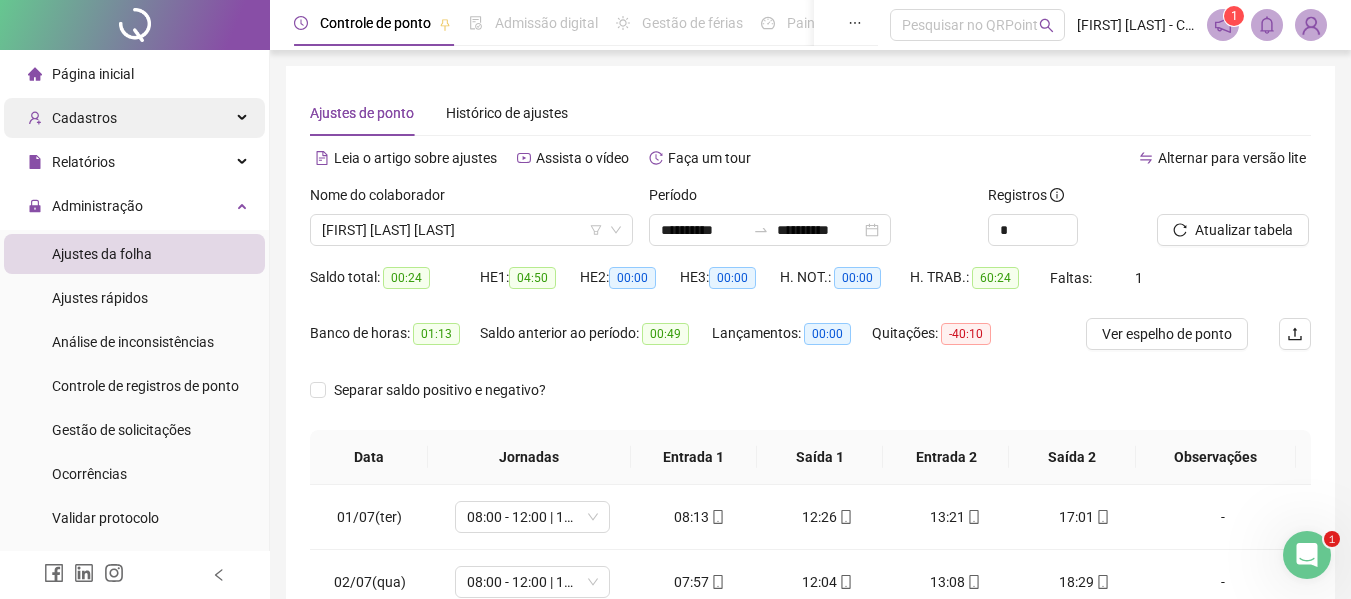 click on "Cadastros" at bounding box center [84, 118] 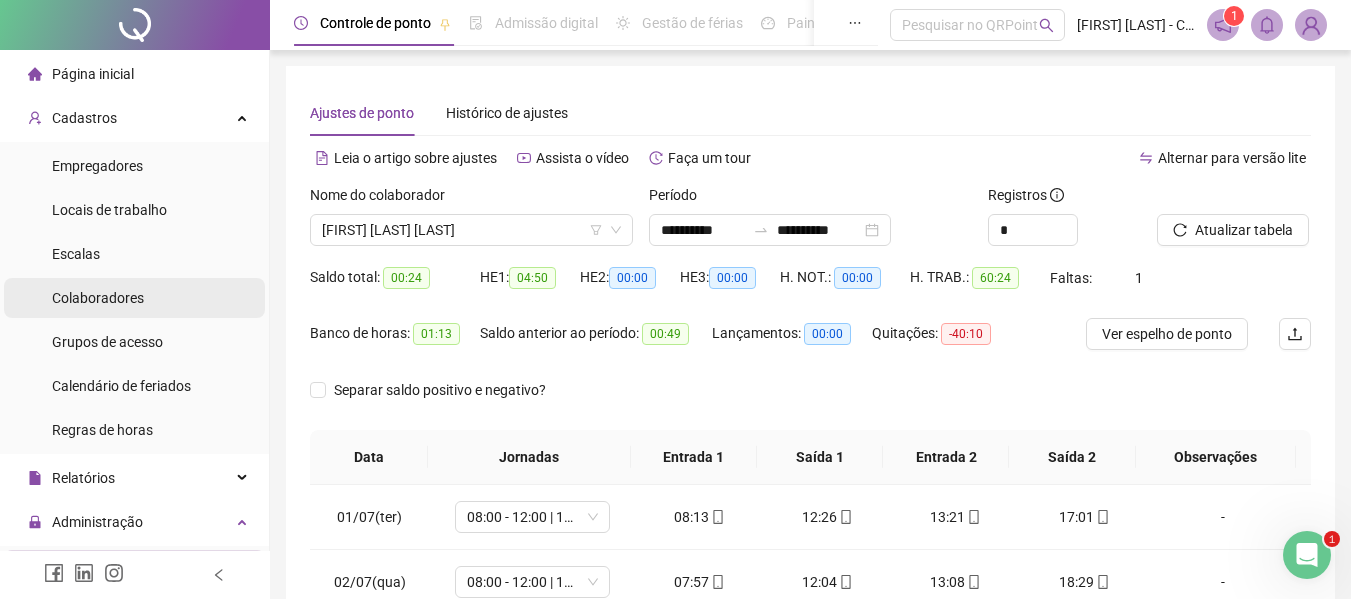 click on "Colaboradores" at bounding box center (98, 298) 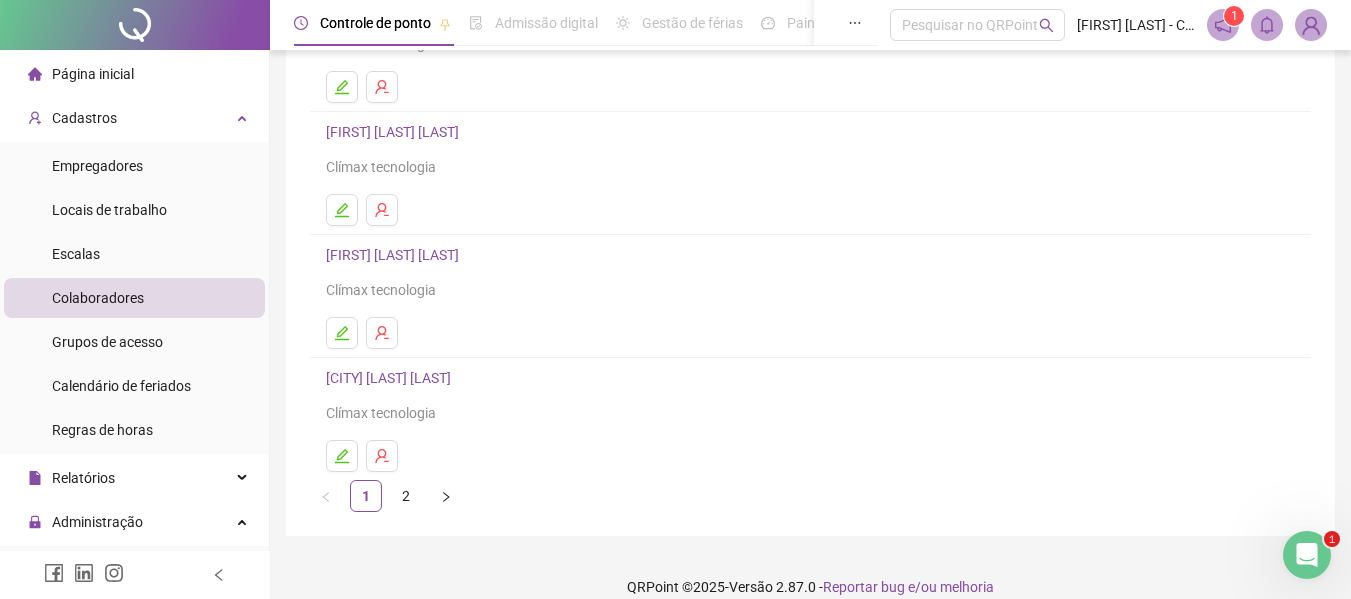 scroll, scrollTop: 368, scrollLeft: 0, axis: vertical 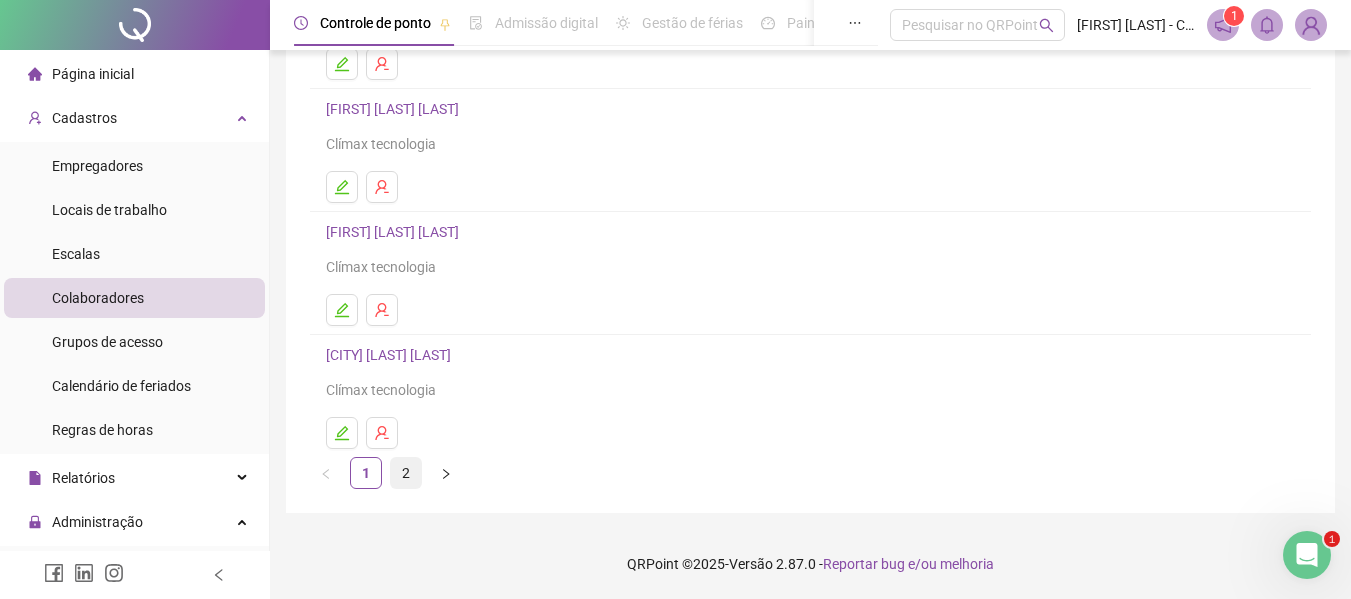click on "2" at bounding box center [406, 473] 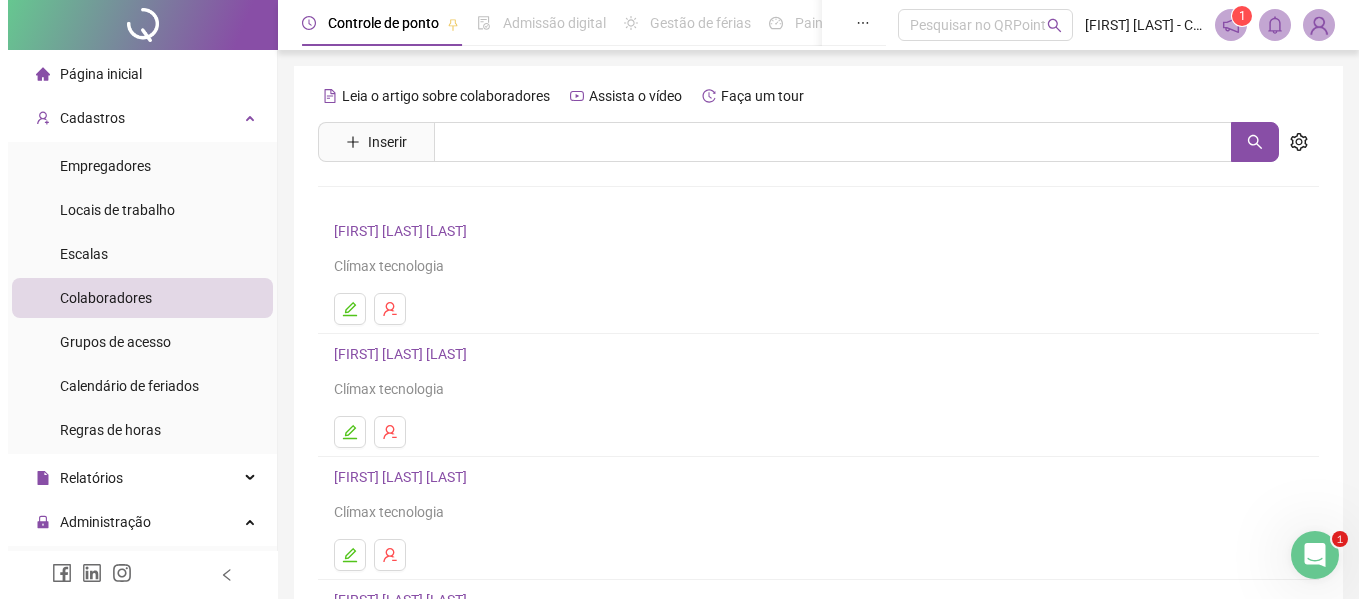 scroll, scrollTop: 300, scrollLeft: 0, axis: vertical 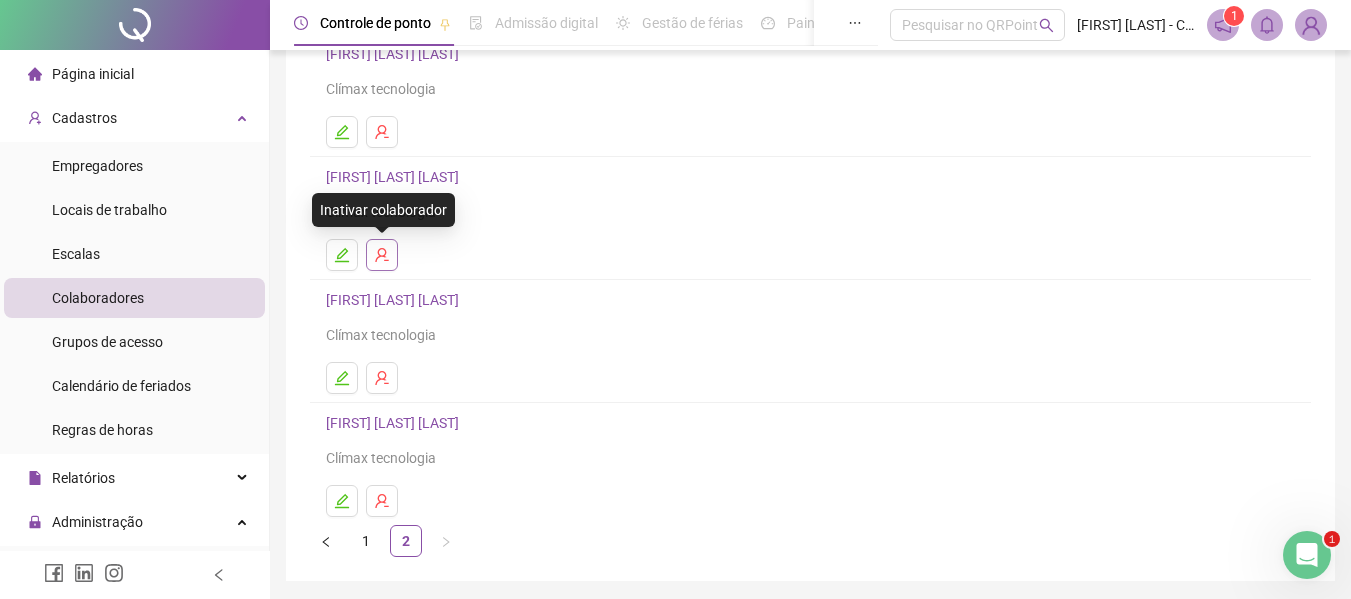 click at bounding box center [382, 255] 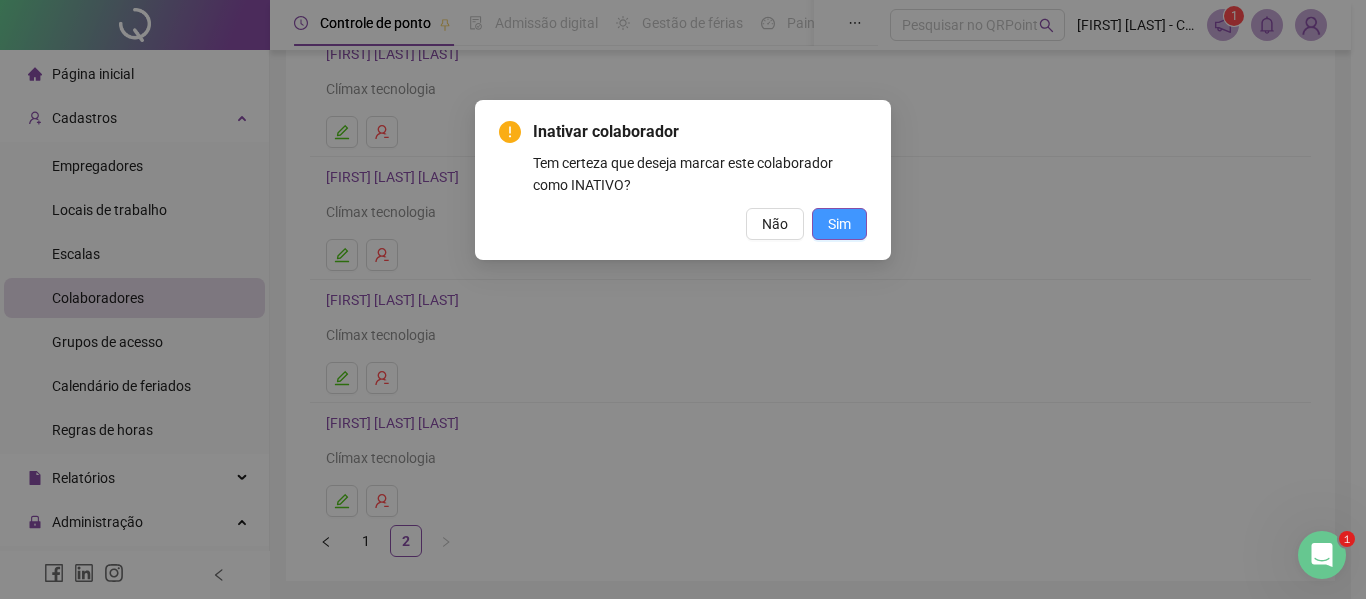 click on "Sim" at bounding box center (839, 224) 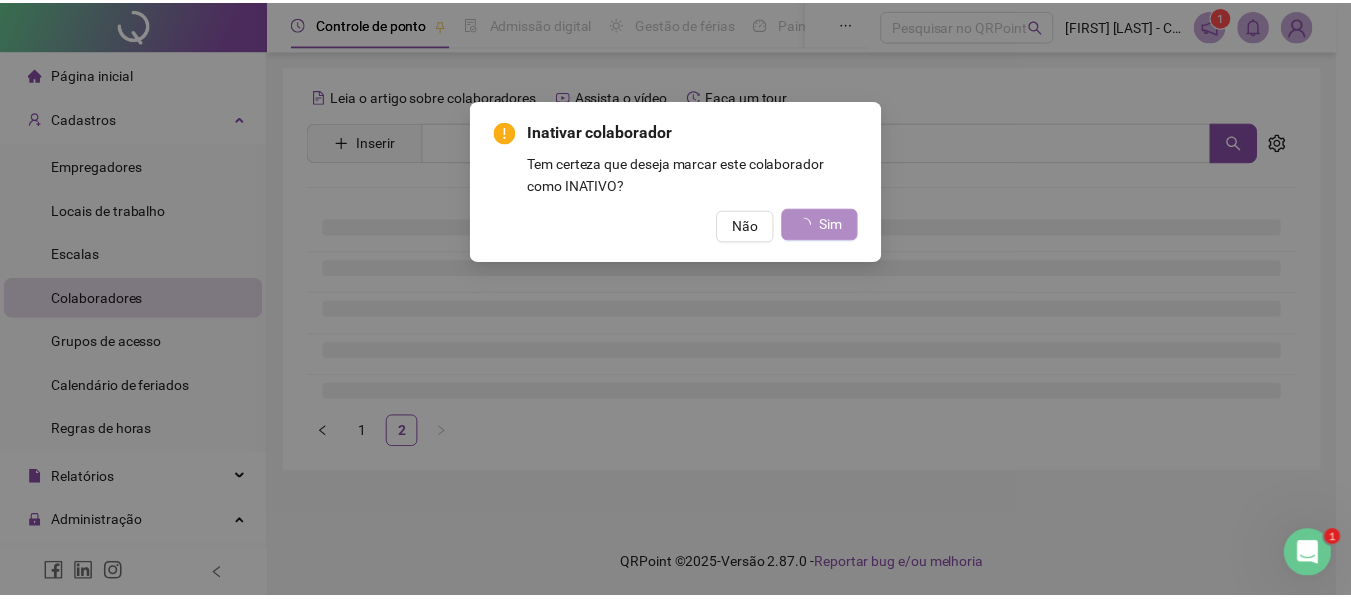 scroll, scrollTop: 0, scrollLeft: 0, axis: both 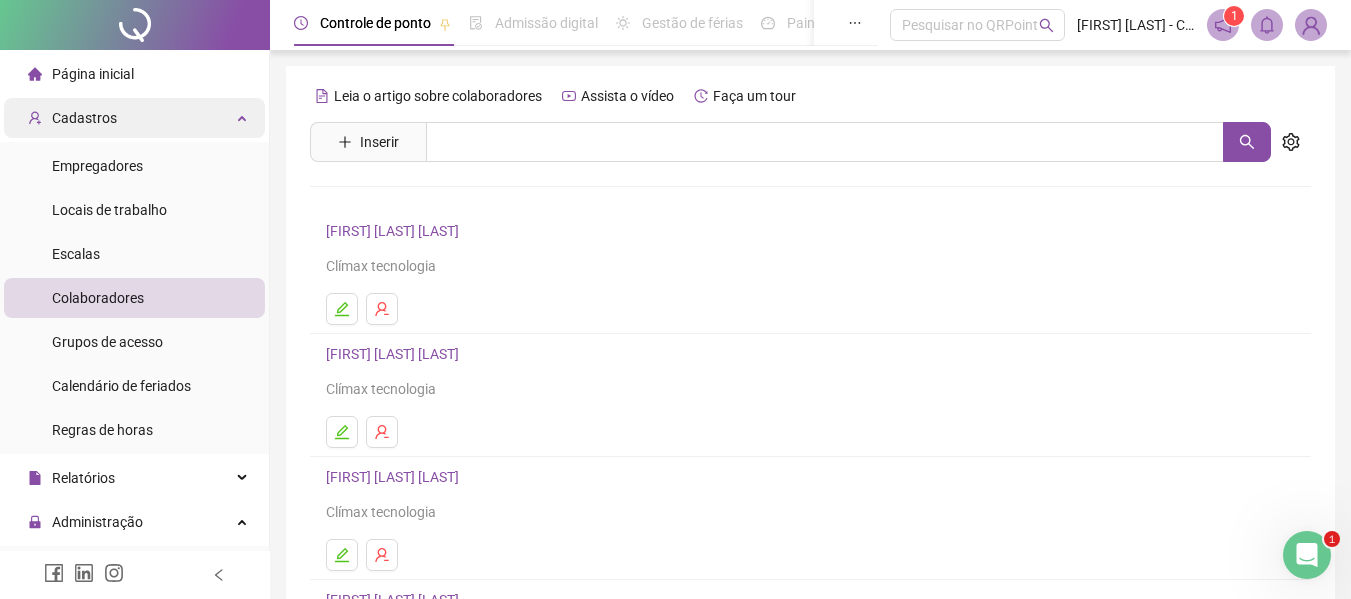 click on "Cadastros" at bounding box center [84, 118] 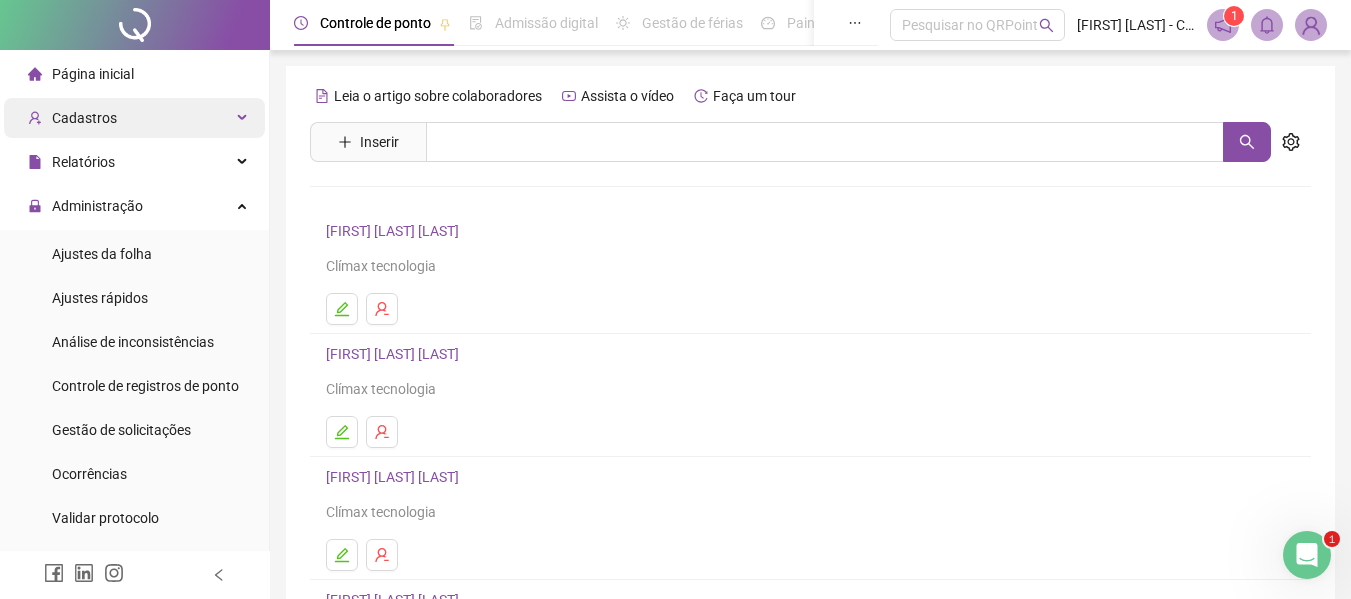 click on "Cadastros" at bounding box center (84, 118) 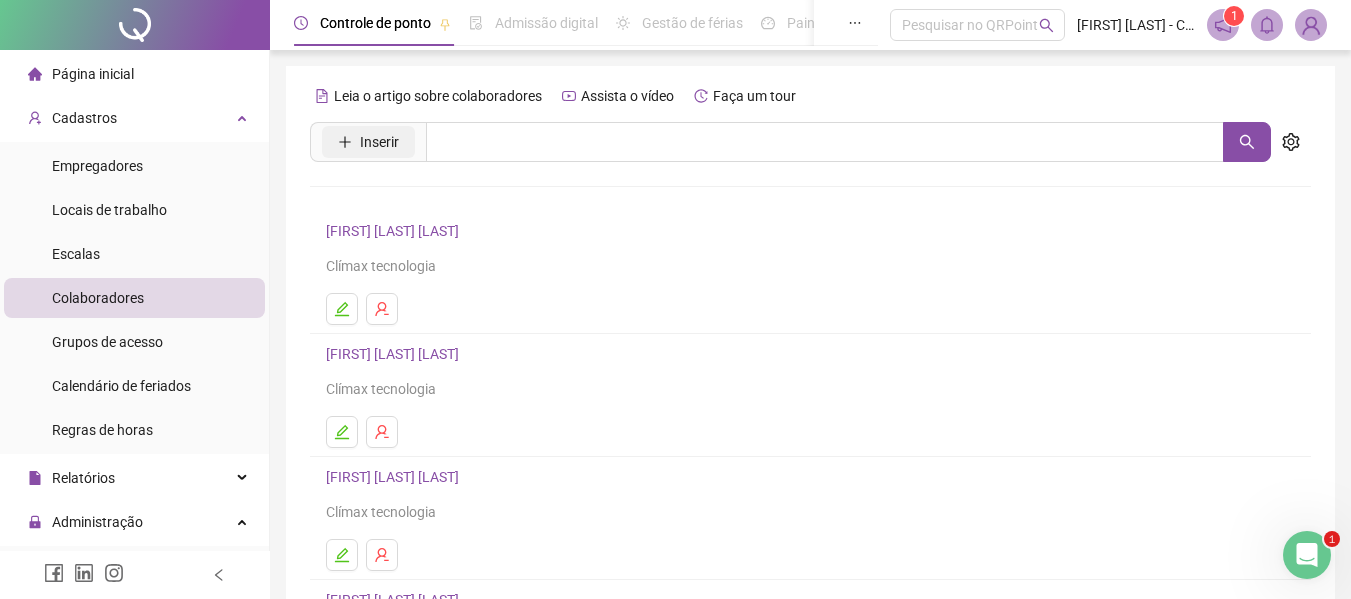 click on "Inserir" at bounding box center (379, 142) 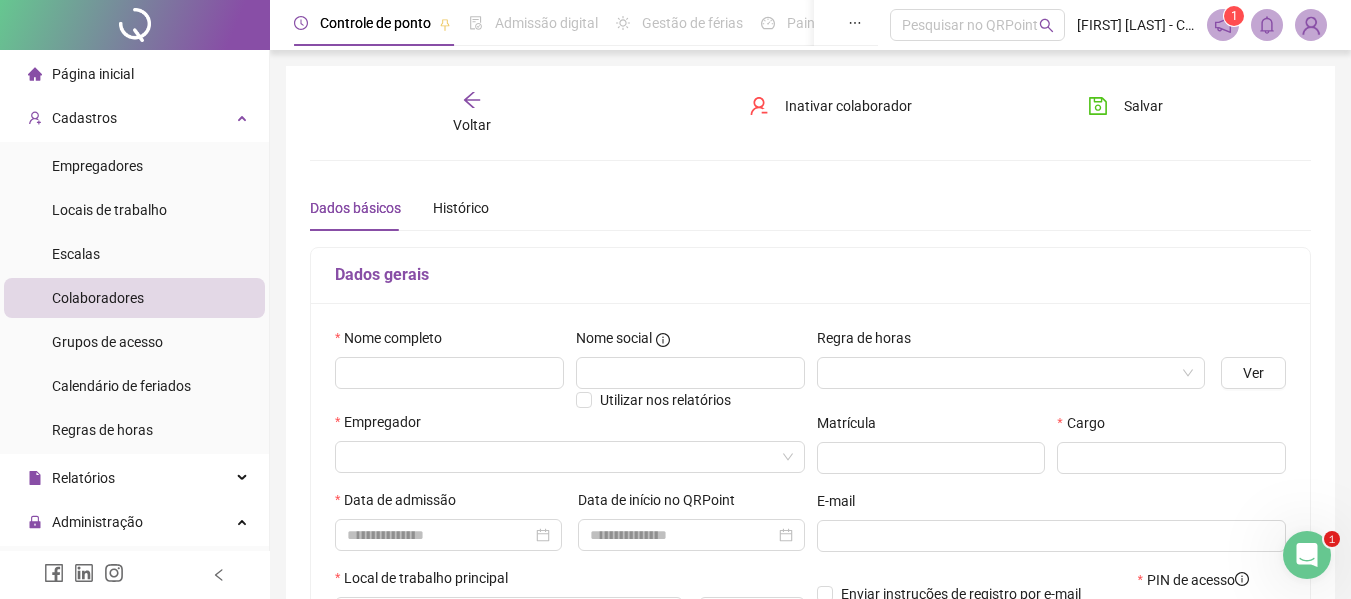 type on "*****" 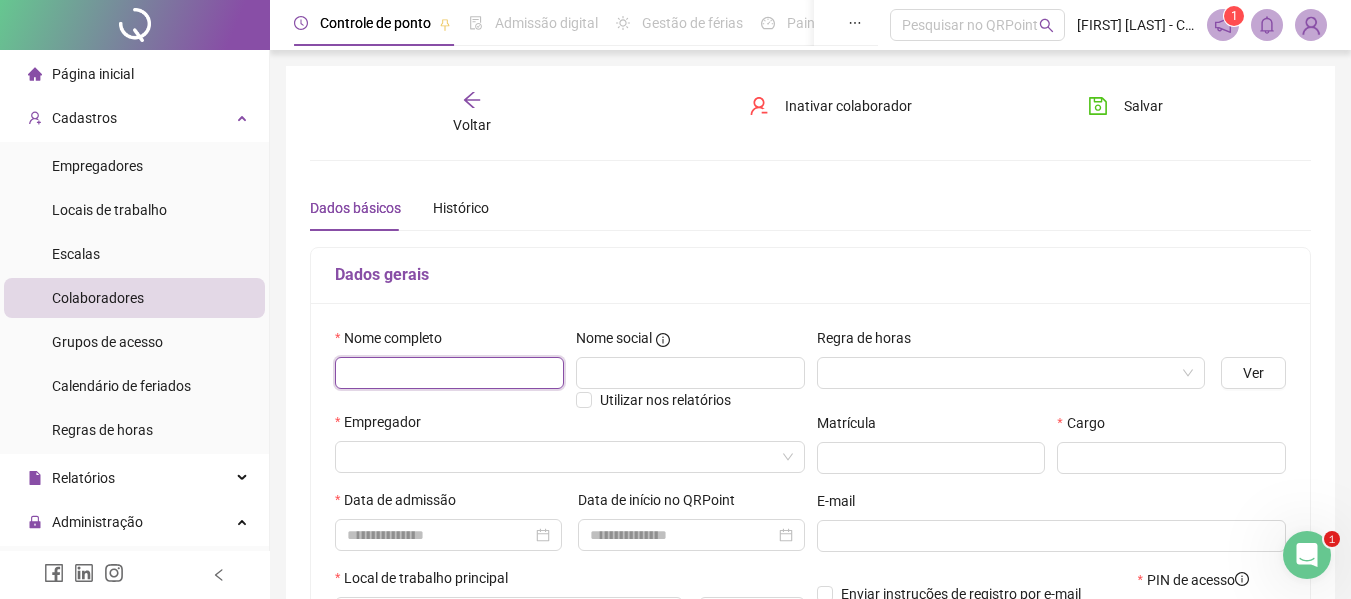 click at bounding box center [449, 373] 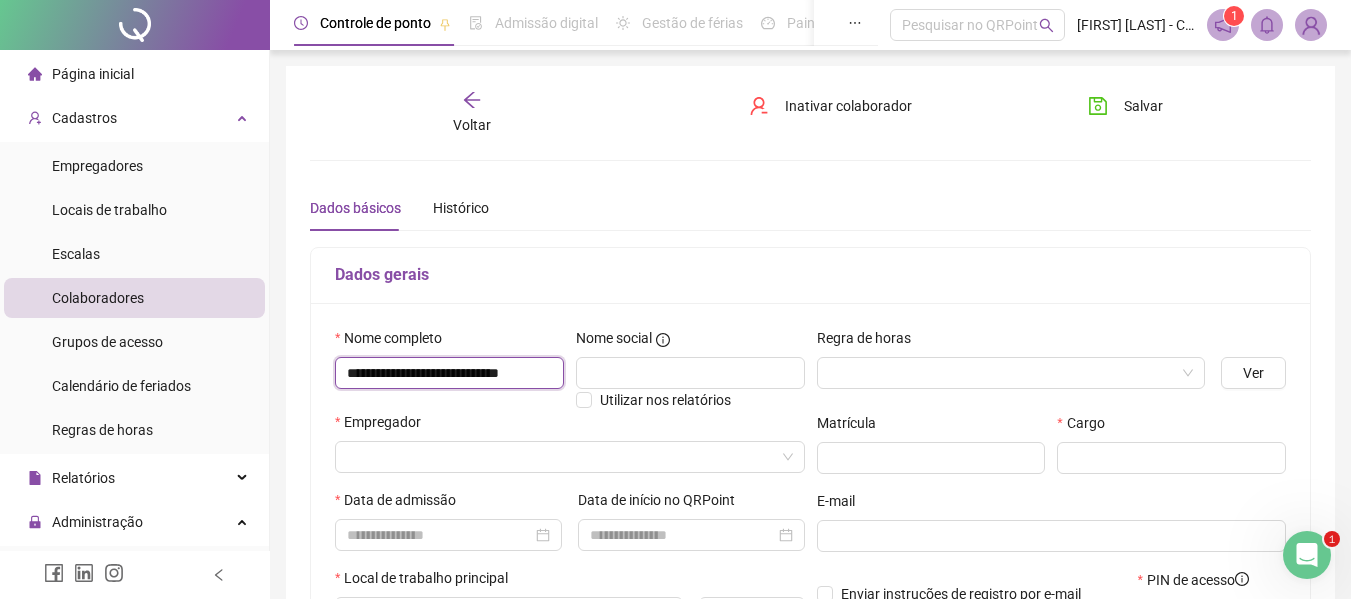 scroll, scrollTop: 0, scrollLeft: 24, axis: horizontal 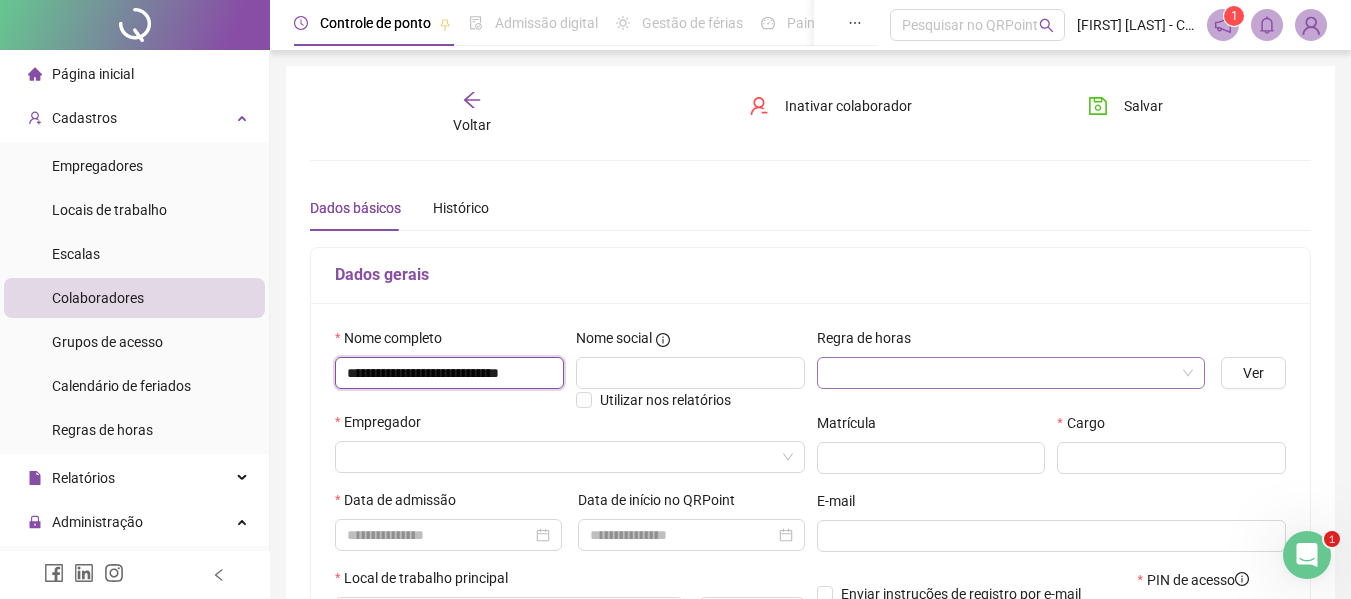 type on "**********" 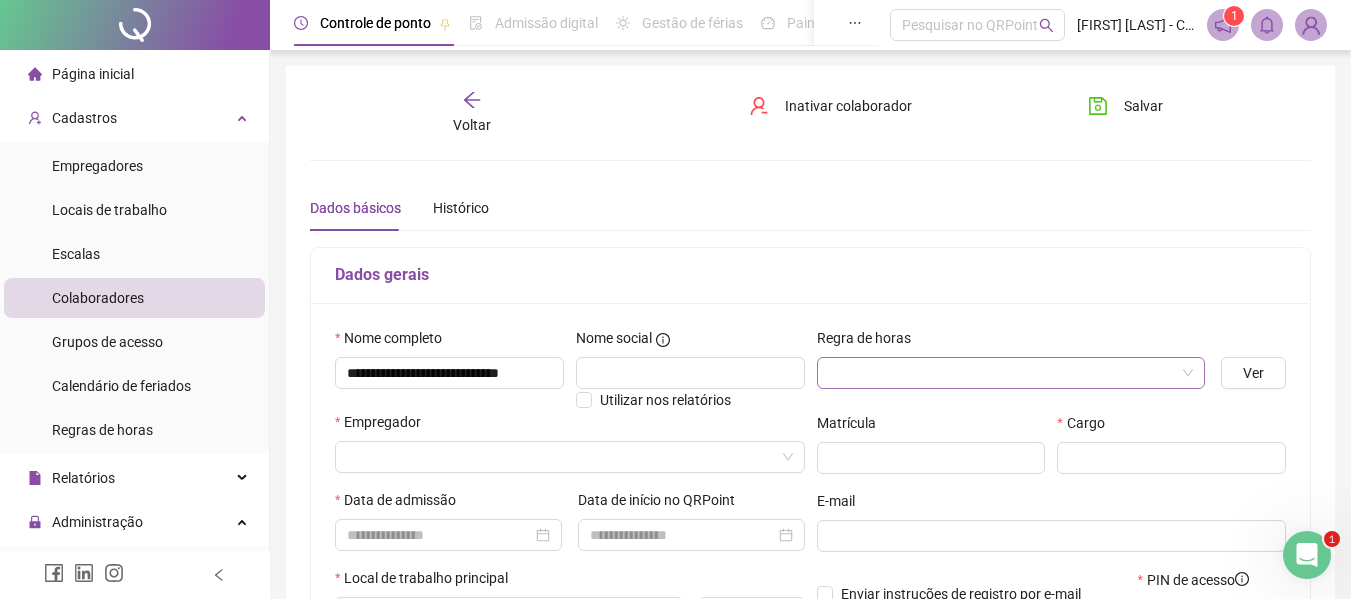 click at bounding box center [1005, 373] 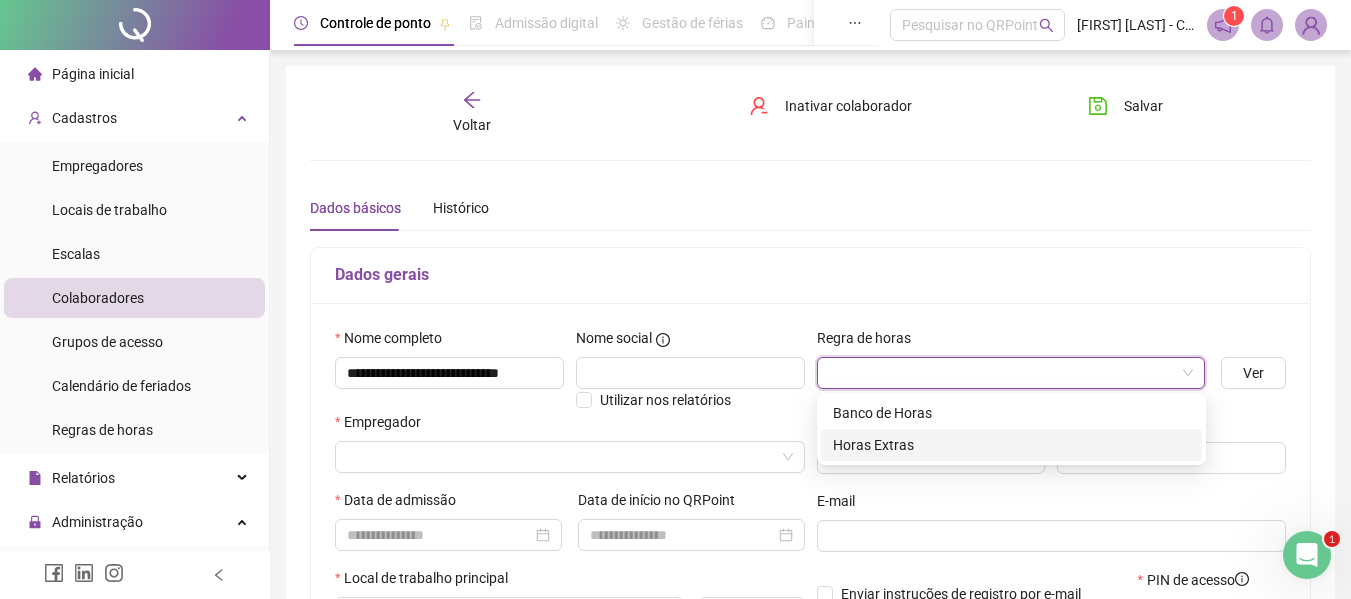 scroll, scrollTop: 0, scrollLeft: 0, axis: both 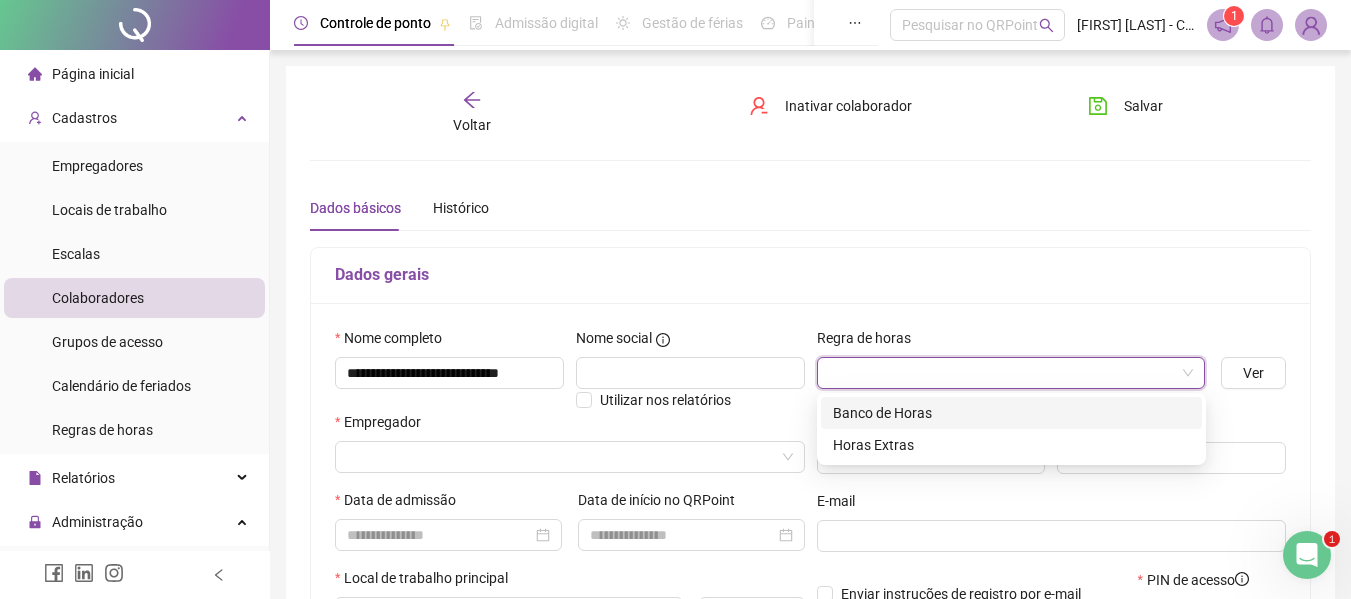 click on "Banco de Horas" at bounding box center (1011, 413) 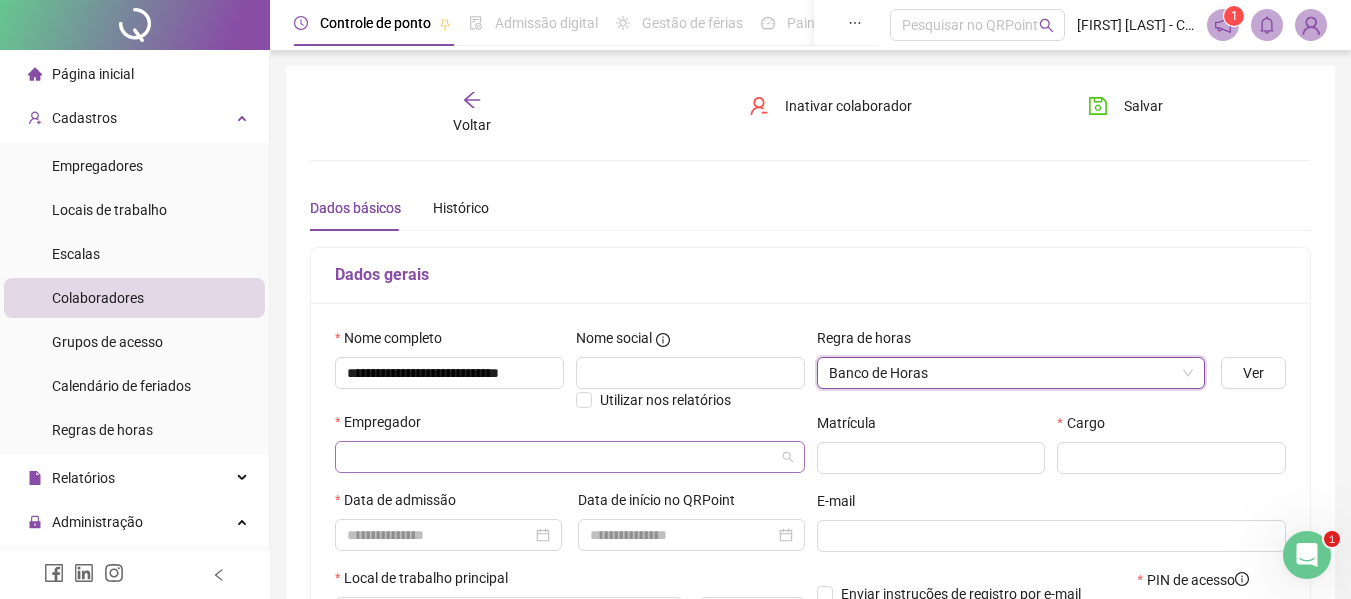 click at bounding box center (564, 457) 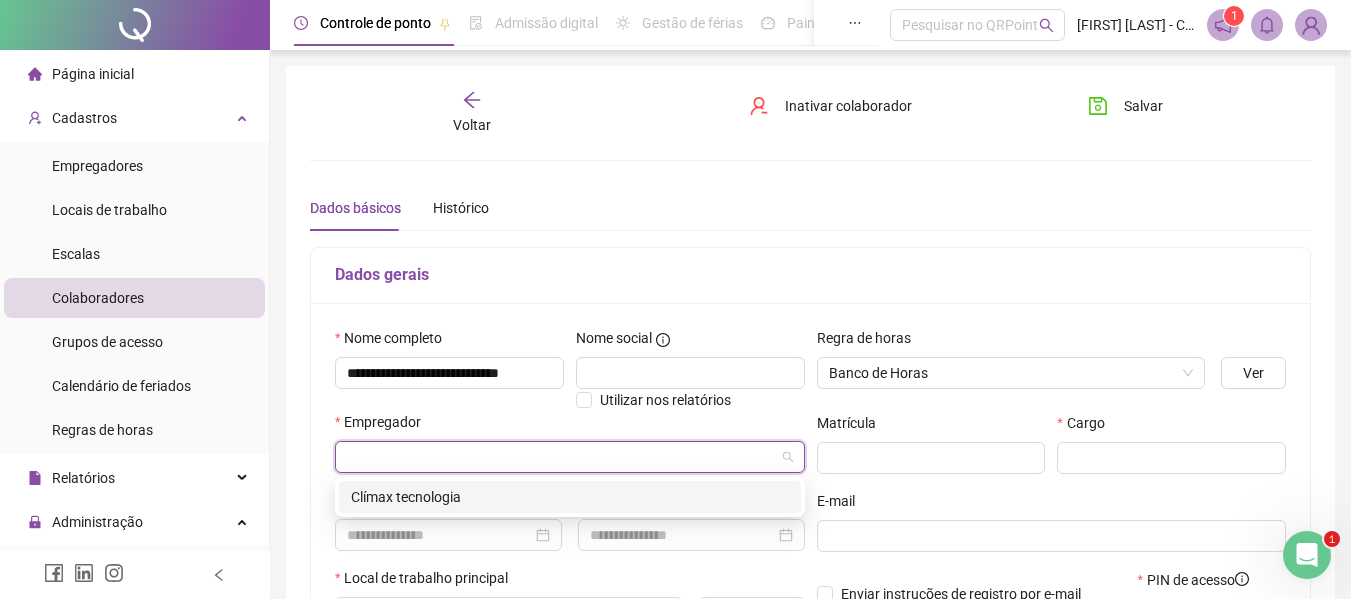 click on "Clímax tecnologia" at bounding box center [570, 497] 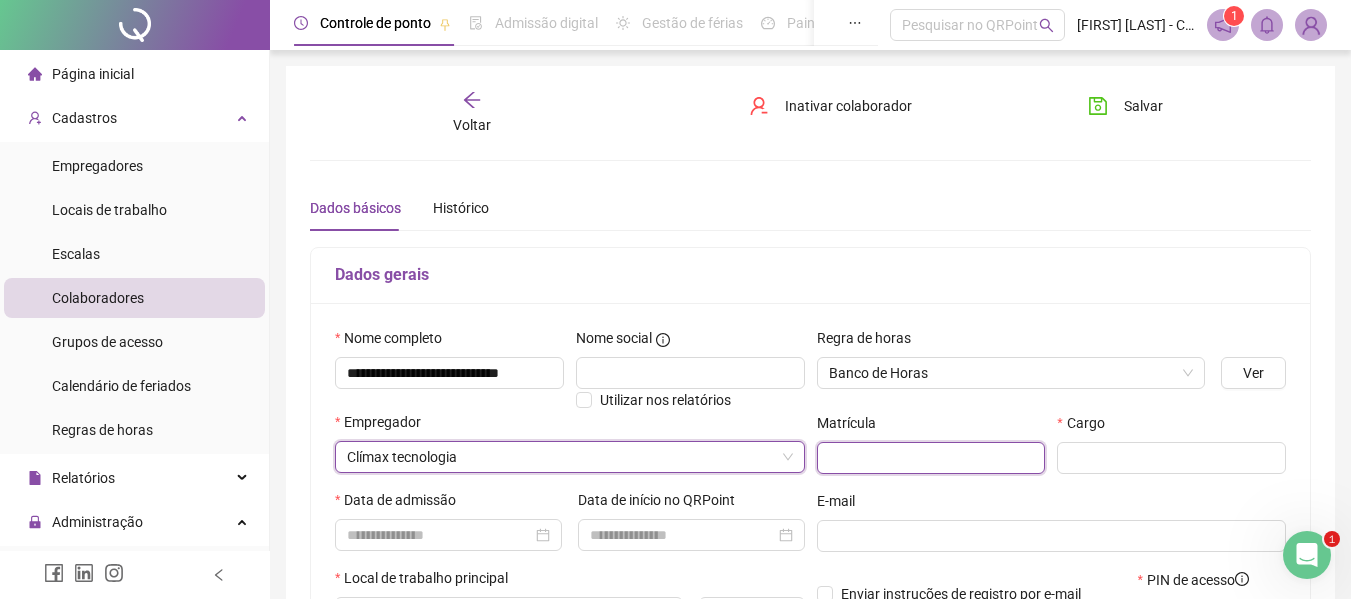 click at bounding box center [931, 458] 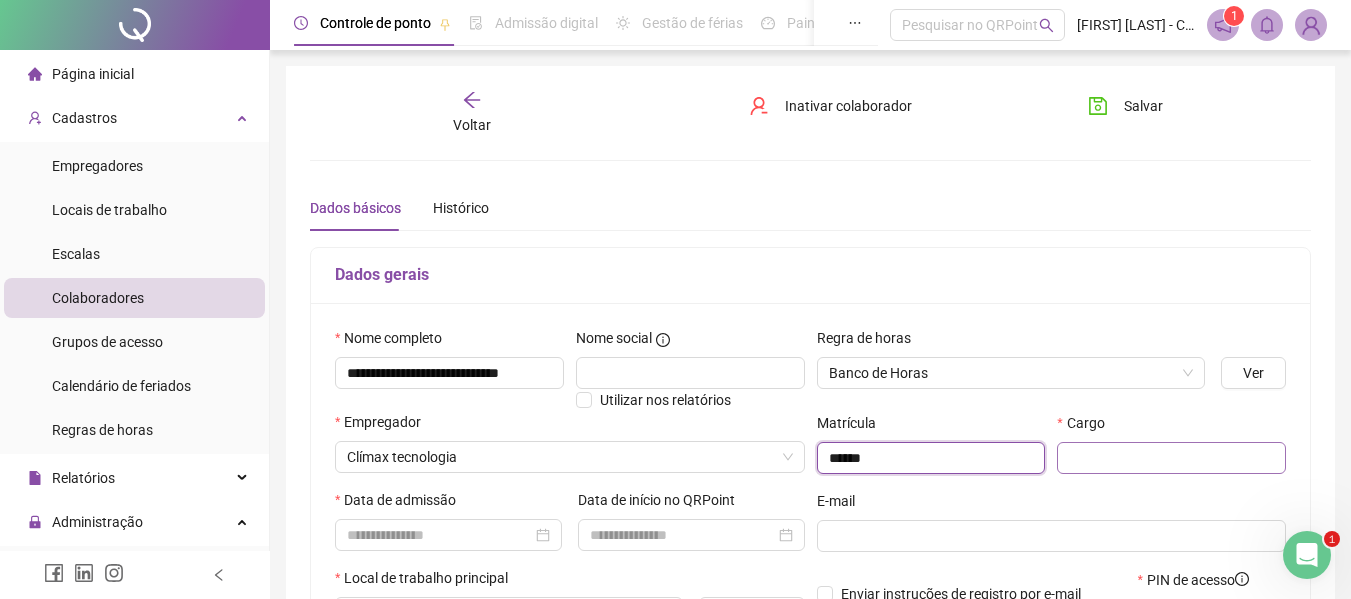 type on "******" 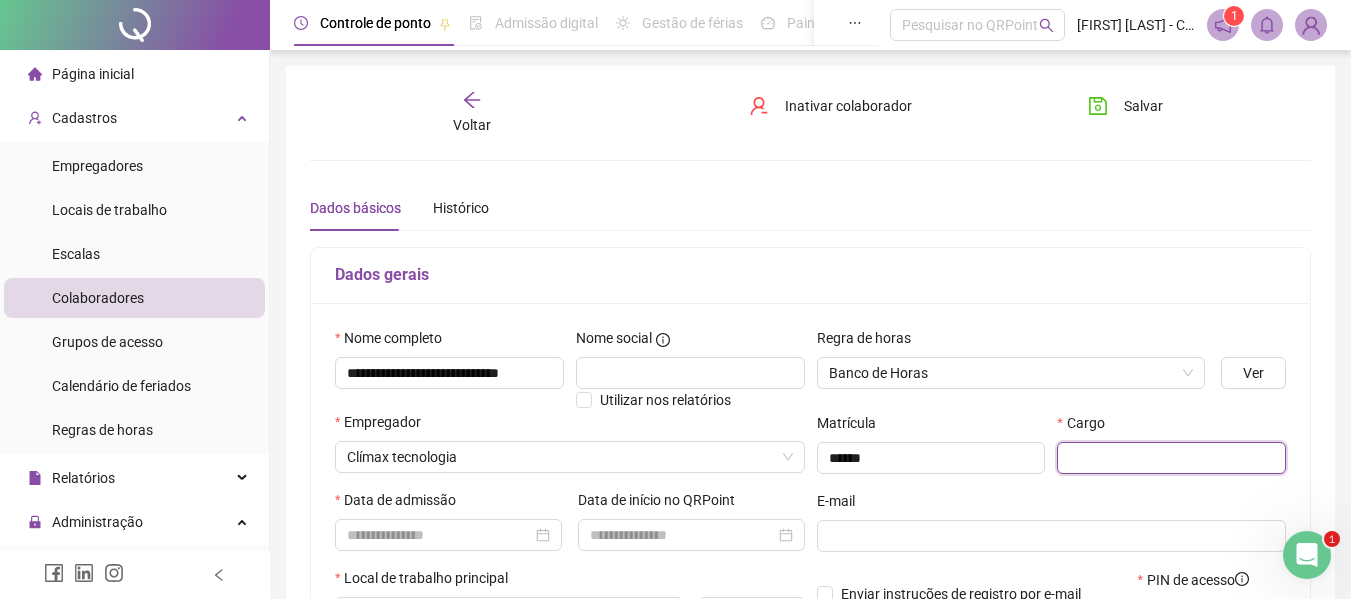 click at bounding box center [1171, 458] 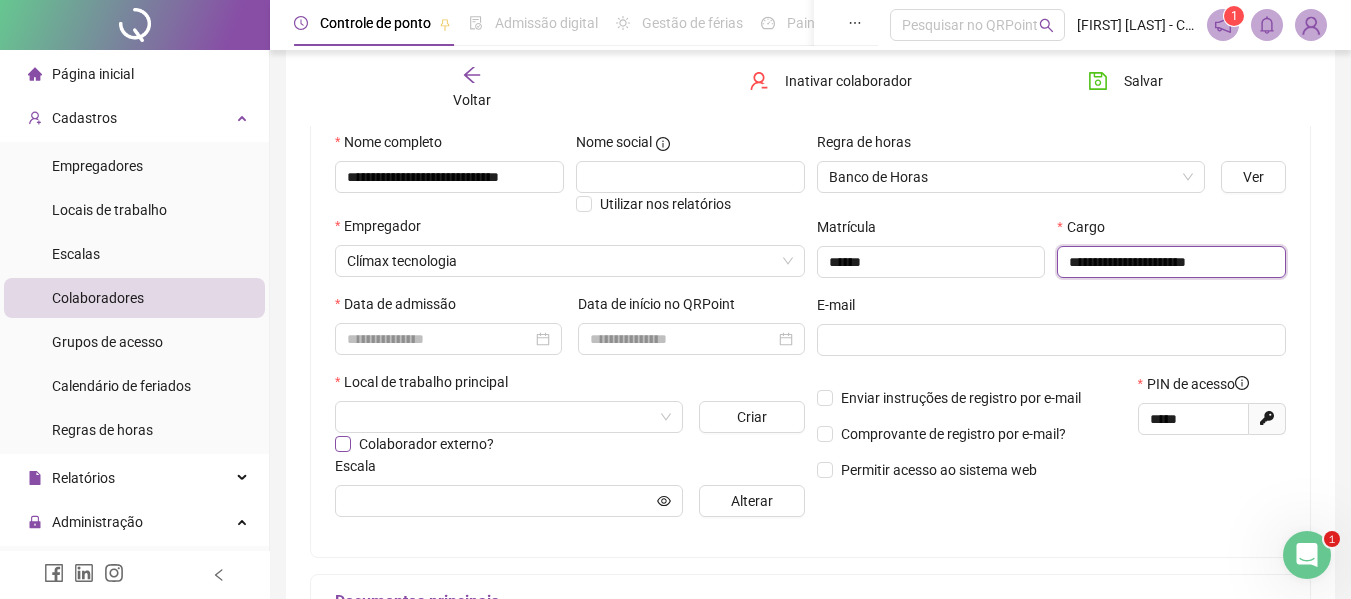 scroll, scrollTop: 200, scrollLeft: 0, axis: vertical 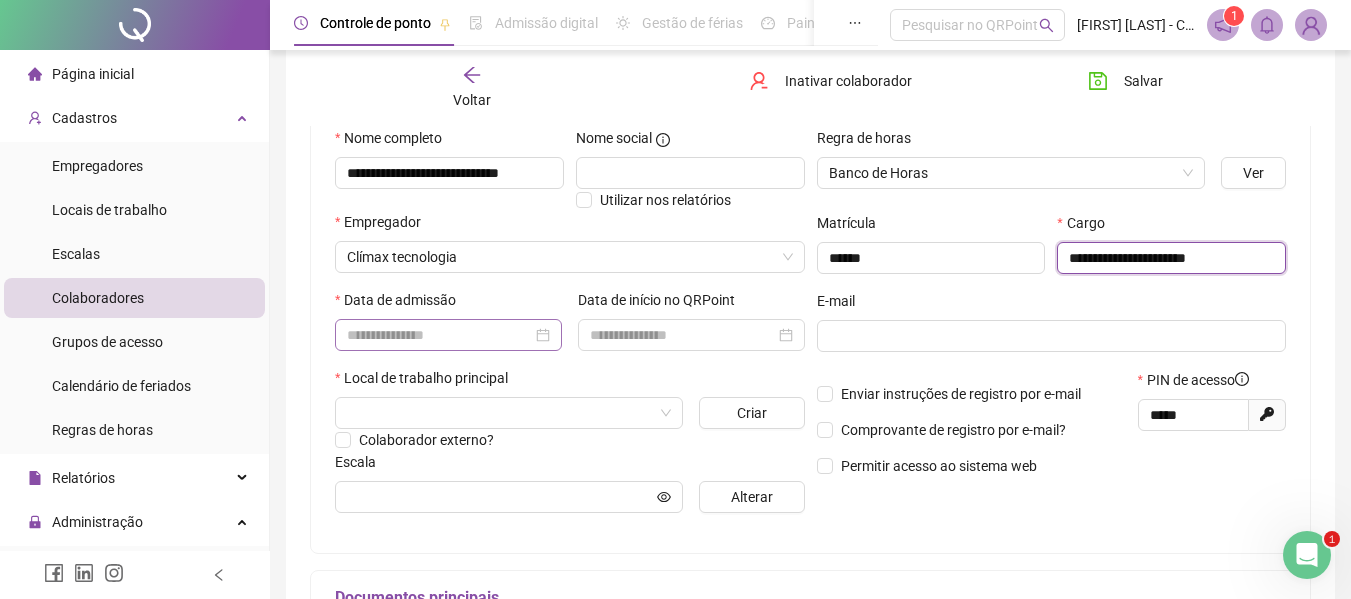 type on "**********" 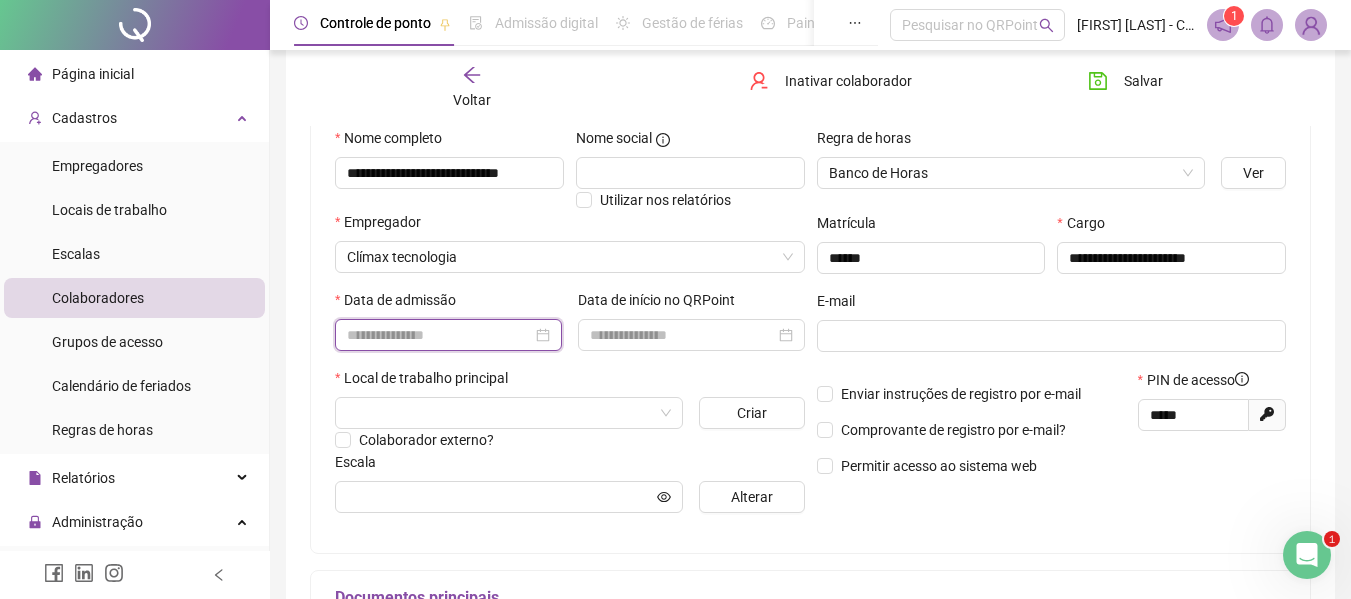 click at bounding box center (439, 335) 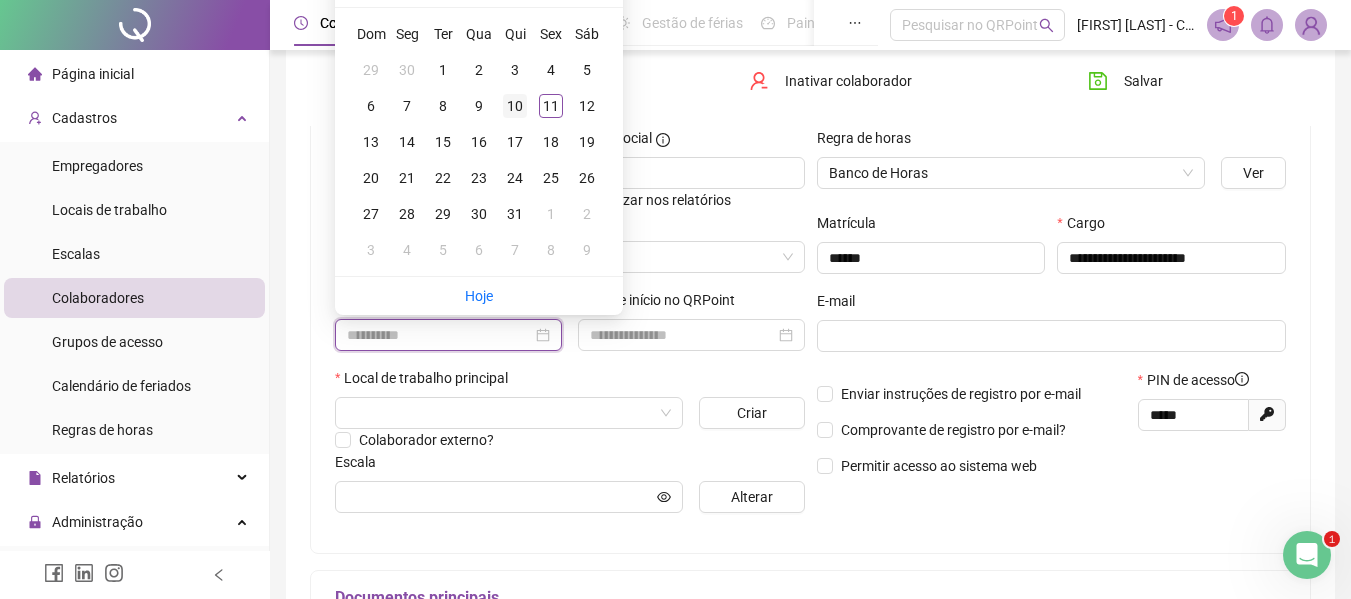 type on "**********" 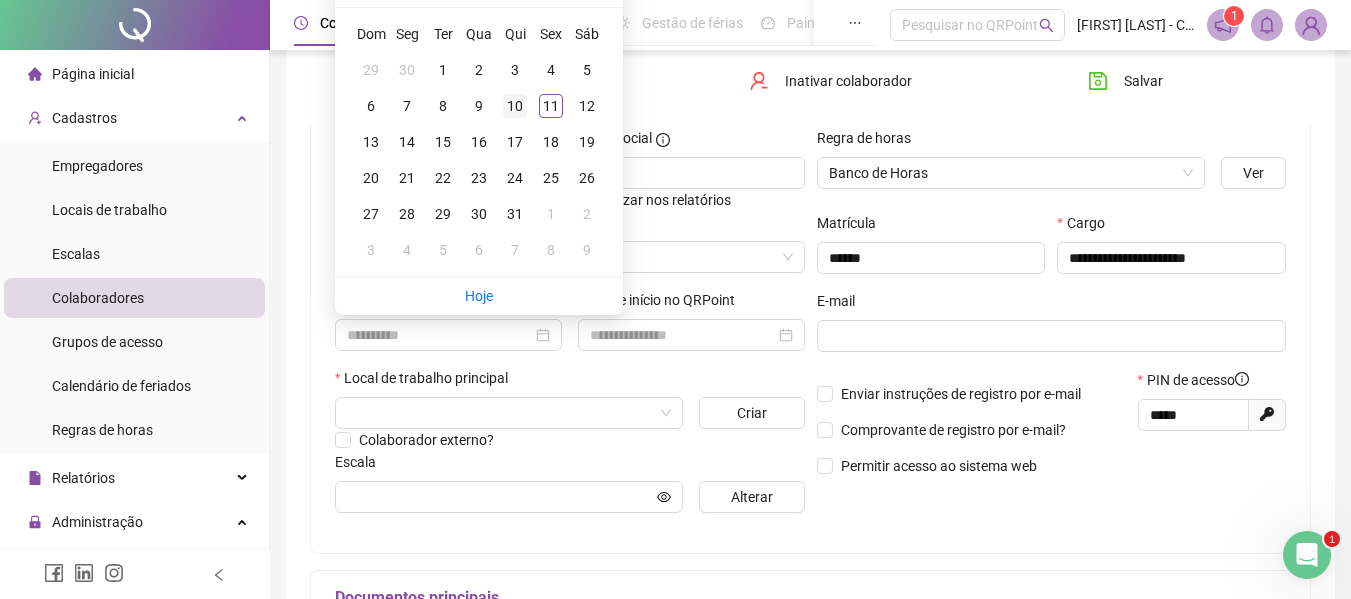 click on "10" at bounding box center (515, 106) 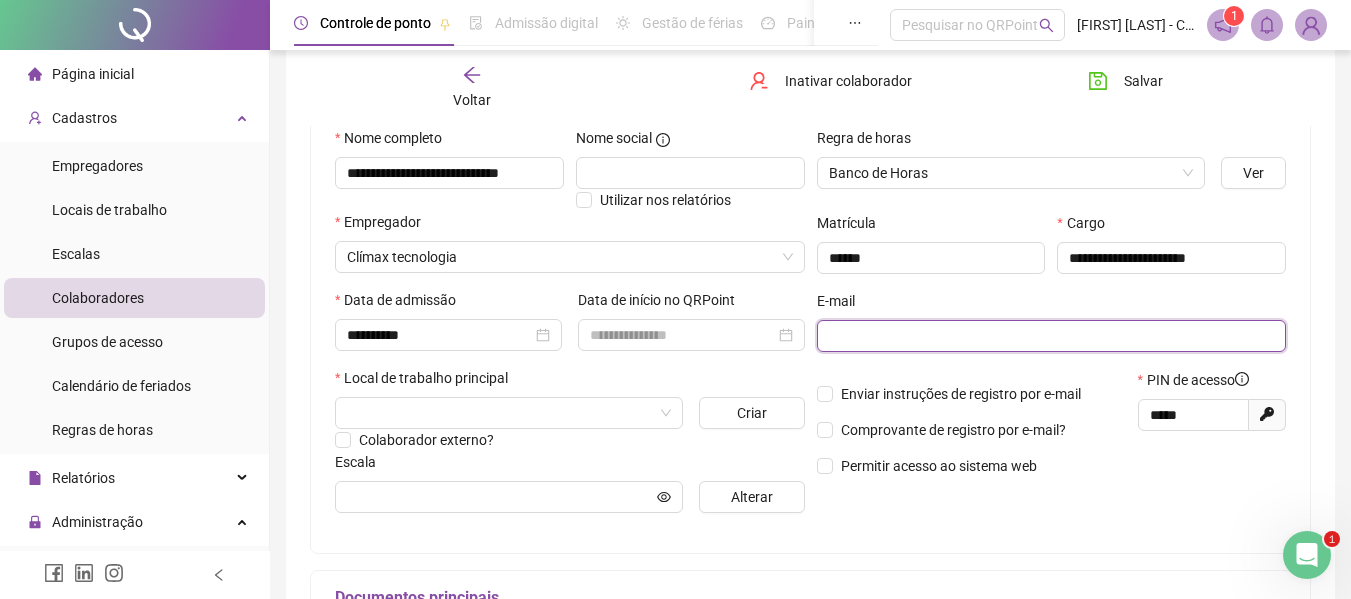 click at bounding box center (1050, 336) 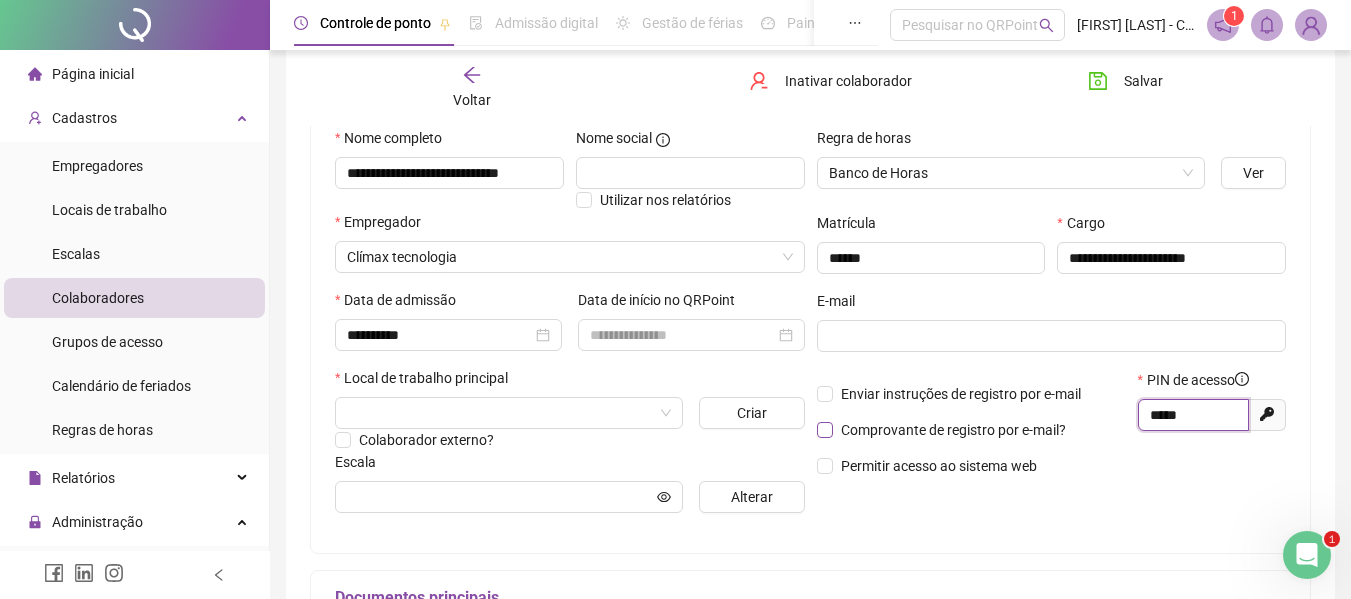 drag, startPoint x: 1197, startPoint y: 417, endPoint x: 1048, endPoint y: 420, distance: 149.0302 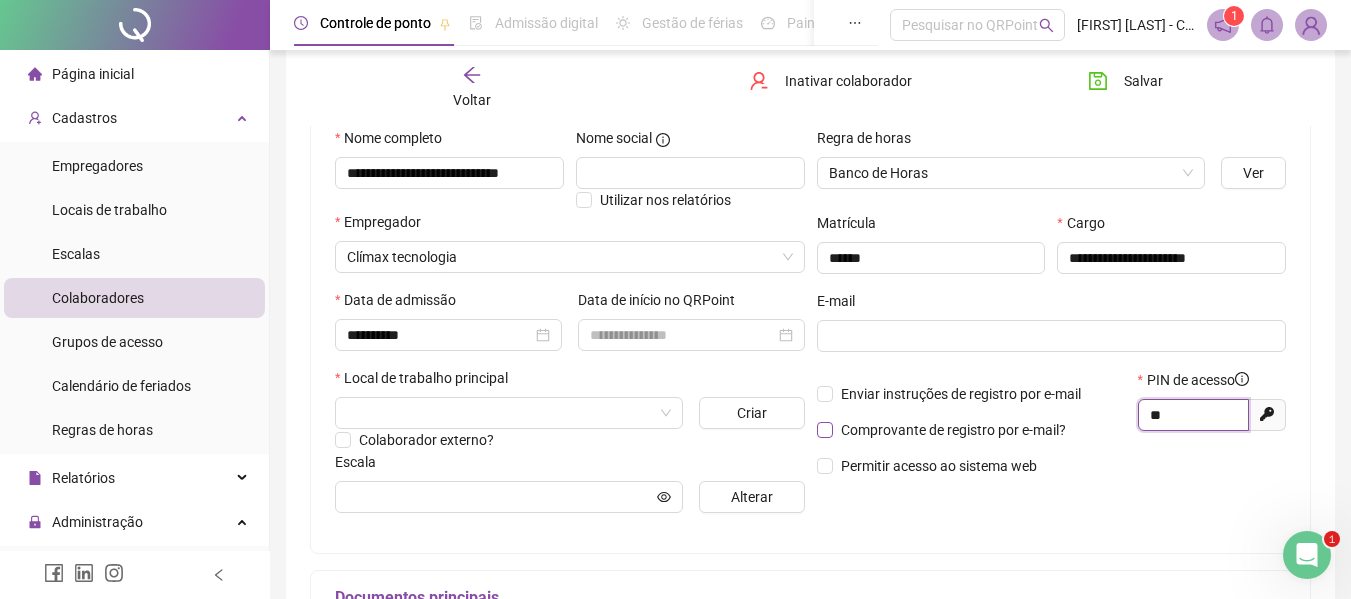 type on "*" 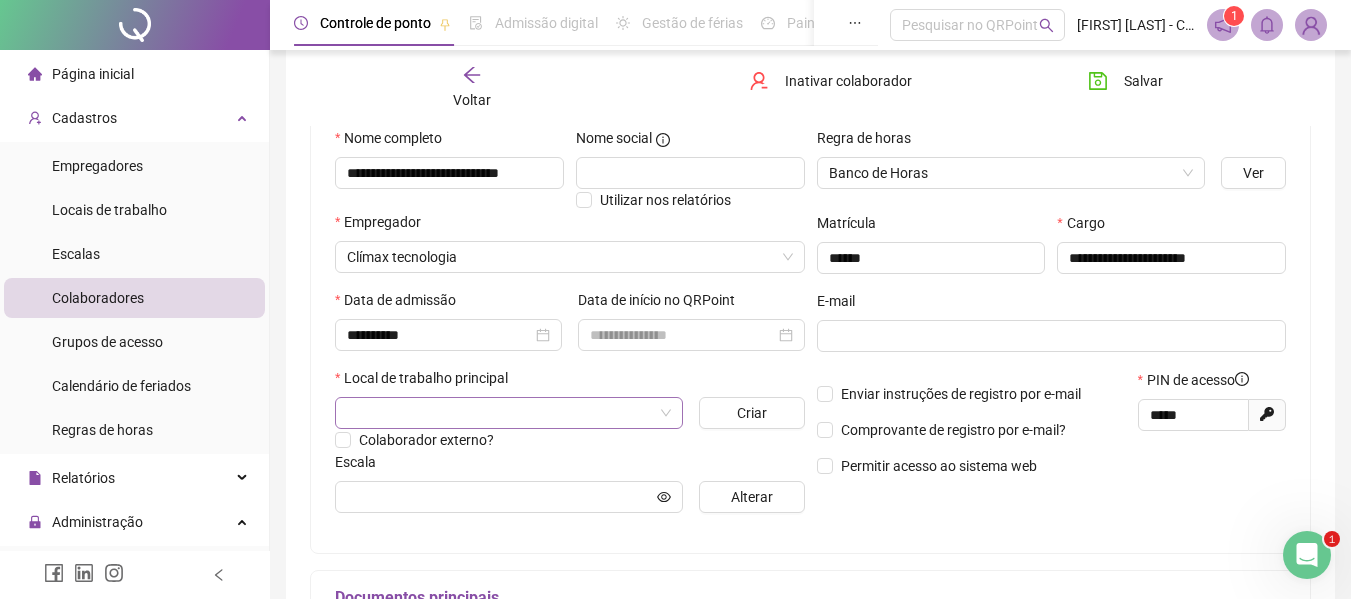 click at bounding box center [503, 413] 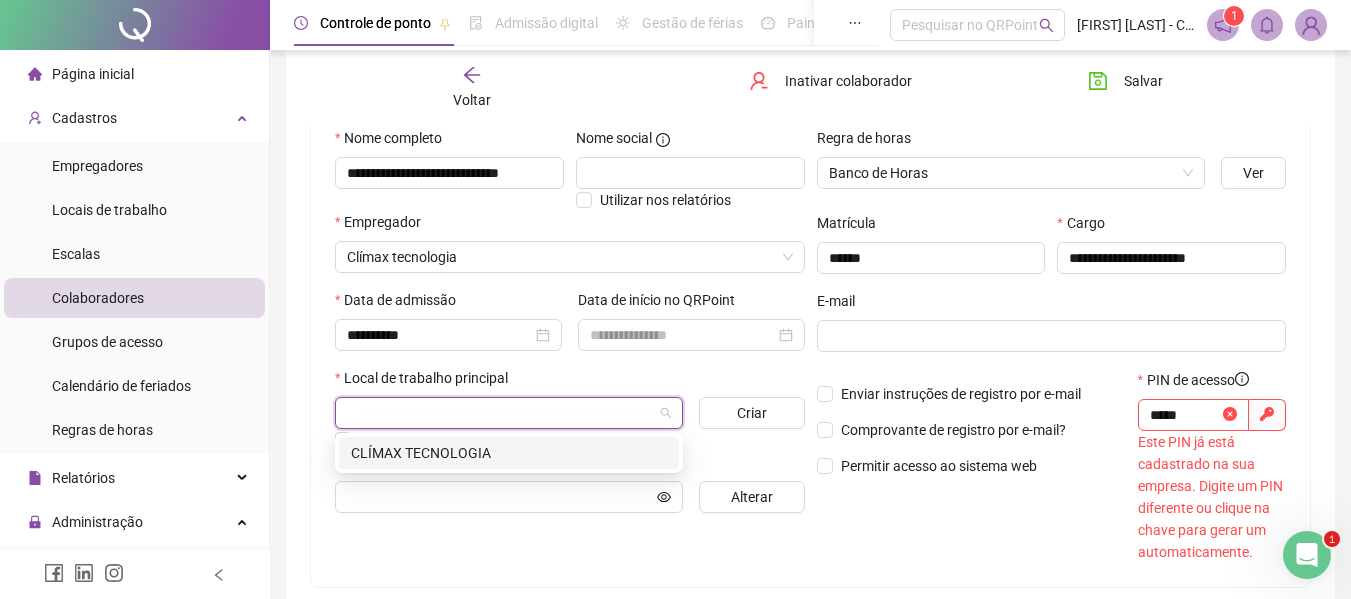 click on "CLÍMAX TECNOLOGIA" at bounding box center (509, 453) 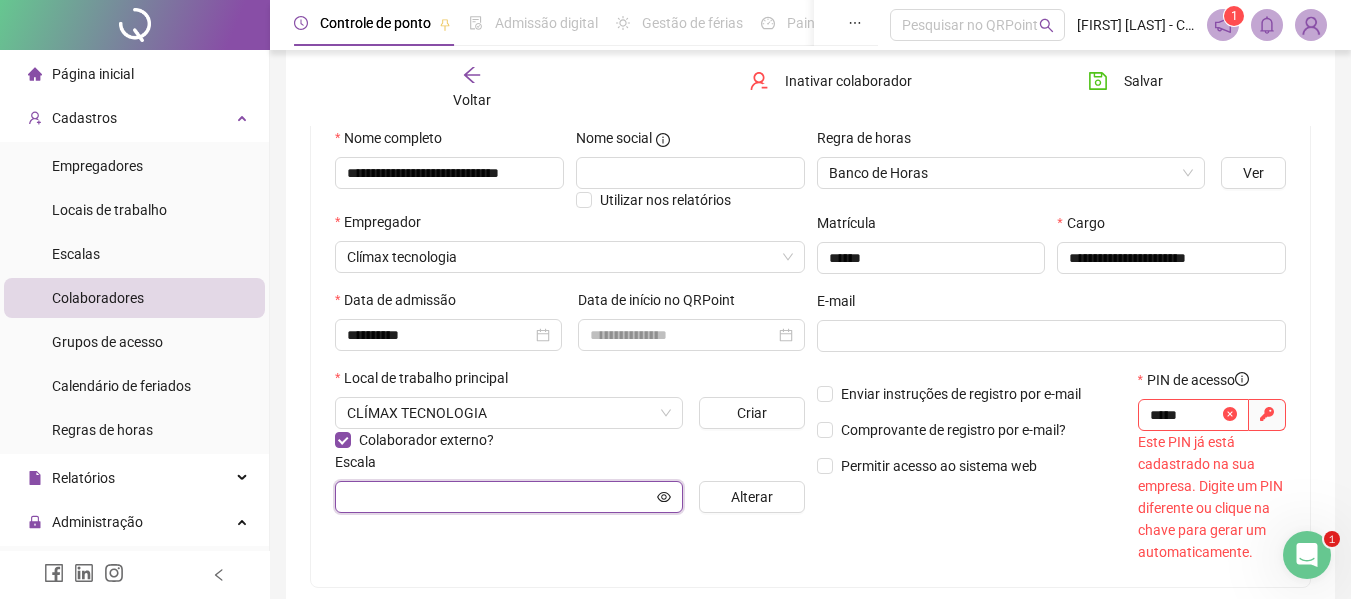 click at bounding box center (500, 497) 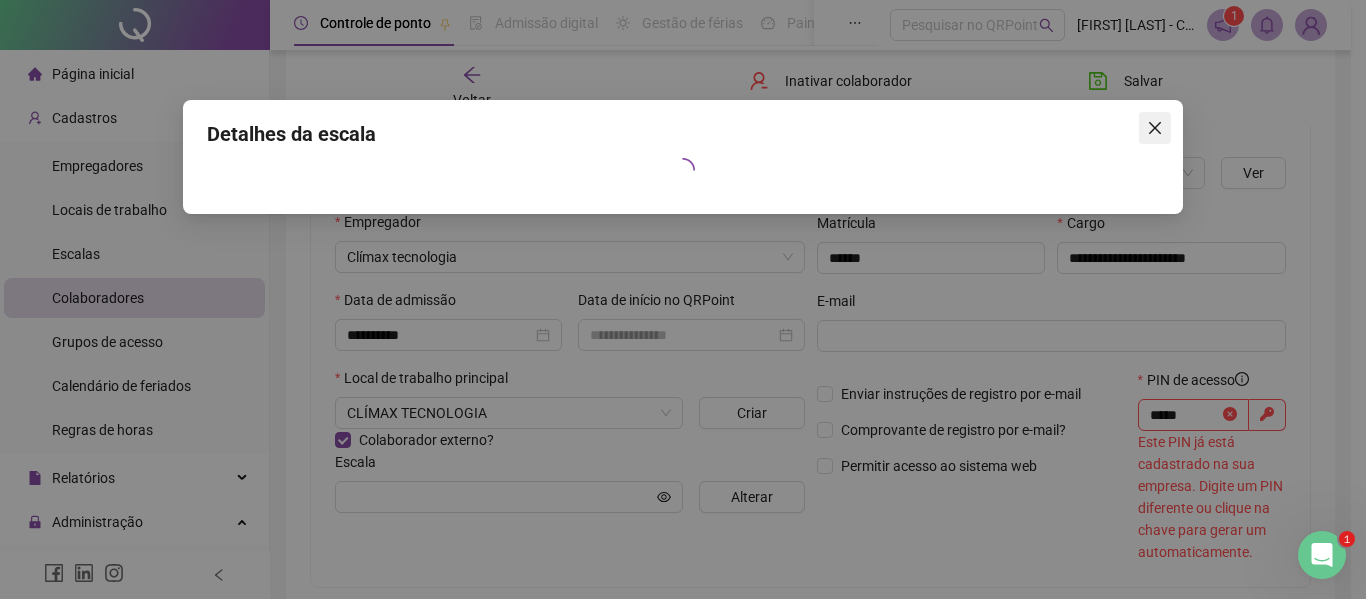 click at bounding box center (1155, 128) 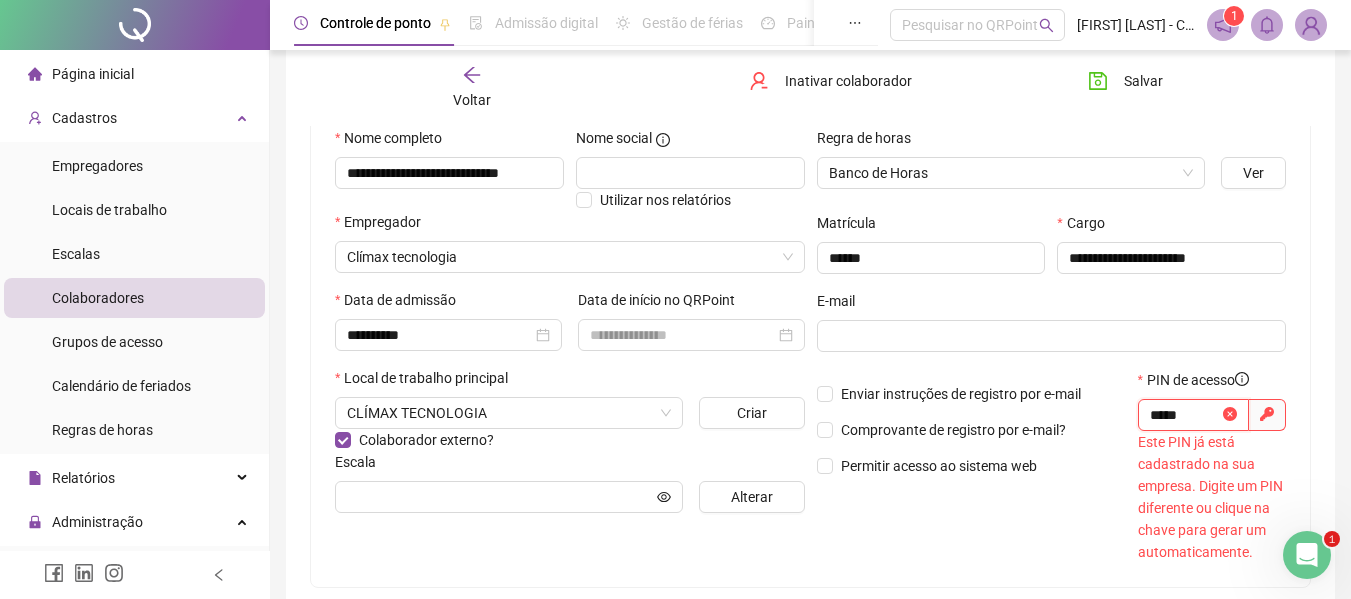 click on "*****" at bounding box center (1184, 415) 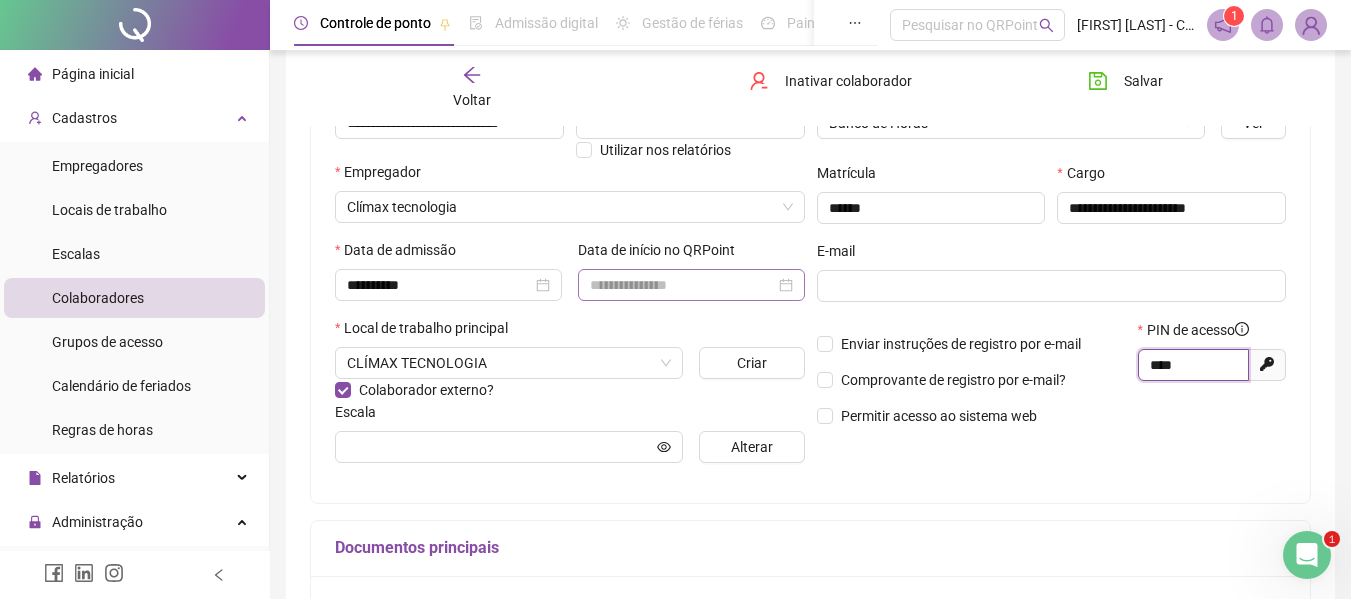 scroll, scrollTop: 242, scrollLeft: 0, axis: vertical 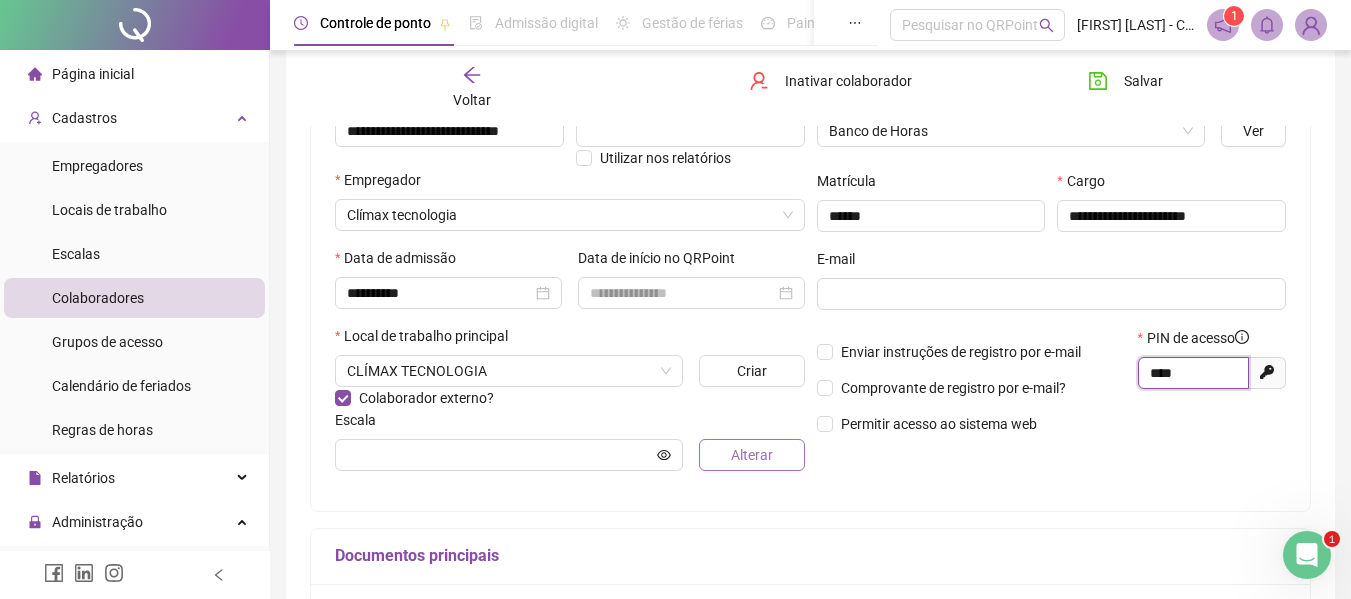 type on "****" 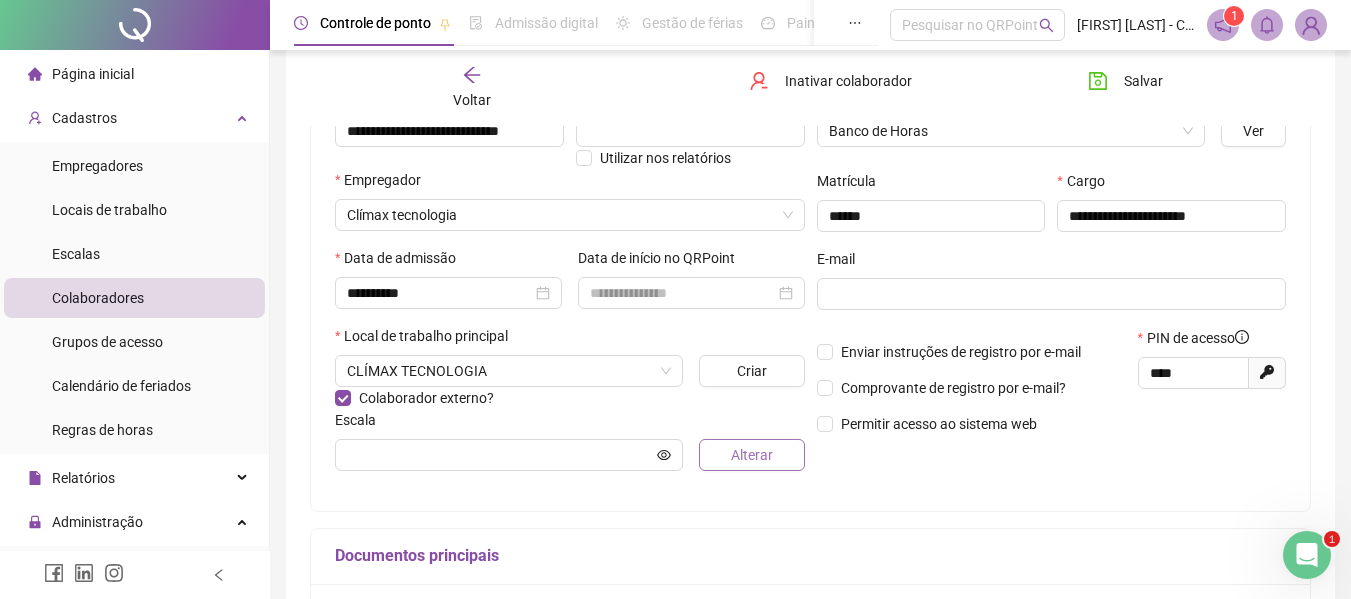 click on "Alterar" at bounding box center (752, 455) 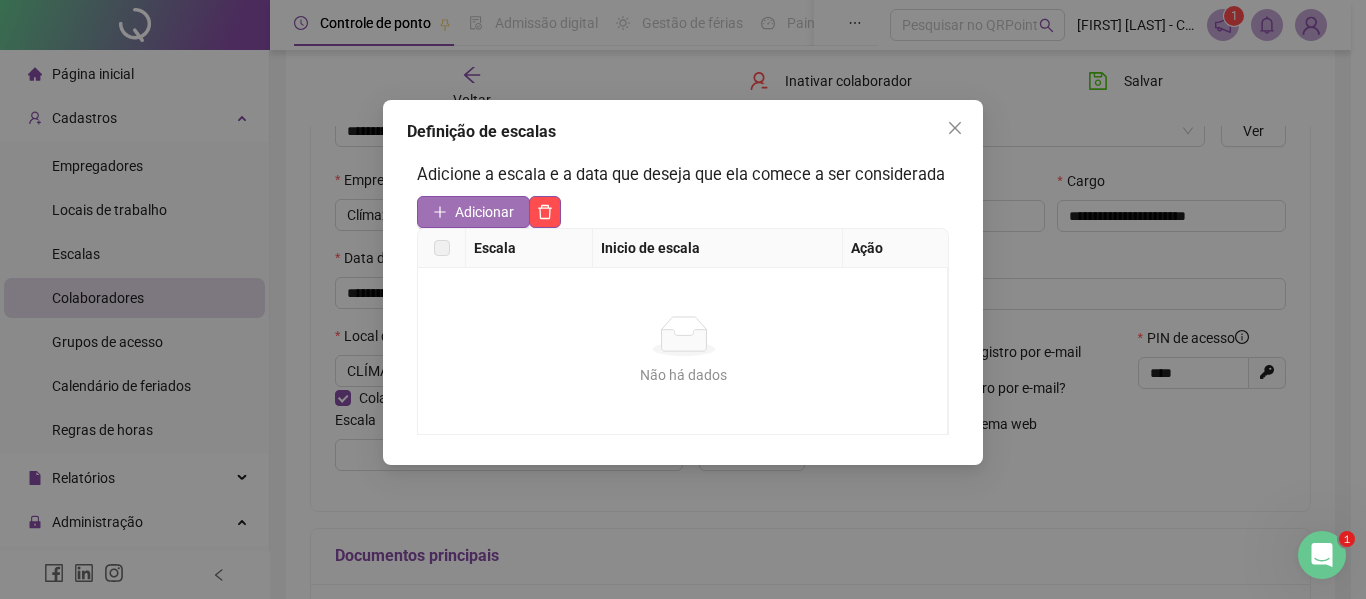 click on "Adicionar" at bounding box center (484, 212) 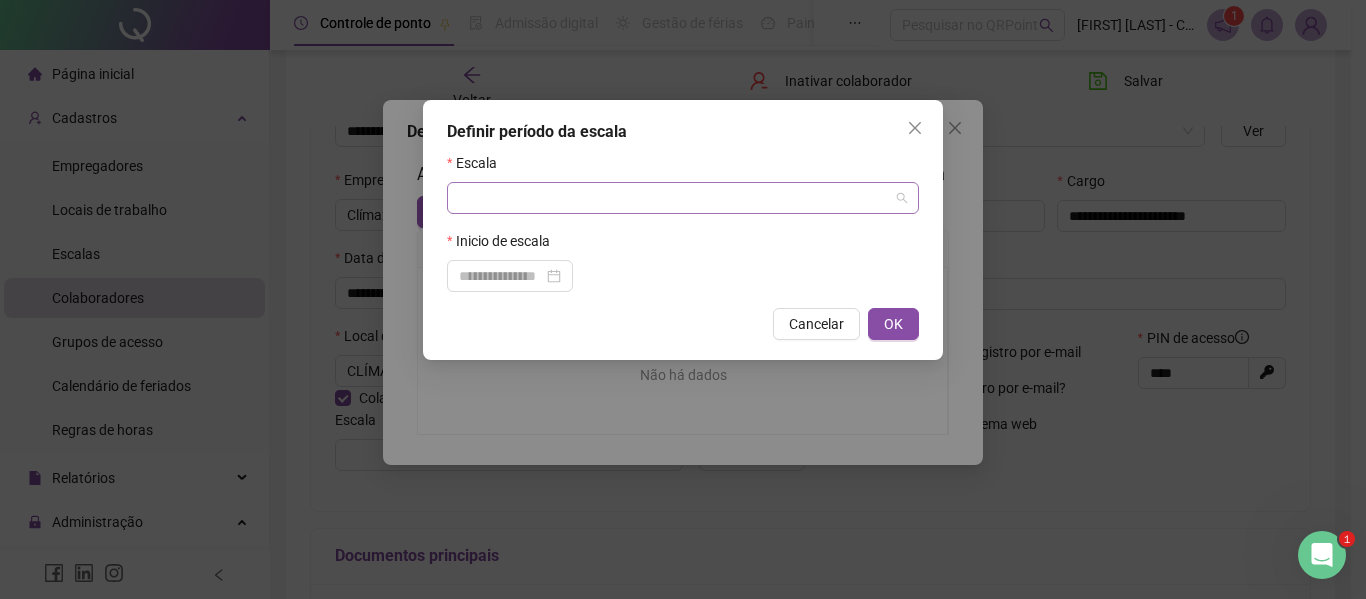 click at bounding box center (677, 198) 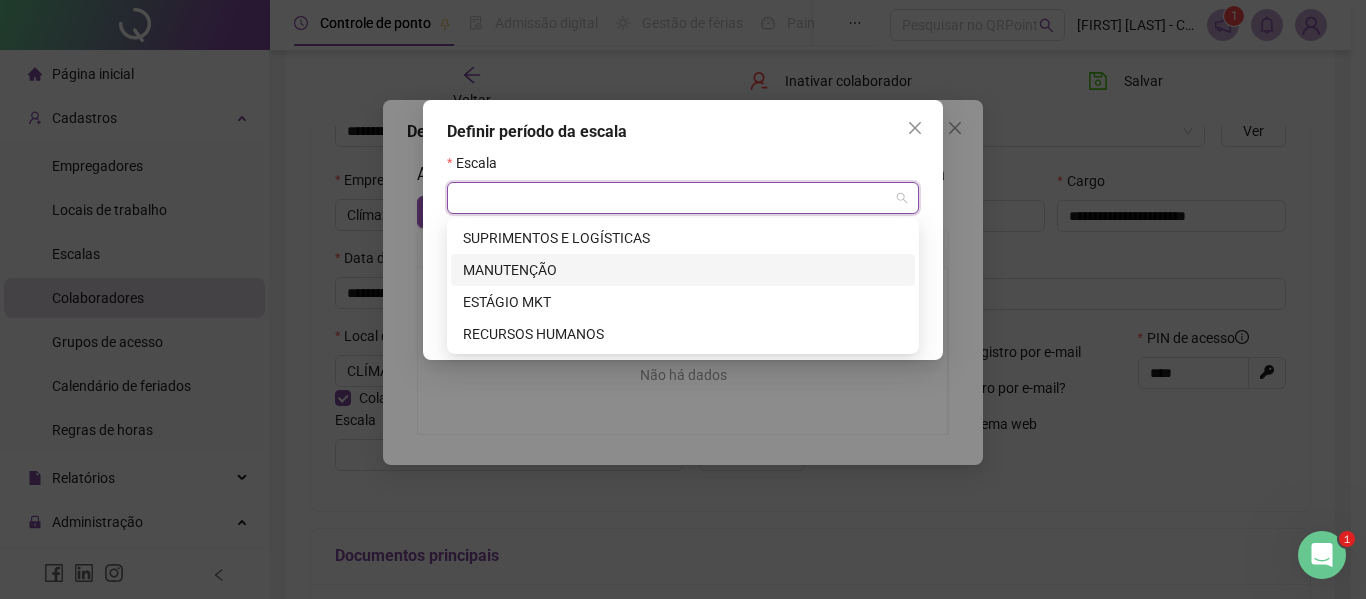 click on "MANUTENÇÃO" at bounding box center [683, 270] 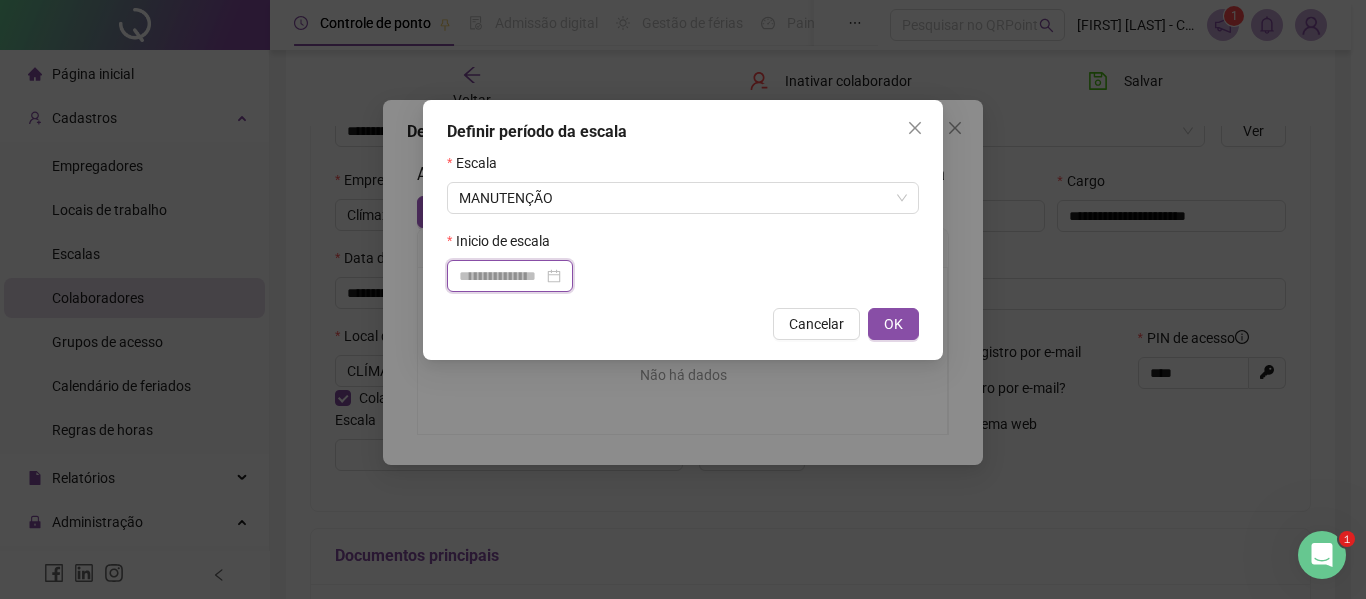 click at bounding box center [501, 276] 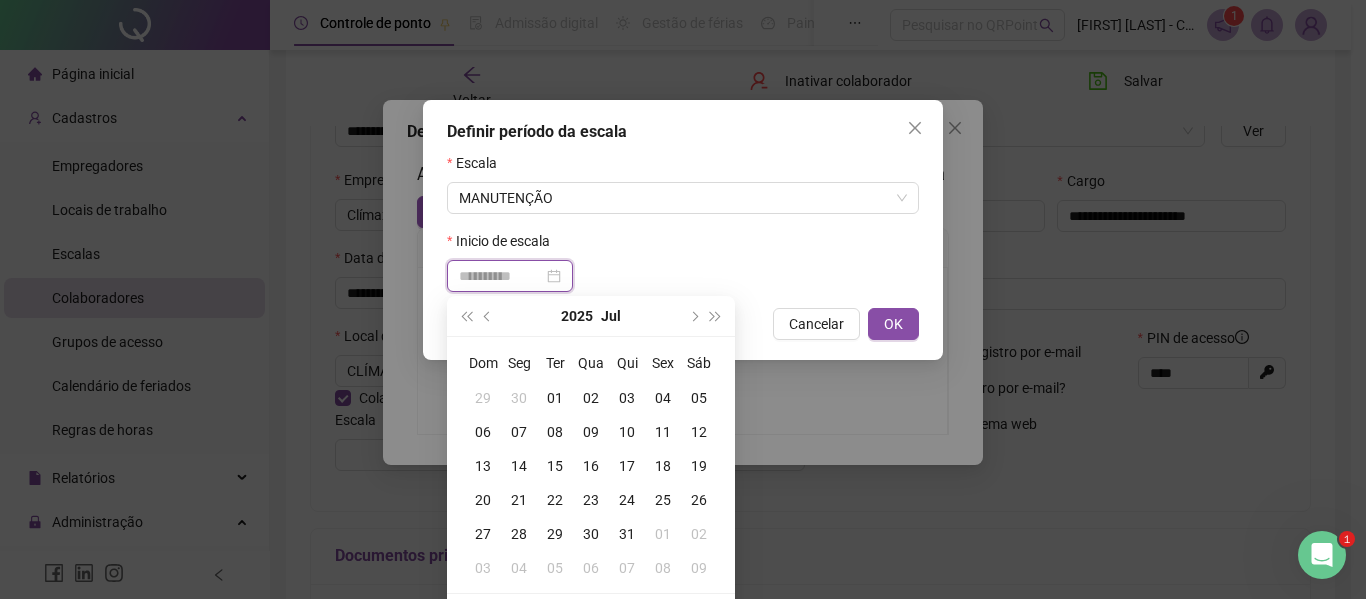 type on "**********" 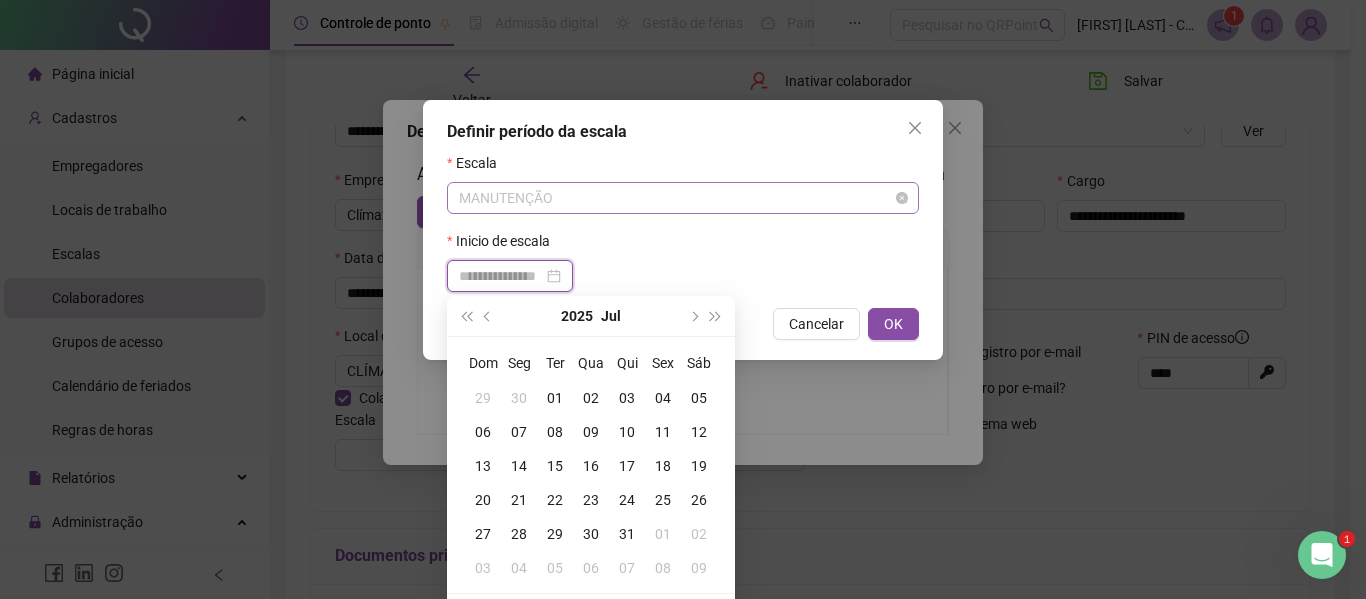 click on "MANUTENÇÃO" at bounding box center [683, 198] 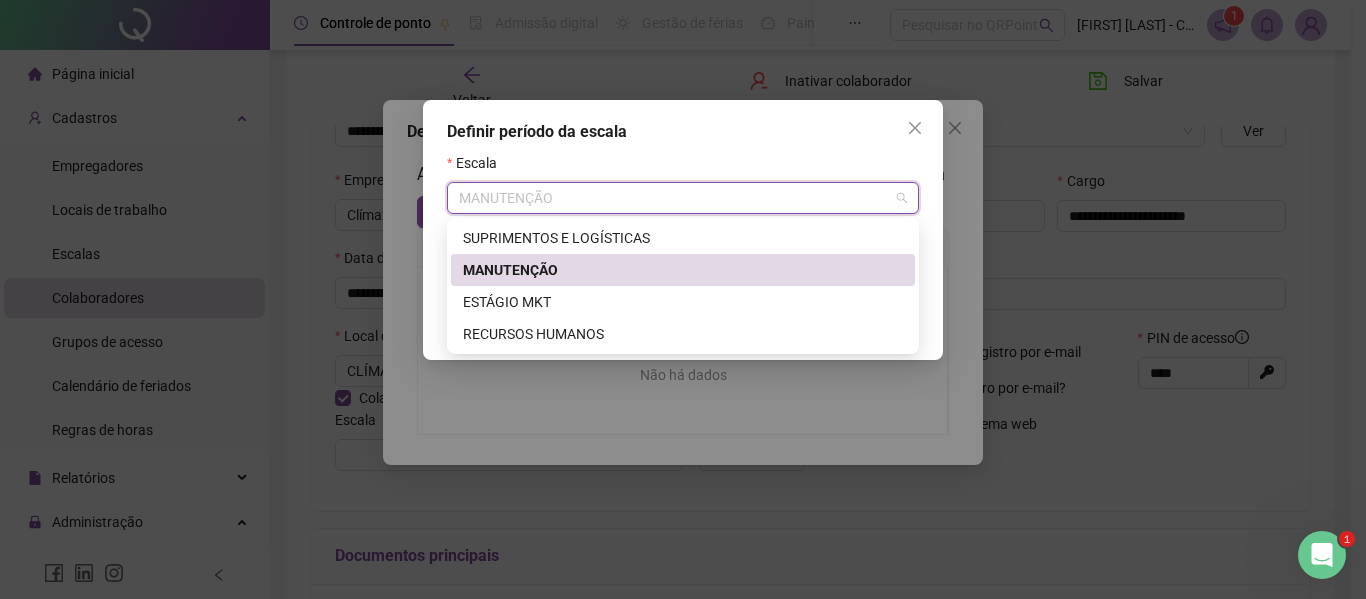 click on "MANUTENÇÃO" at bounding box center [683, 270] 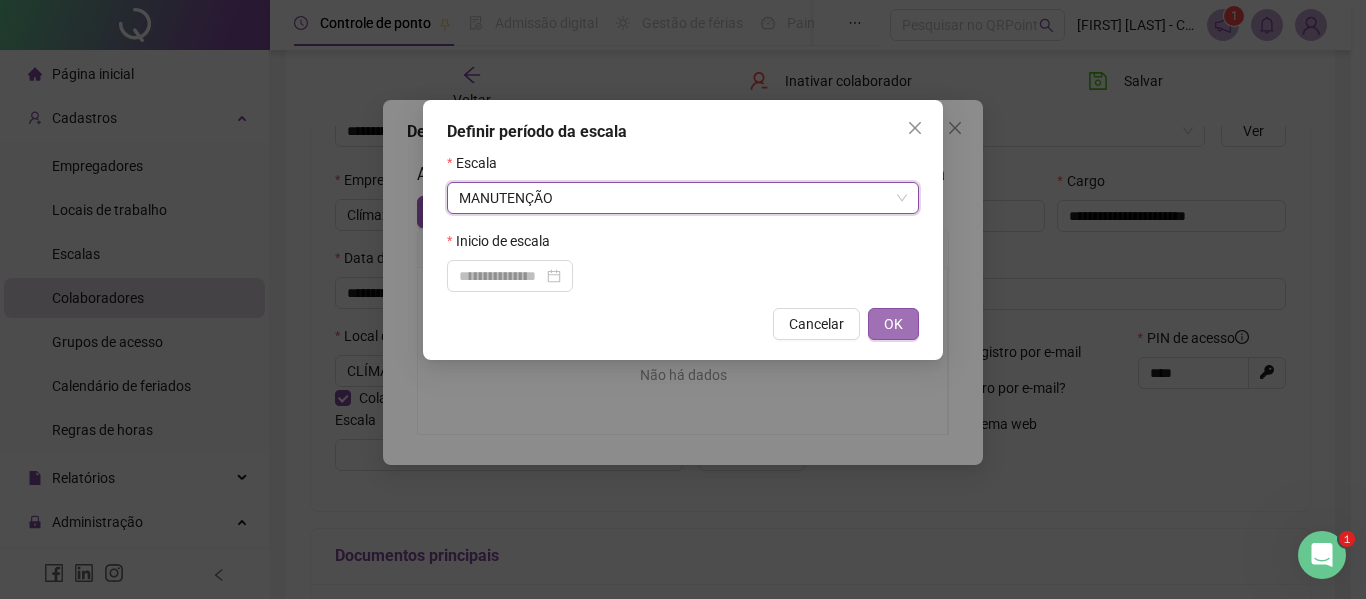 click on "OK" at bounding box center [893, 324] 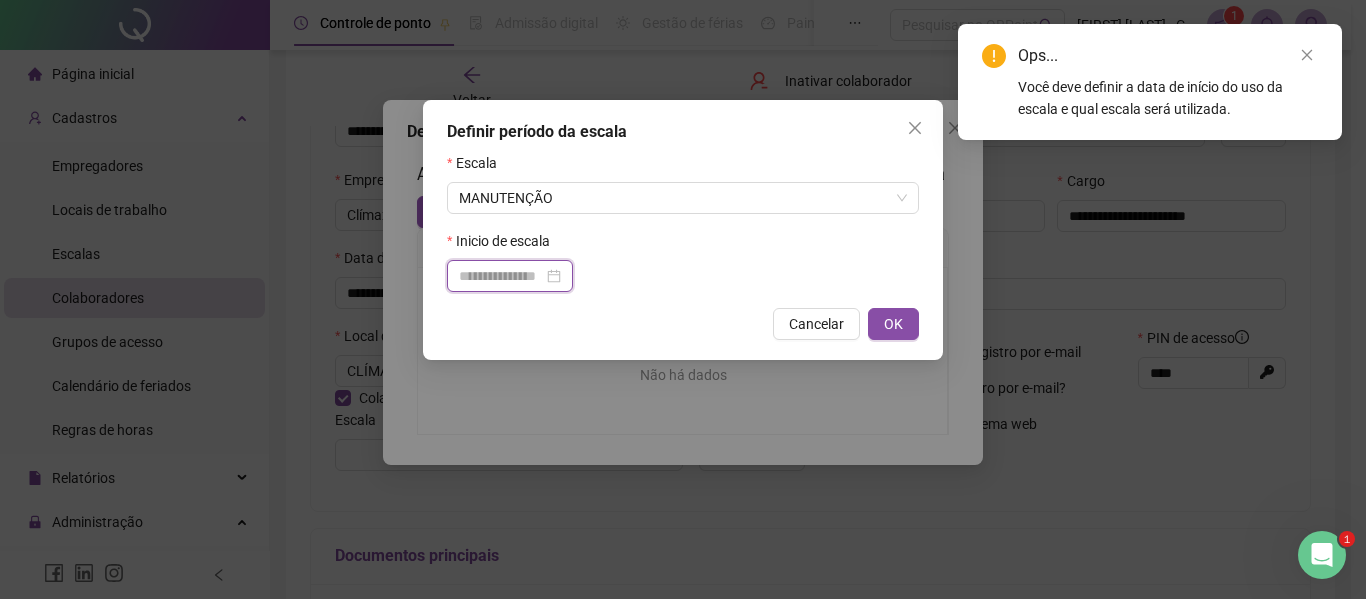 click at bounding box center (501, 276) 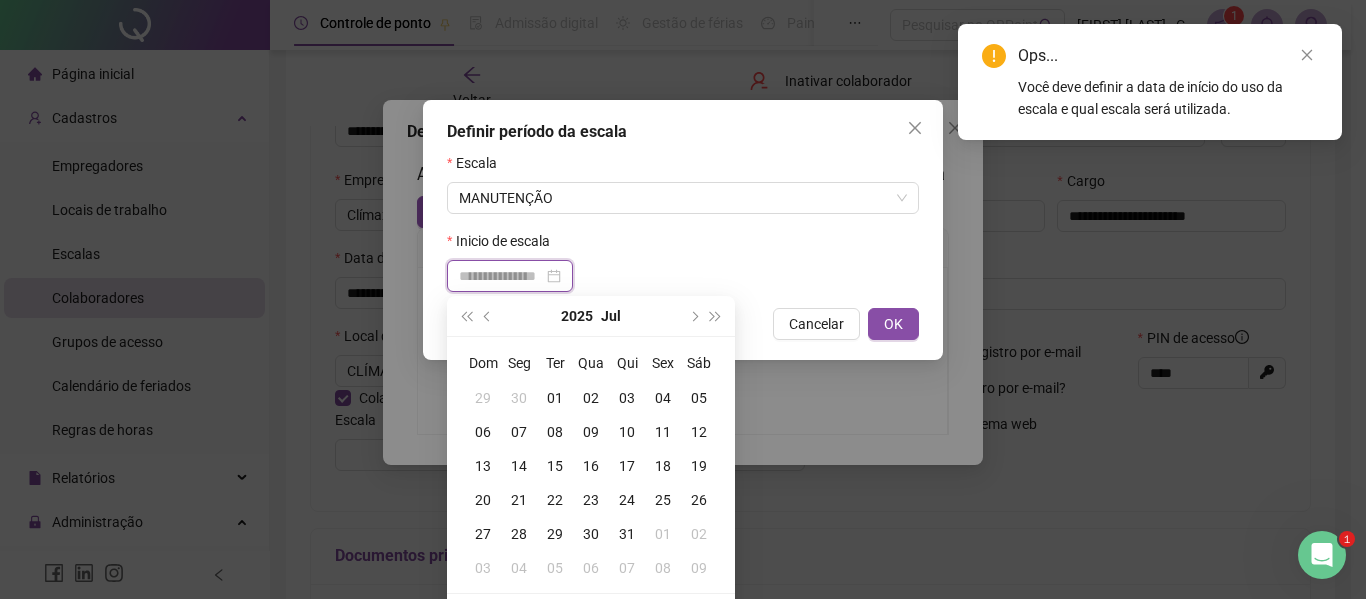 click at bounding box center [510, 276] 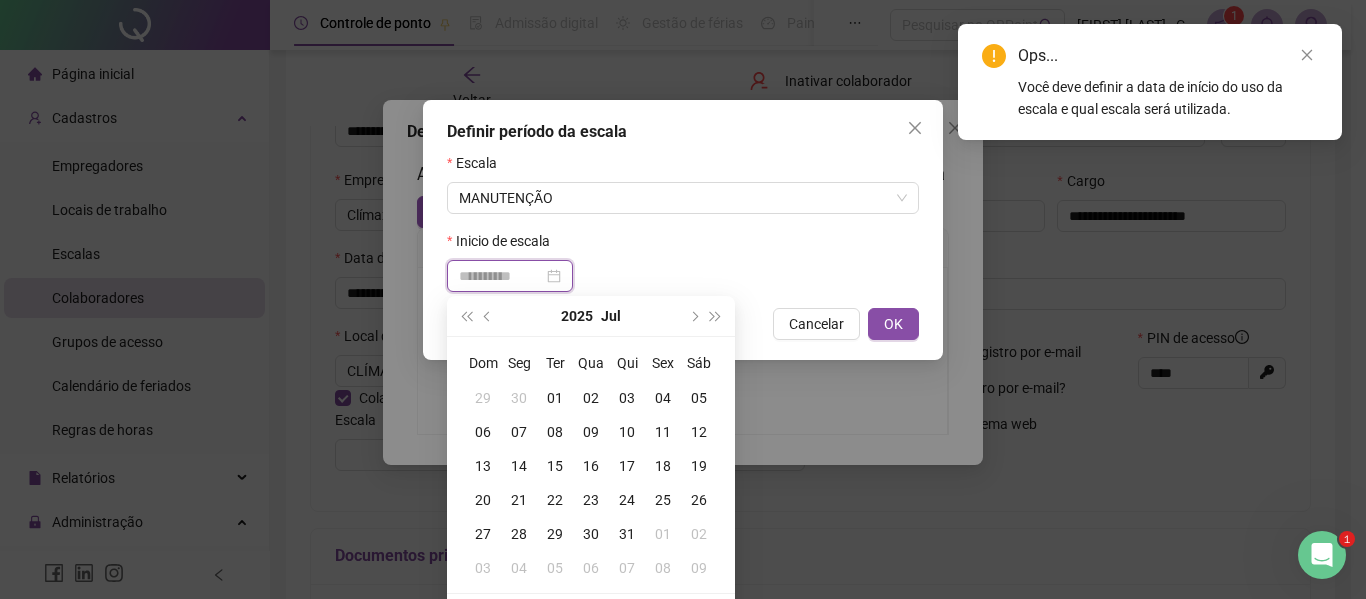 type on "**********" 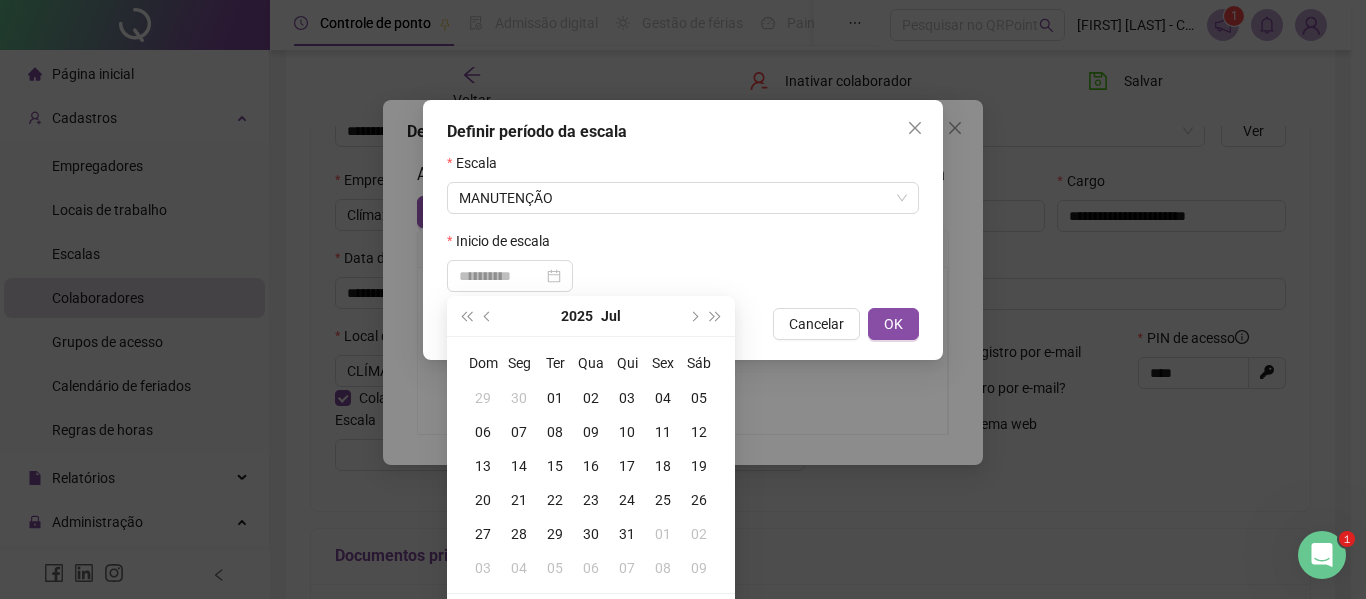 click on "10" at bounding box center [627, 432] 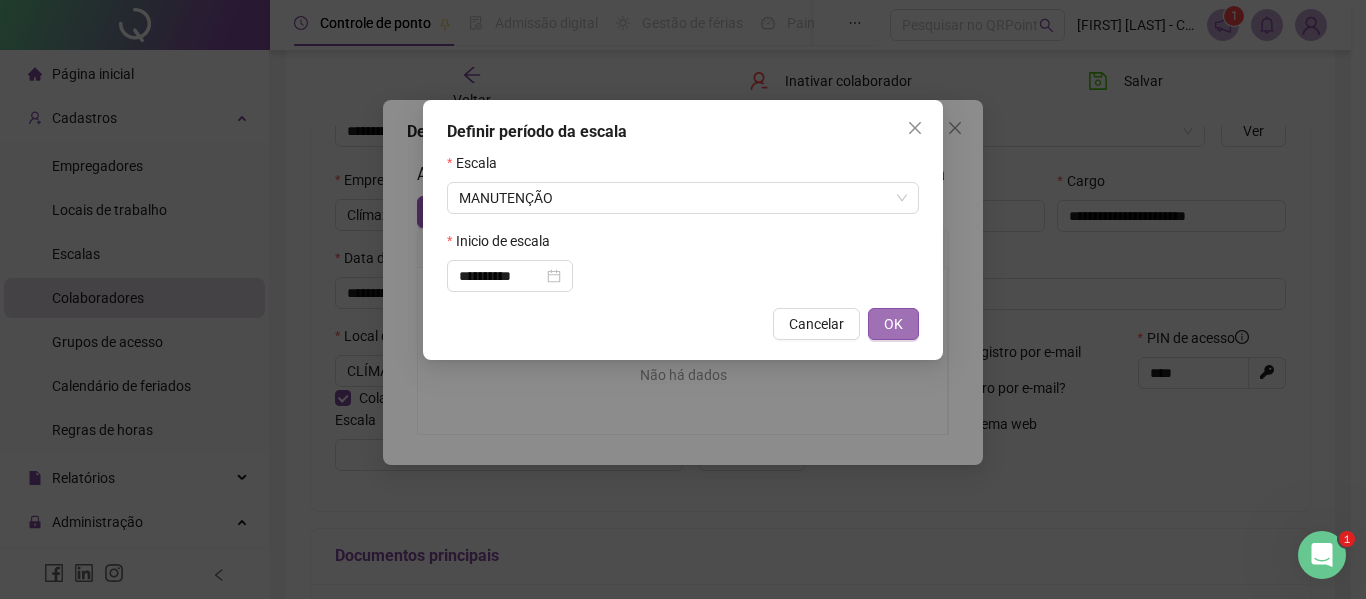 click on "OK" at bounding box center (893, 324) 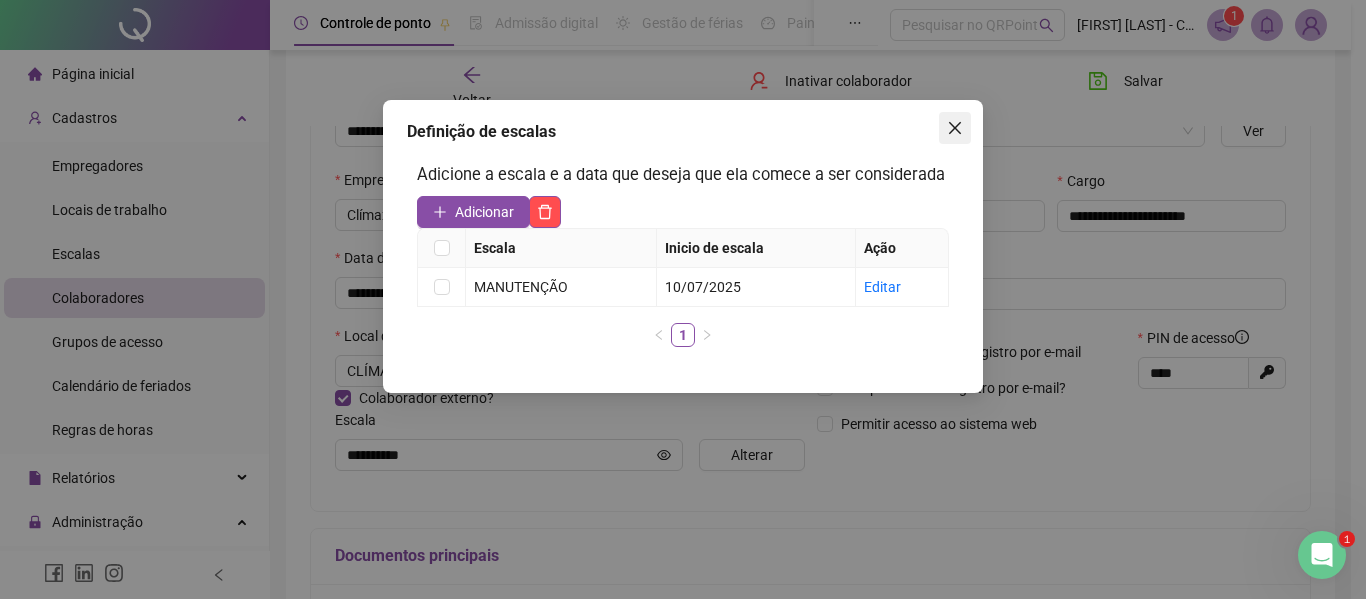 click at bounding box center (955, 128) 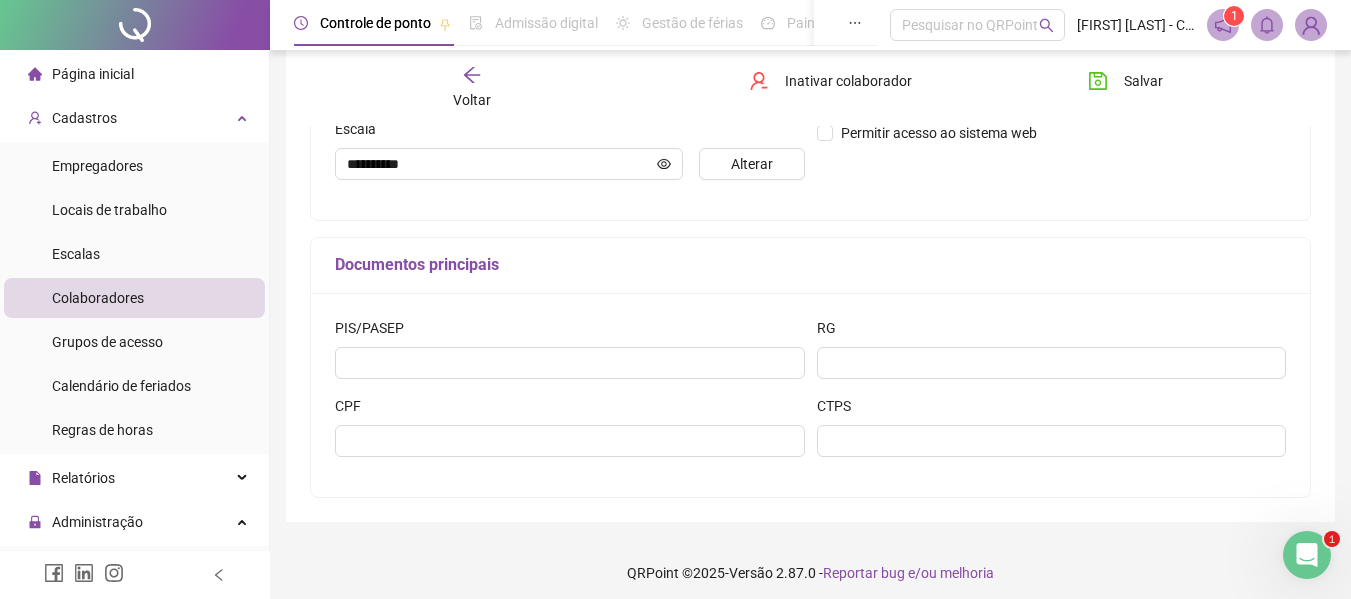 scroll, scrollTop: 542, scrollLeft: 0, axis: vertical 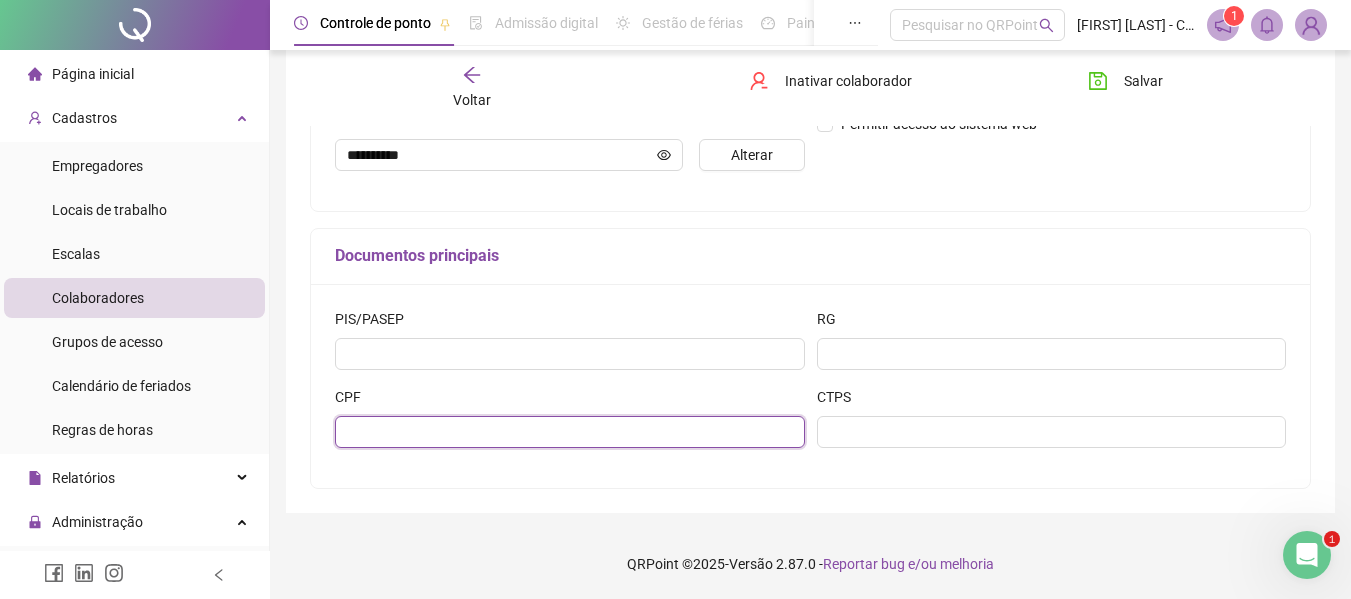 click at bounding box center [570, 432] 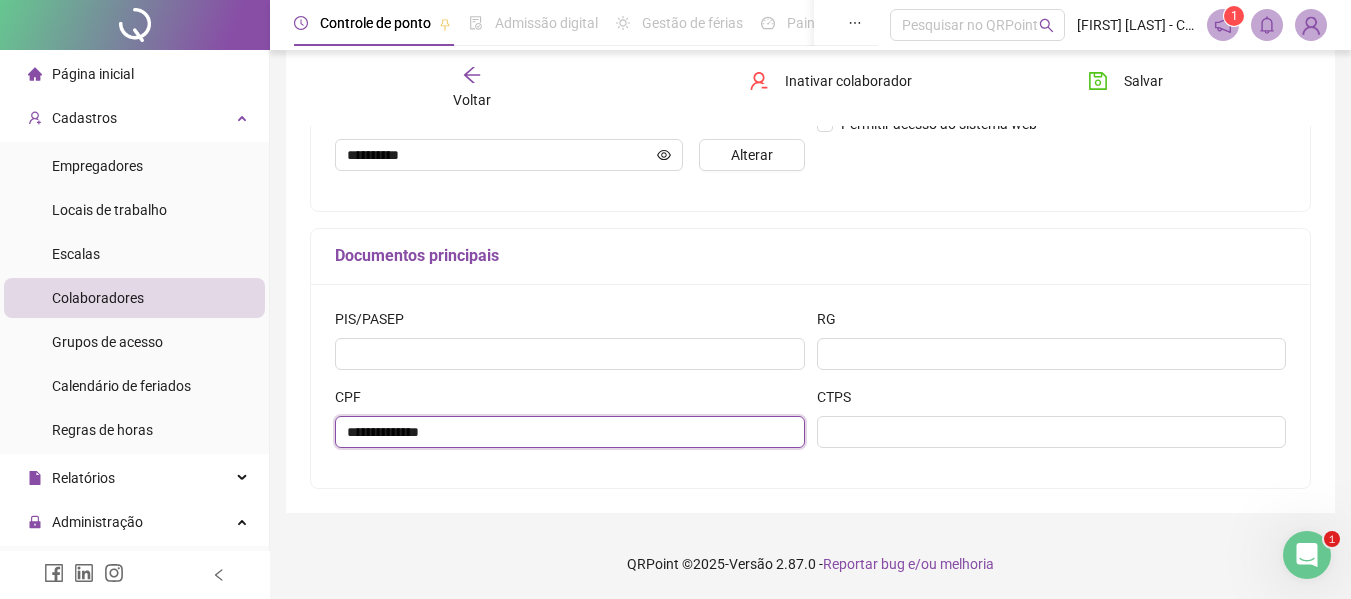 type on "**********" 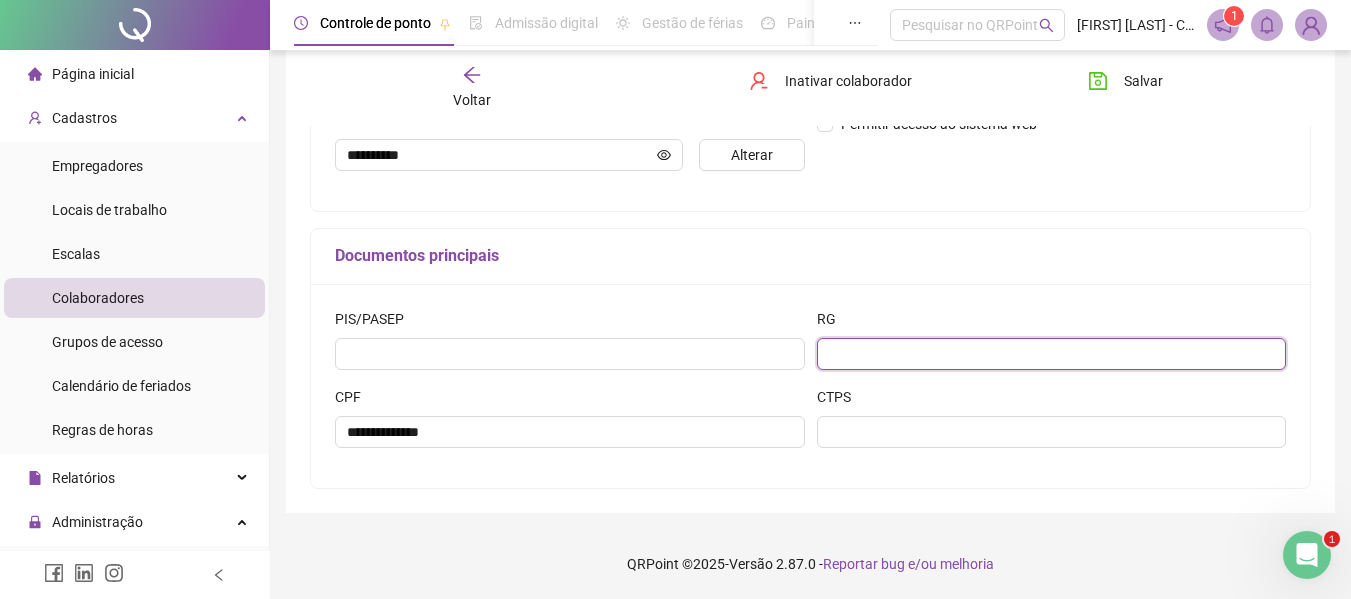 click at bounding box center (1052, 354) 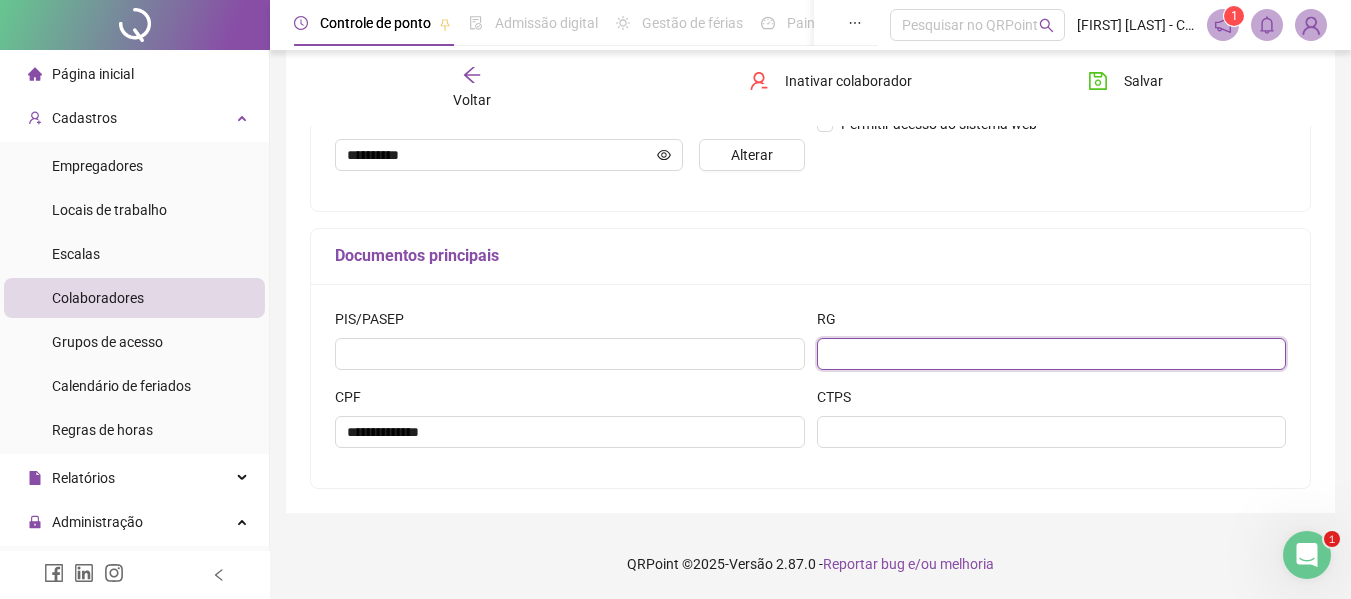 paste on "********" 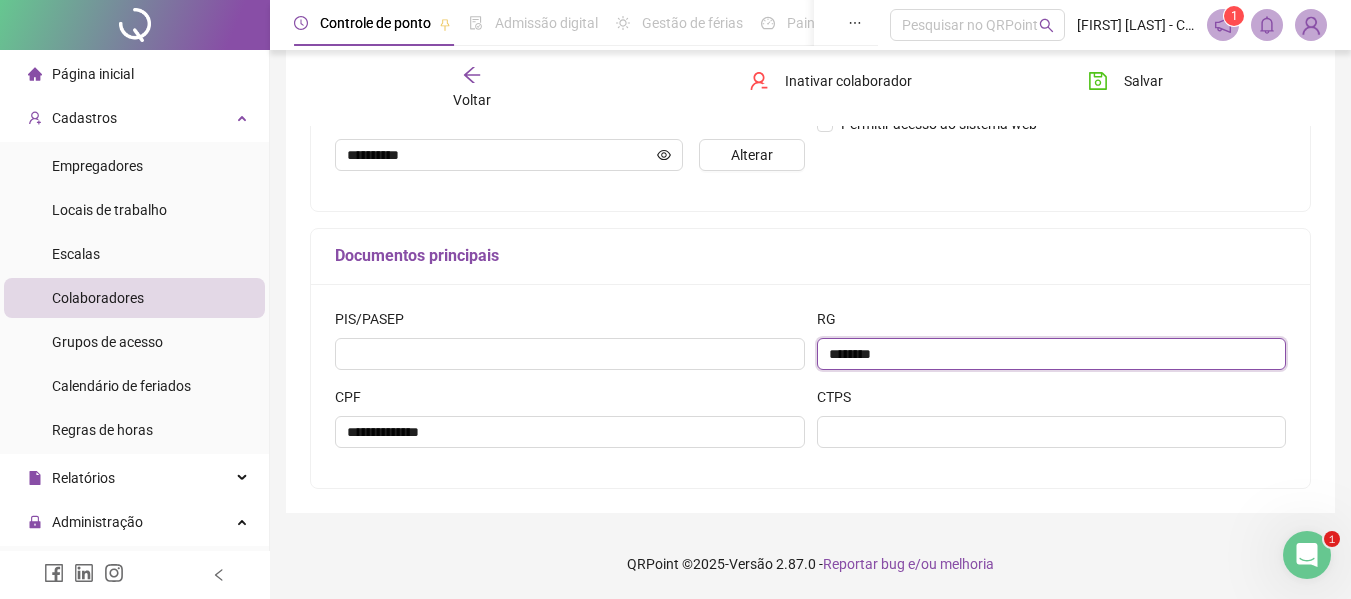type on "********" 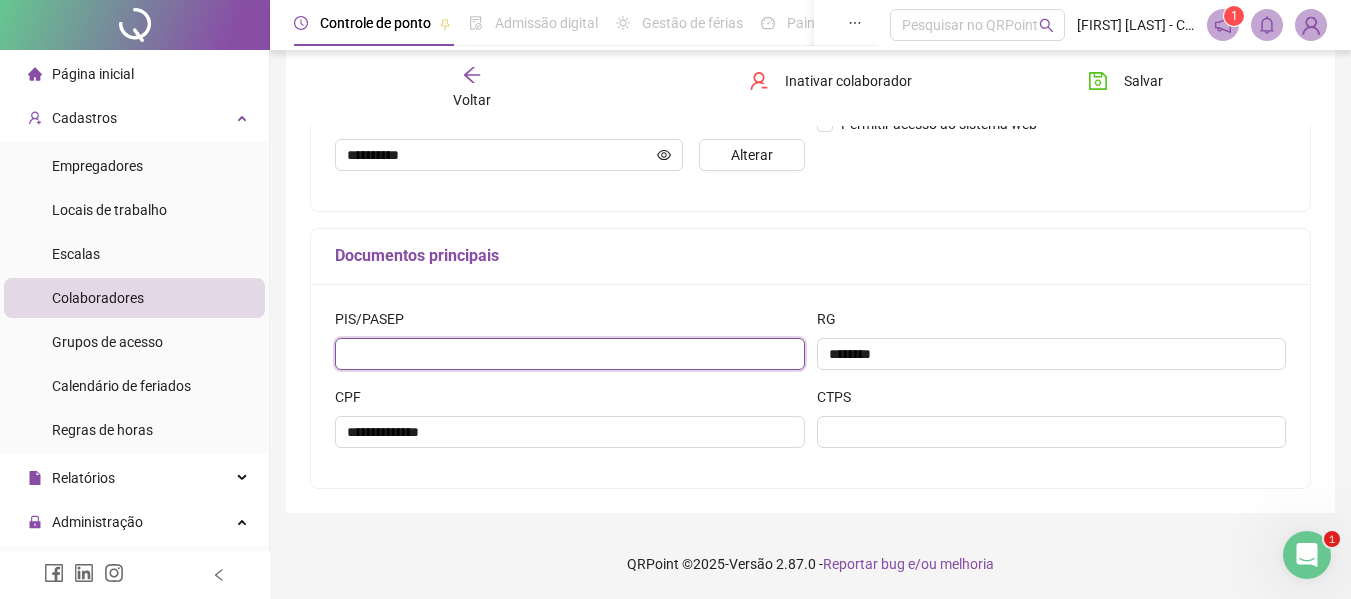 click at bounding box center (570, 354) 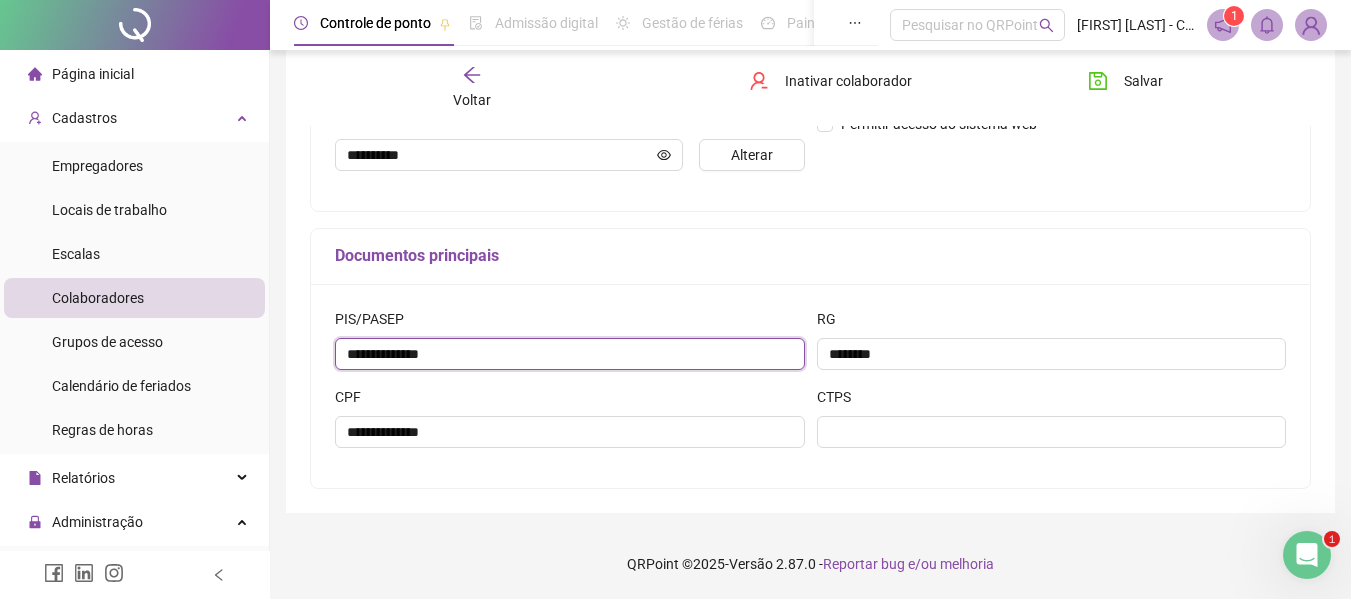 type on "**********" 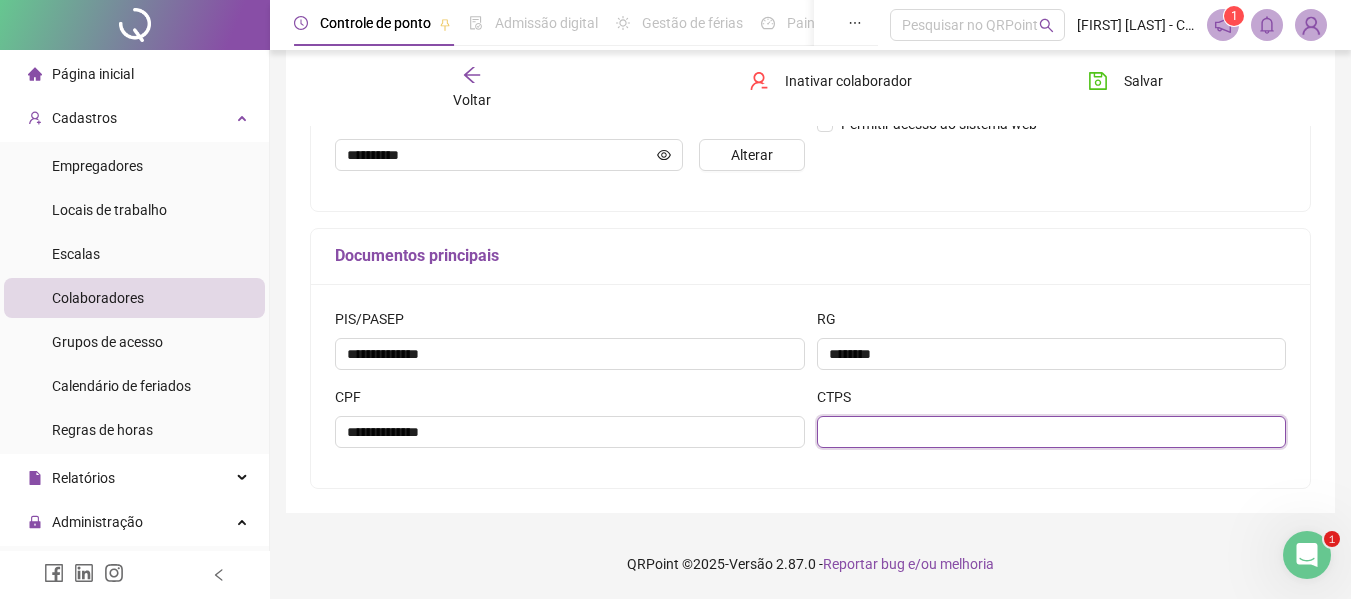 click at bounding box center (1052, 432) 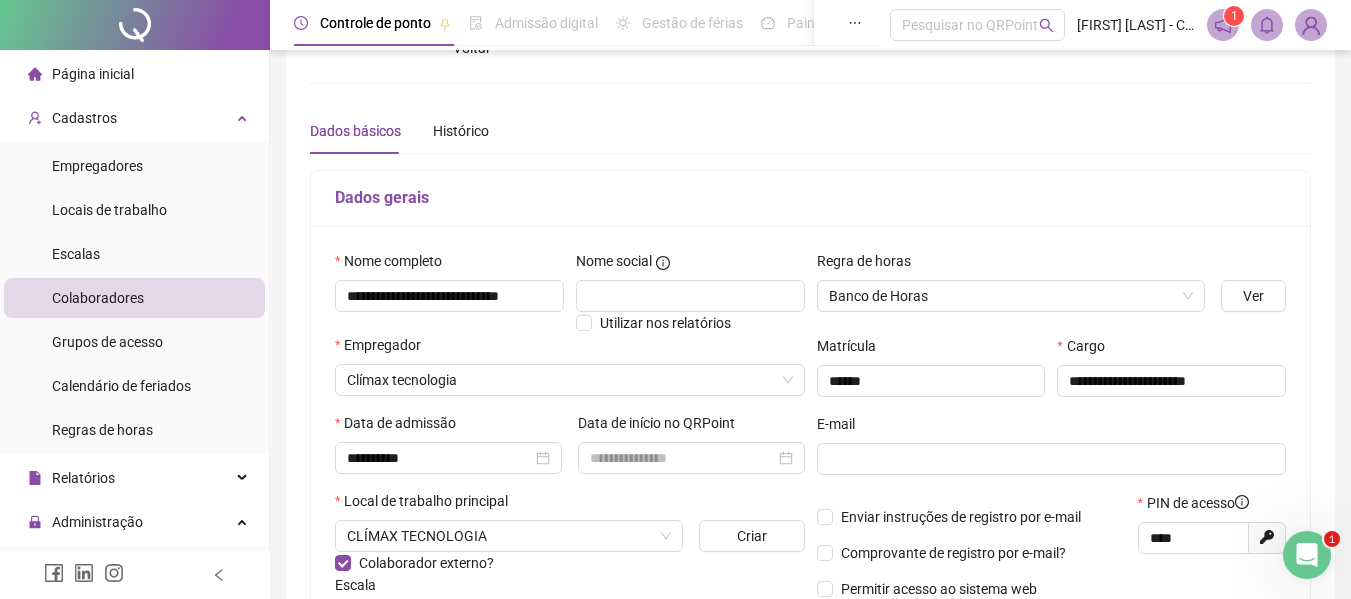 scroll, scrollTop: 0, scrollLeft: 0, axis: both 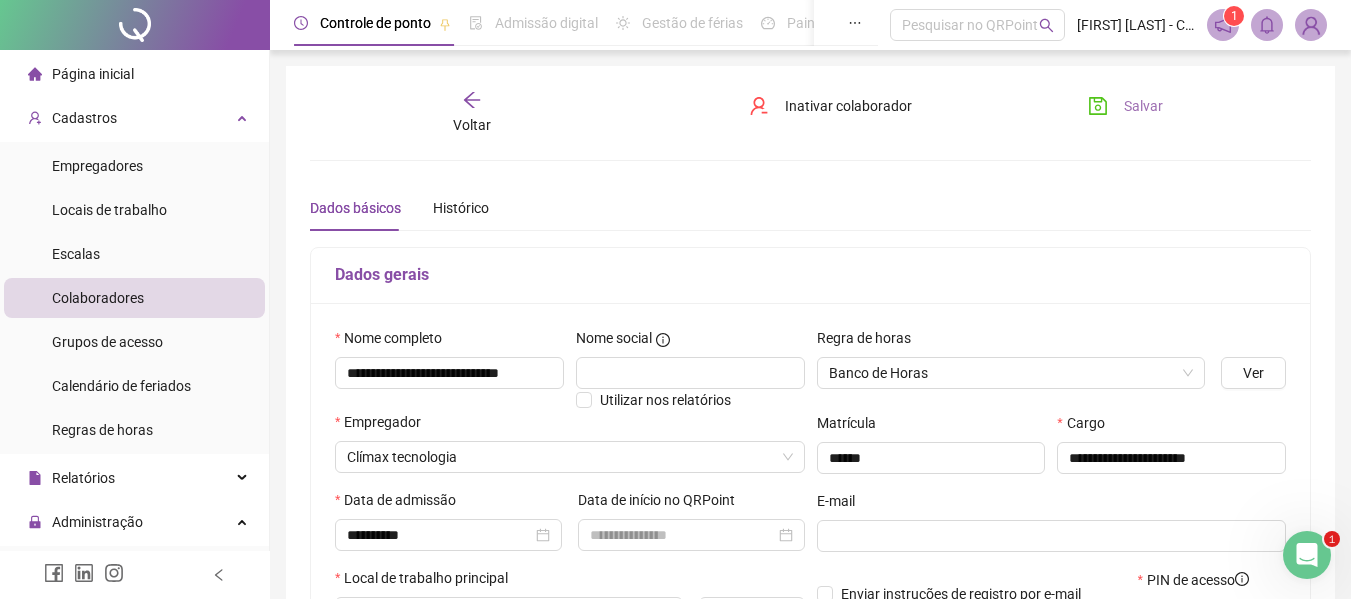 type on "*******" 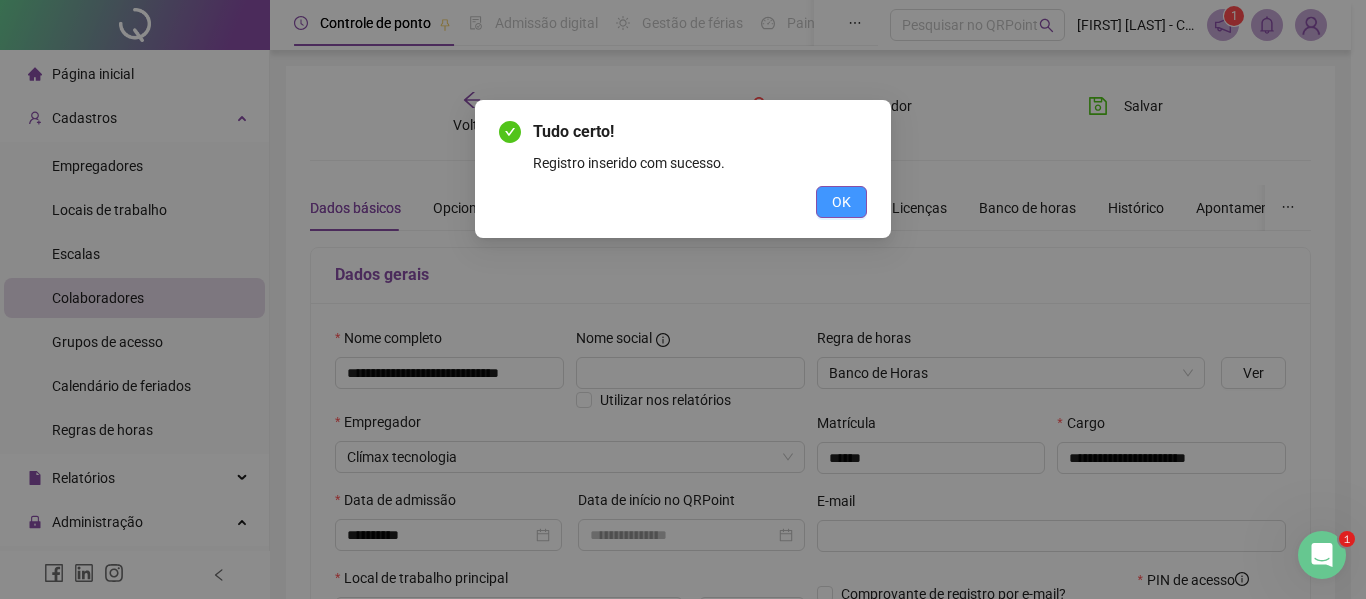 click on "OK" at bounding box center (841, 202) 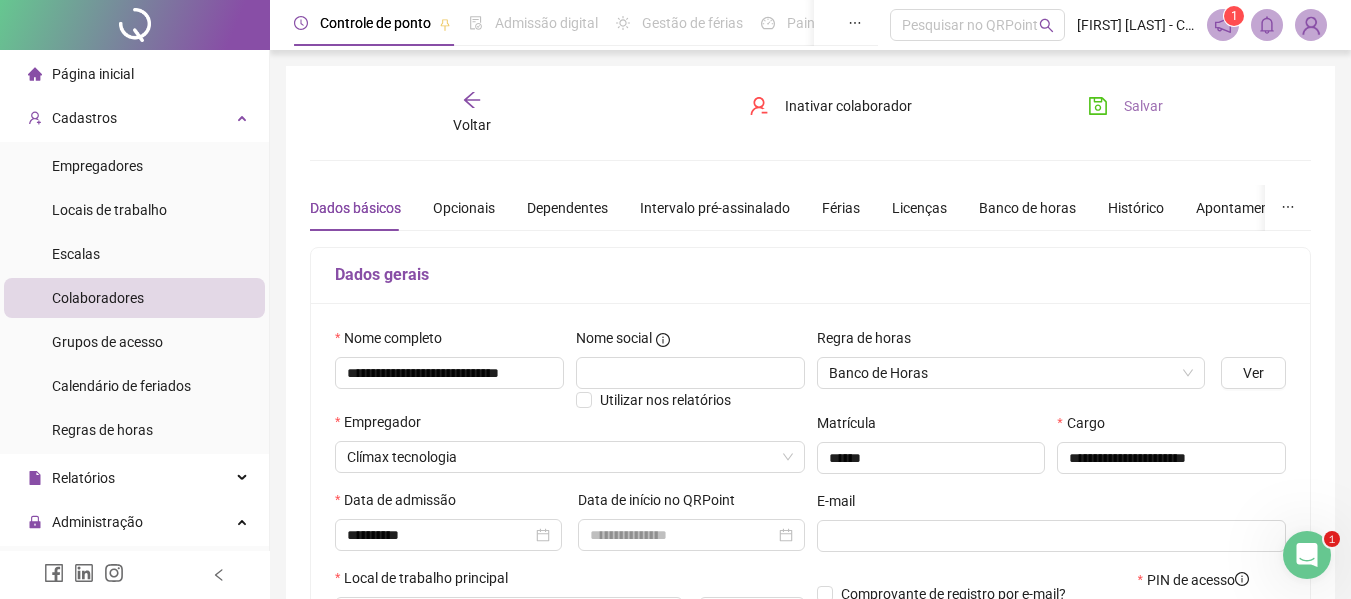 click on "Salvar" at bounding box center (1143, 106) 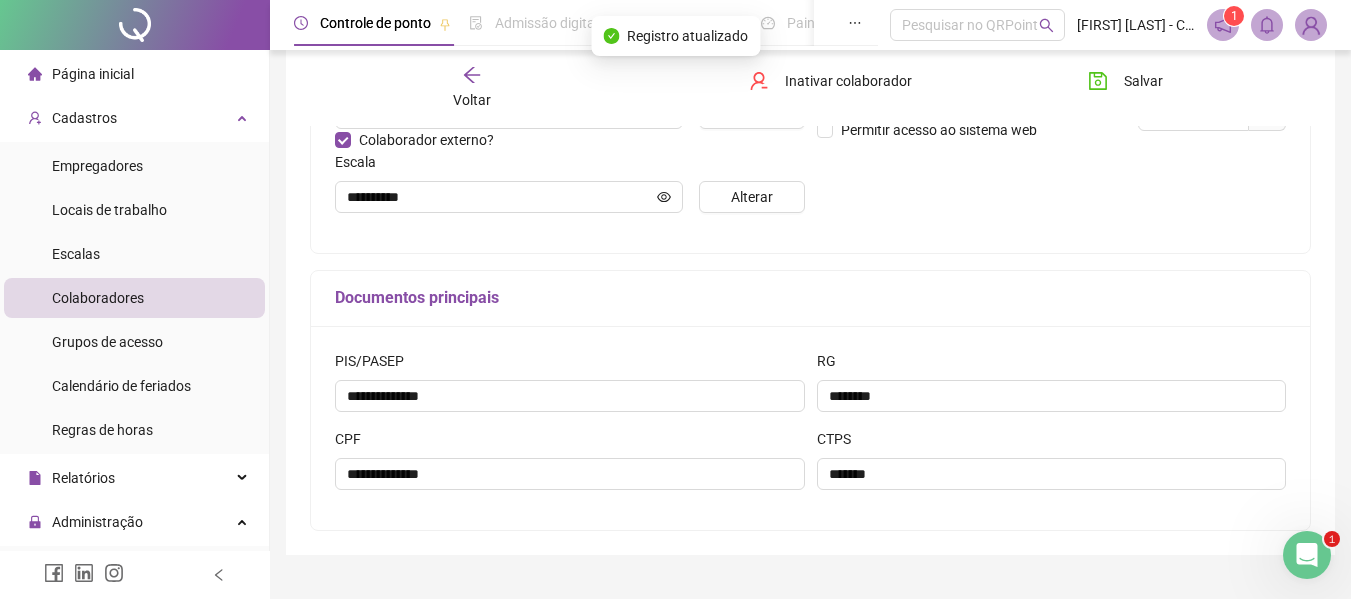 scroll, scrollTop: 300, scrollLeft: 0, axis: vertical 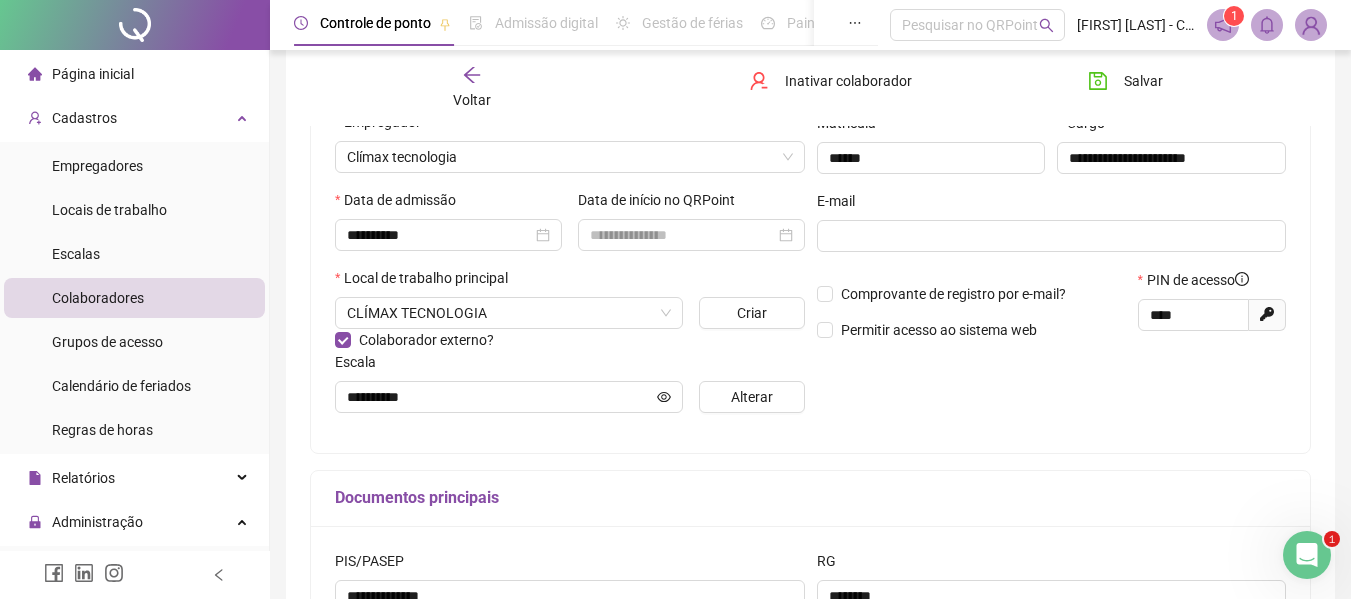 click on "Página inicial" at bounding box center (93, 74) 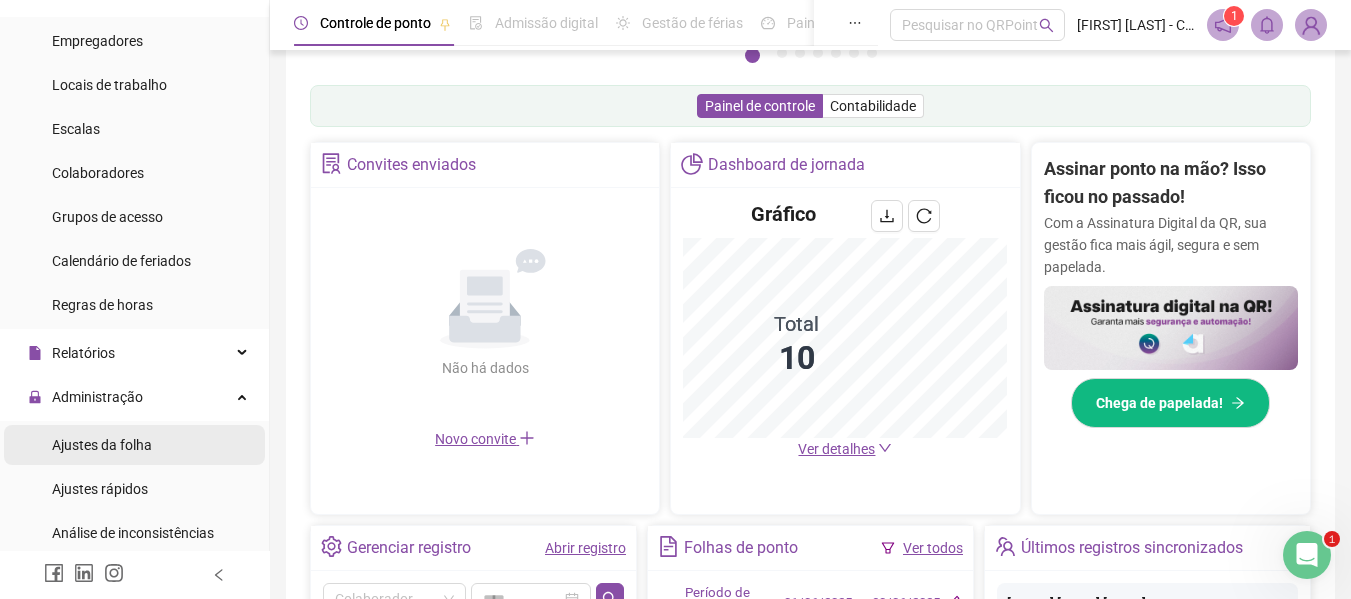 scroll, scrollTop: 200, scrollLeft: 0, axis: vertical 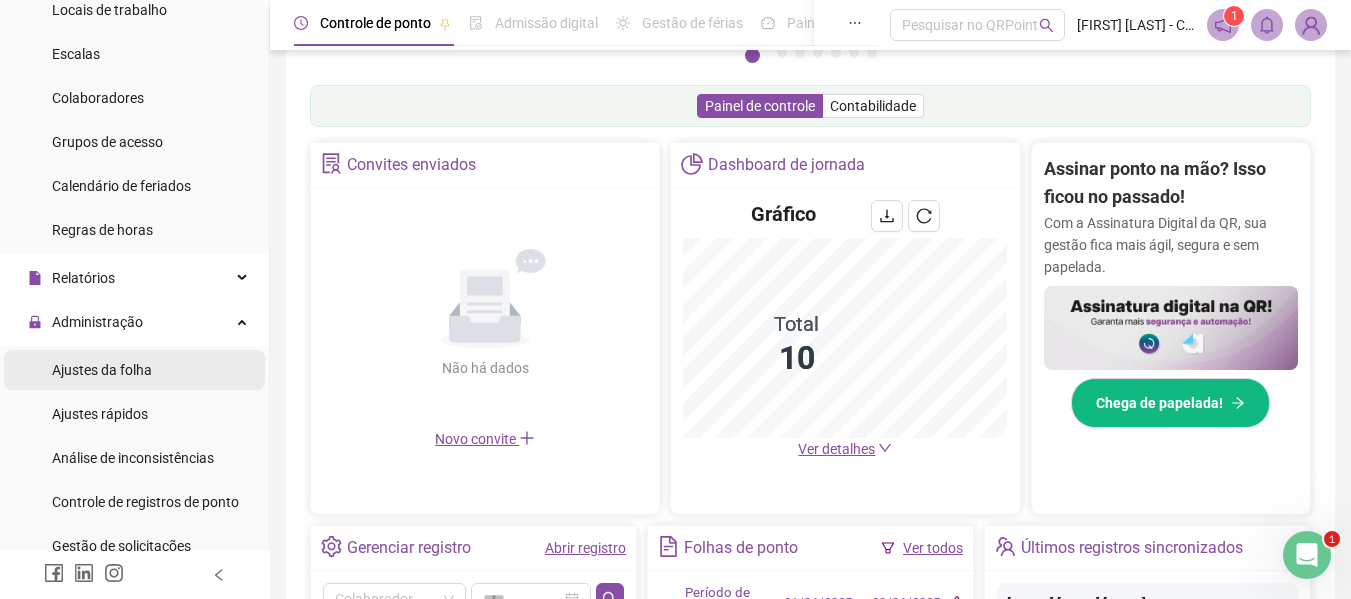 click on "Ajustes da folha" at bounding box center [102, 370] 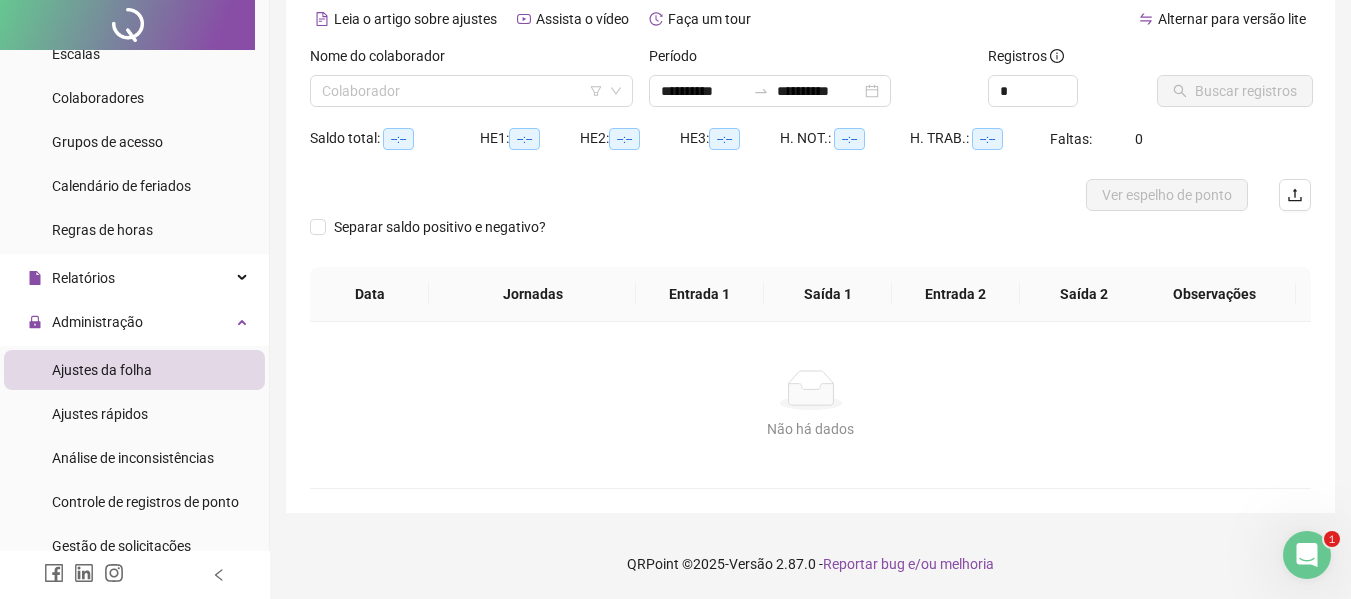 scroll, scrollTop: 0, scrollLeft: 0, axis: both 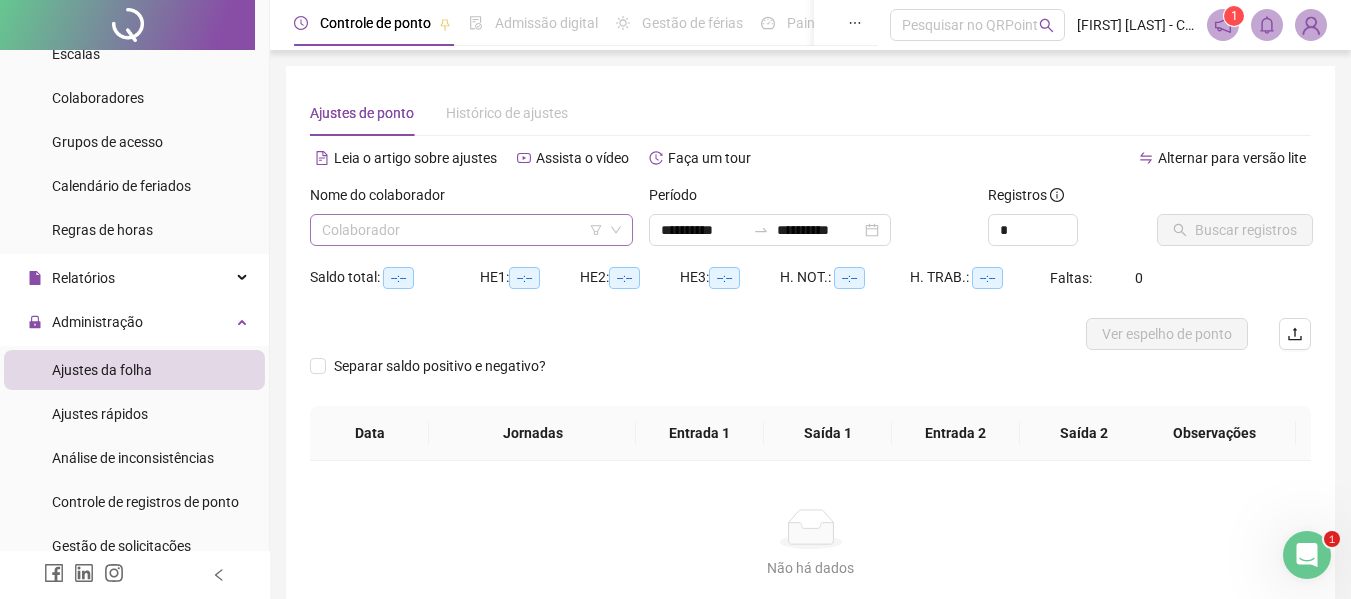 click at bounding box center (465, 230) 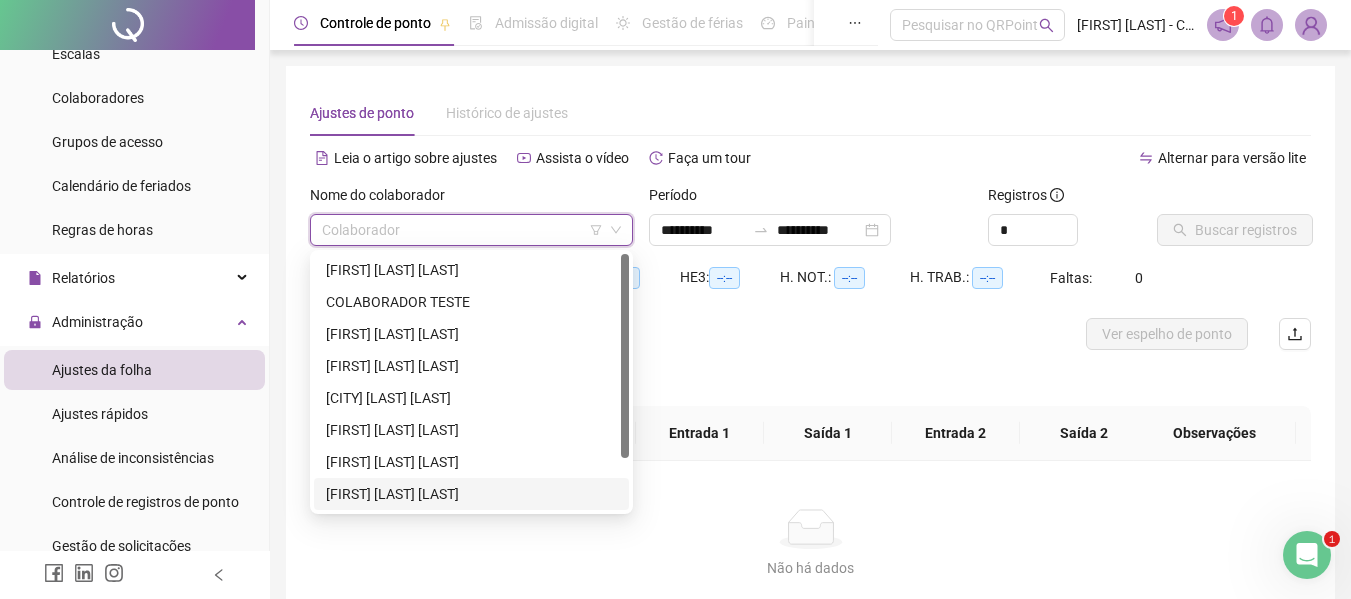 click on "[FIRST] [LAST] [LAST]" at bounding box center (471, 494) 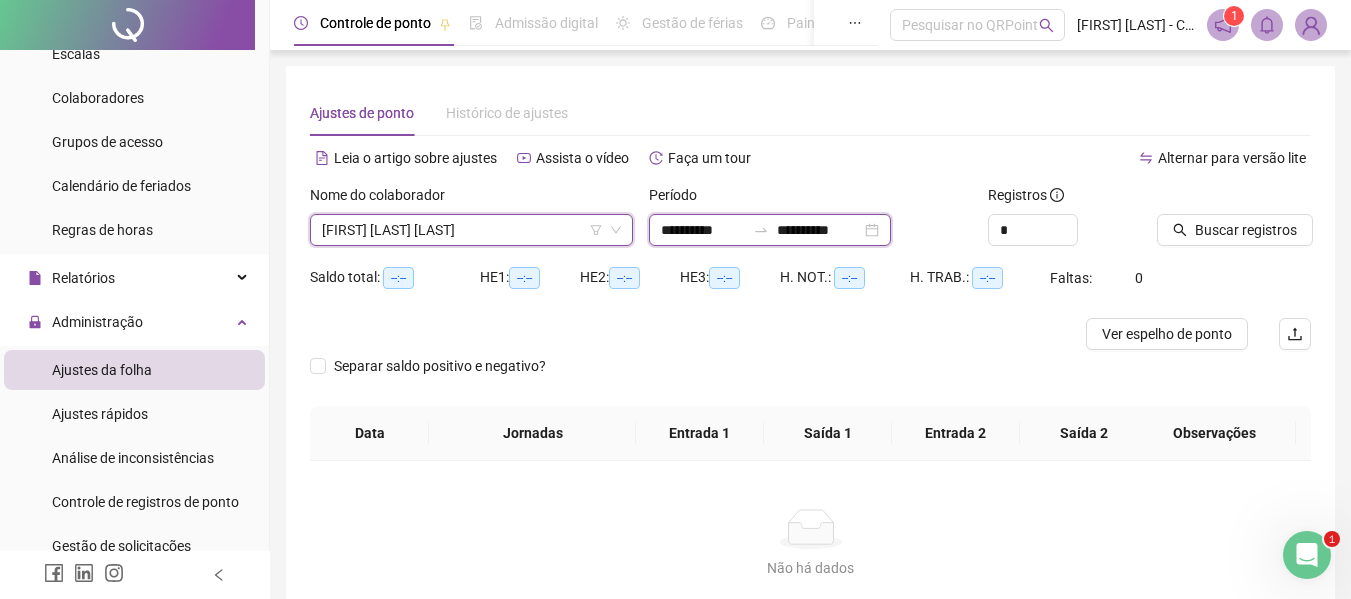 click on "**********" at bounding box center (703, 230) 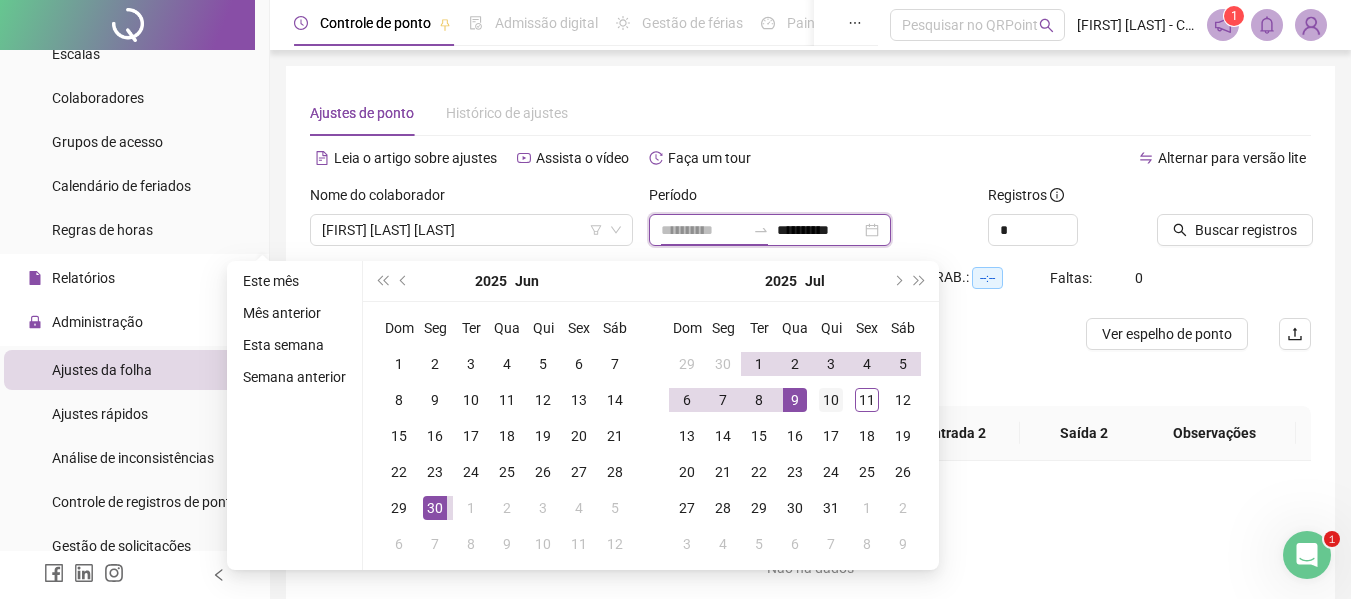 type on "**********" 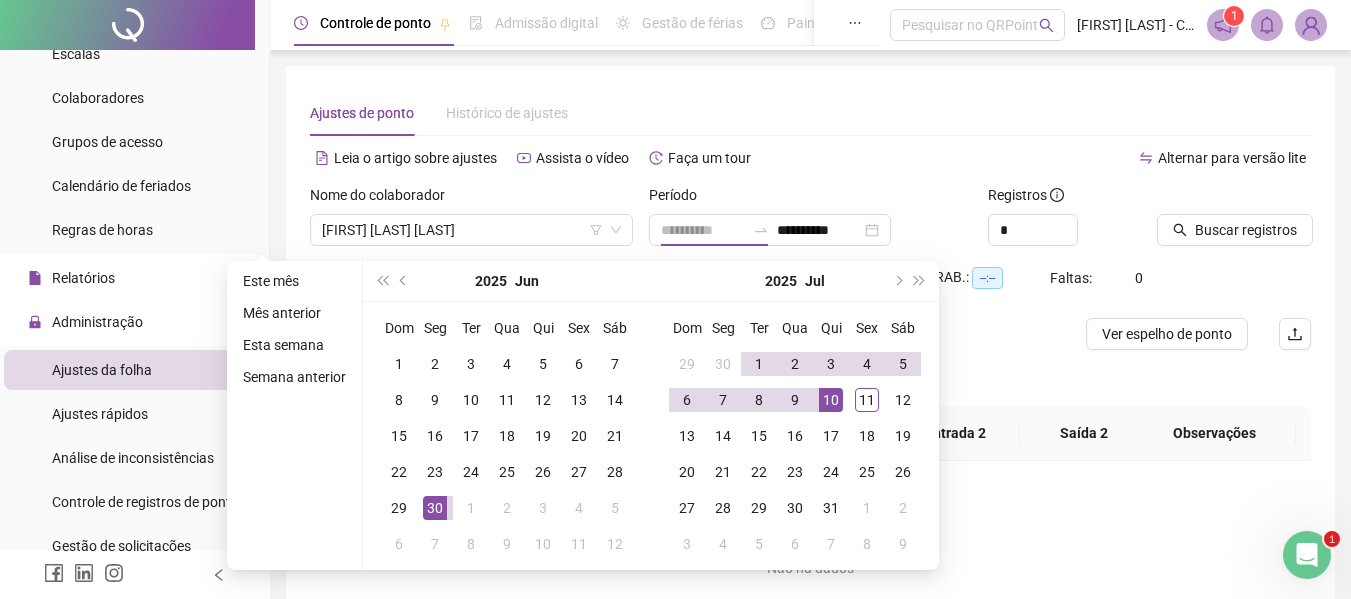 click on "10" at bounding box center (831, 400) 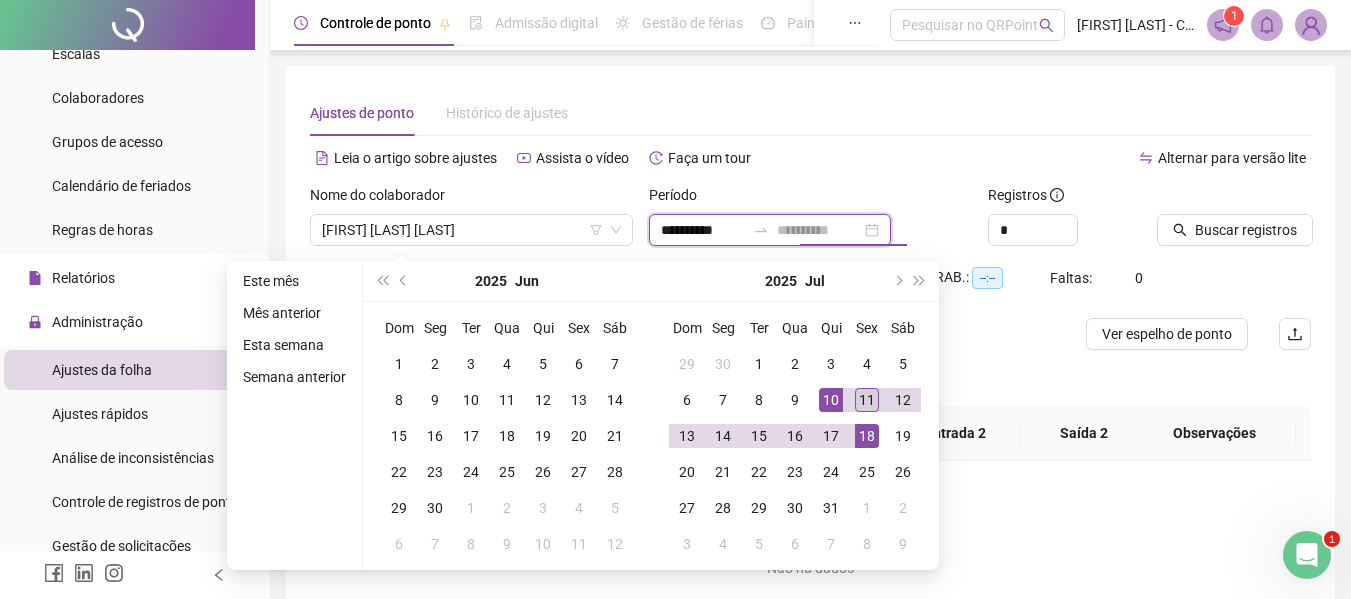 type on "**********" 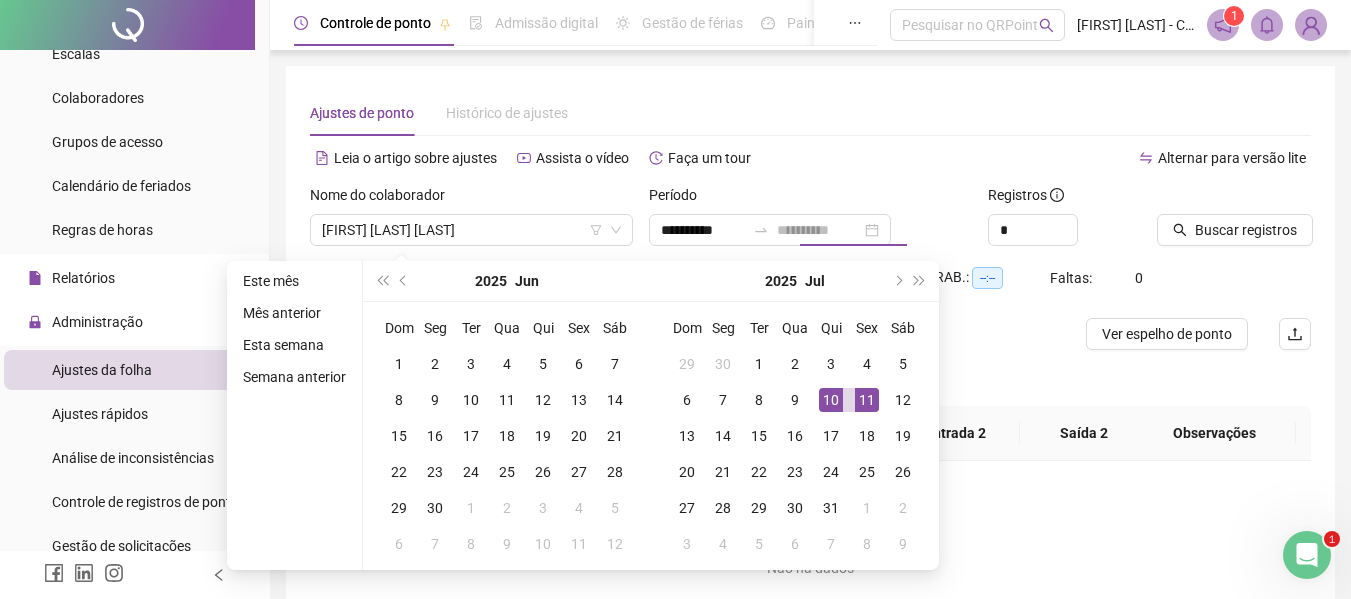 click on "11" at bounding box center (867, 400) 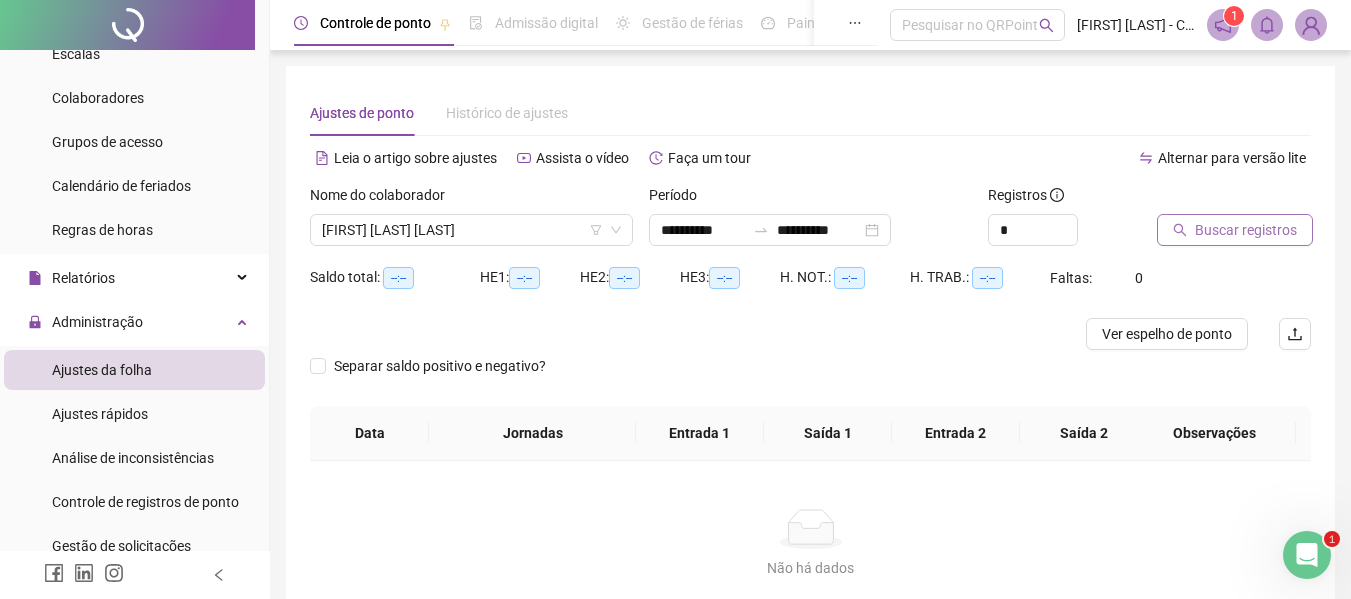 click on "Buscar registros" at bounding box center [1246, 230] 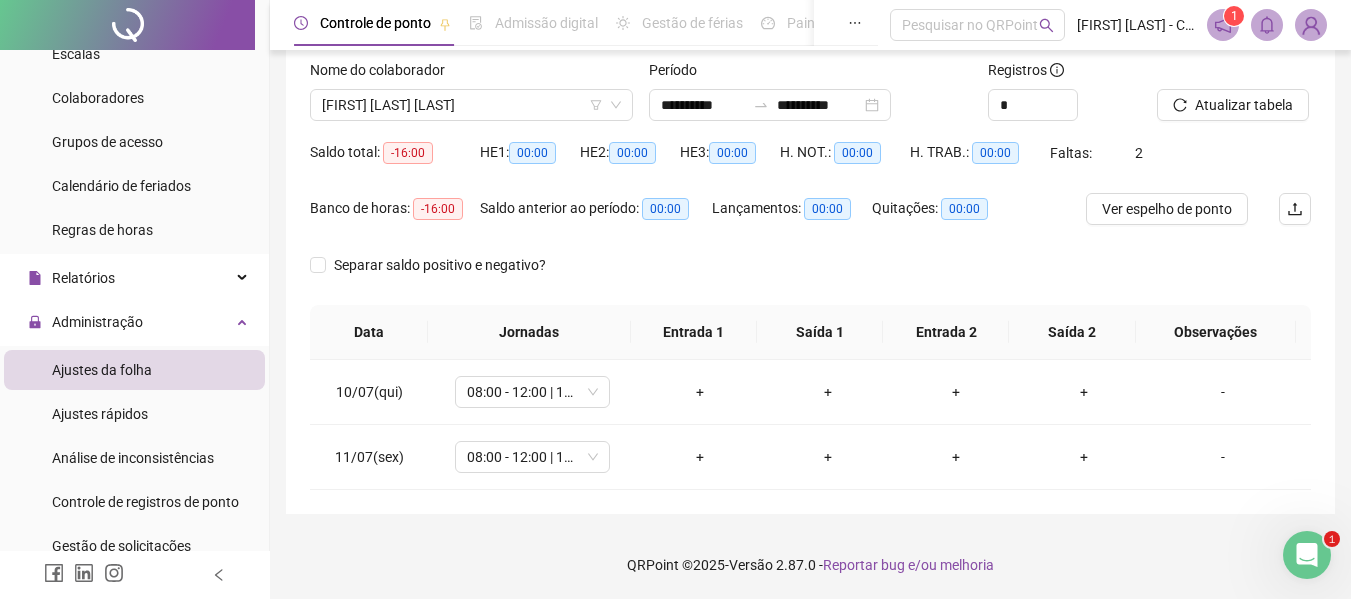 scroll, scrollTop: 126, scrollLeft: 0, axis: vertical 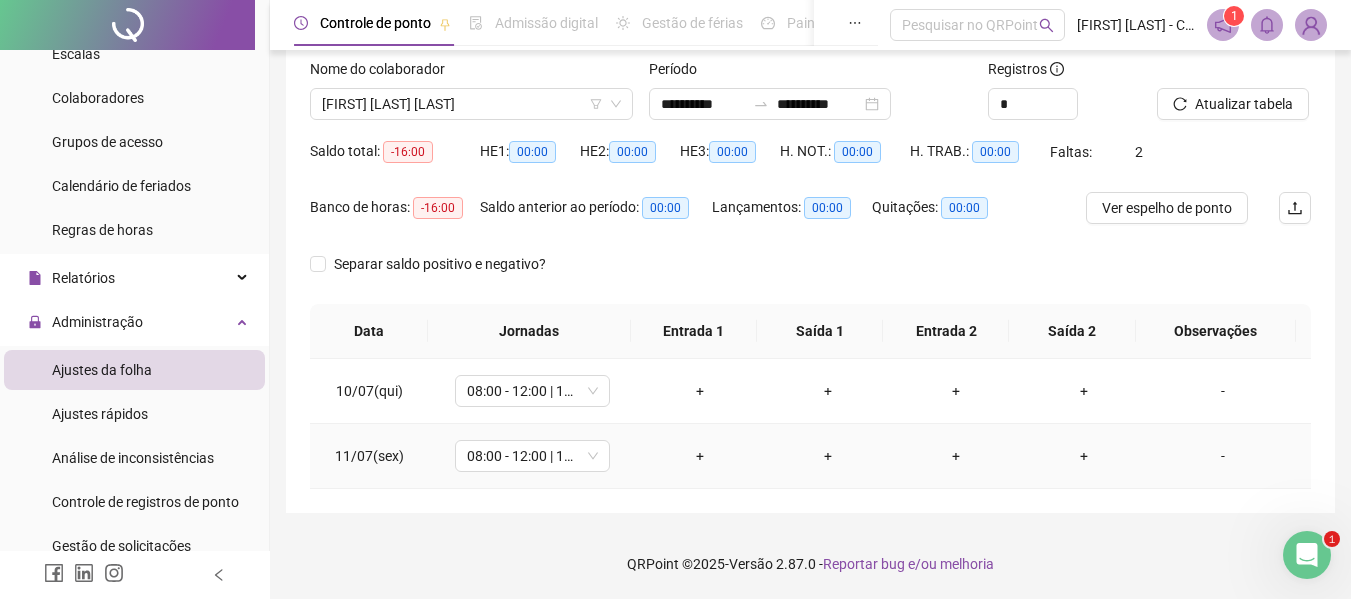 click on "+" at bounding box center [700, 456] 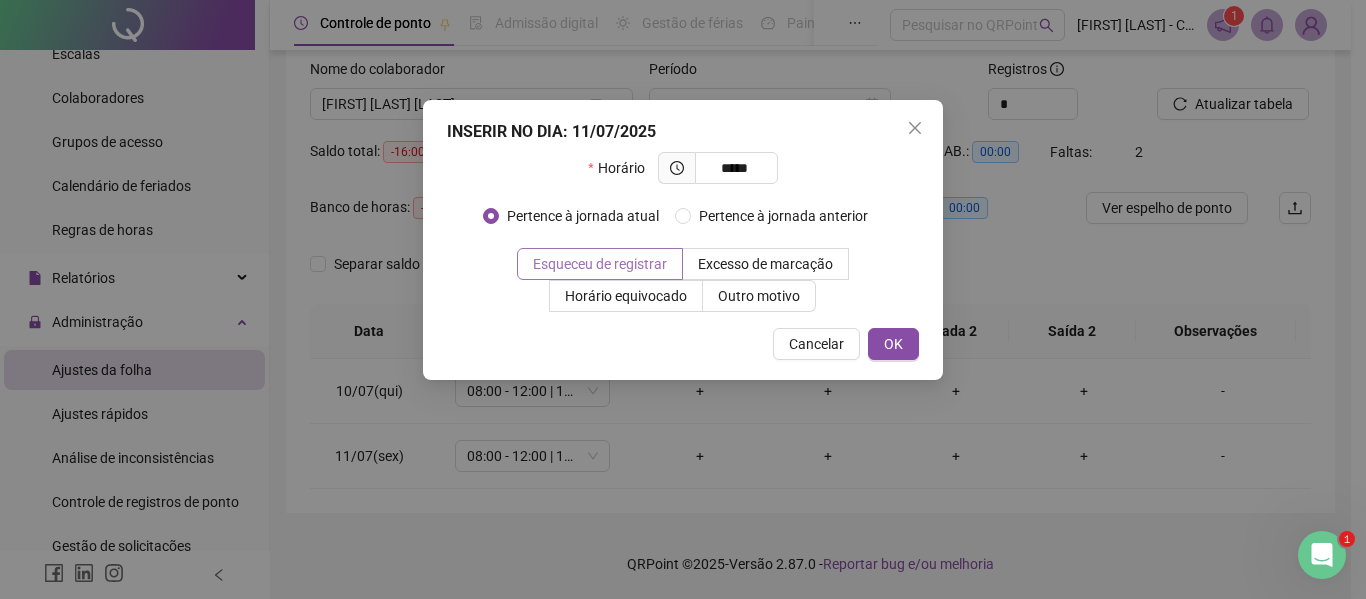 type on "*****" 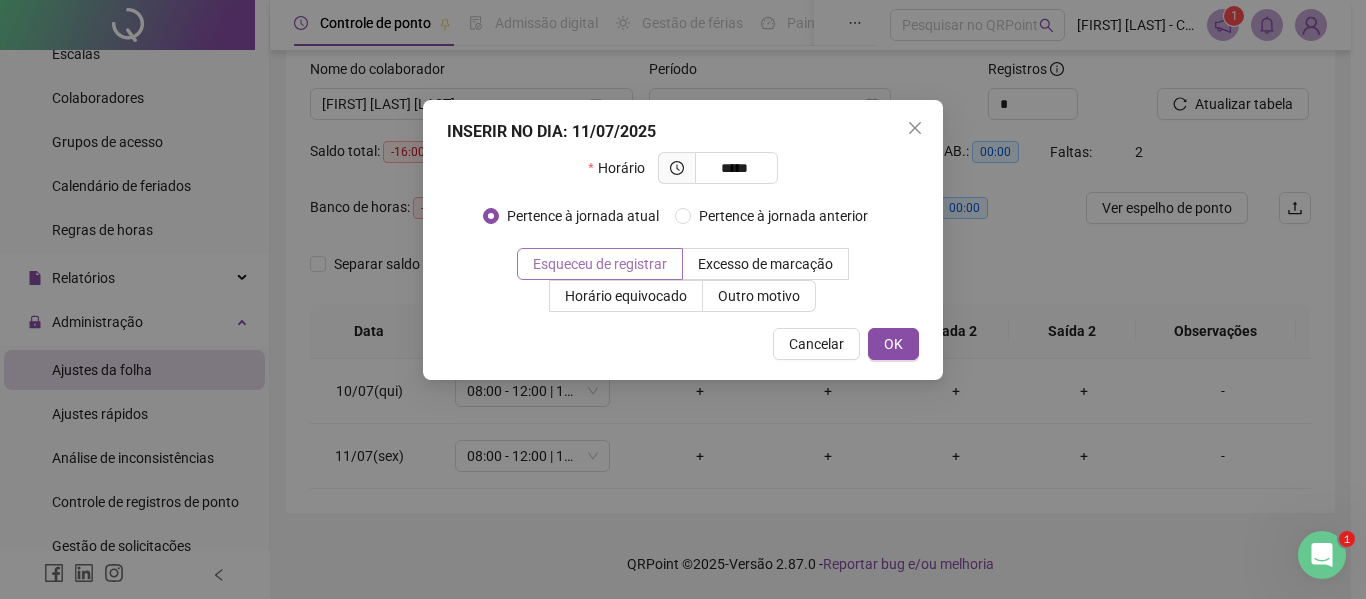 click on "Esqueceu de registrar" at bounding box center [600, 264] 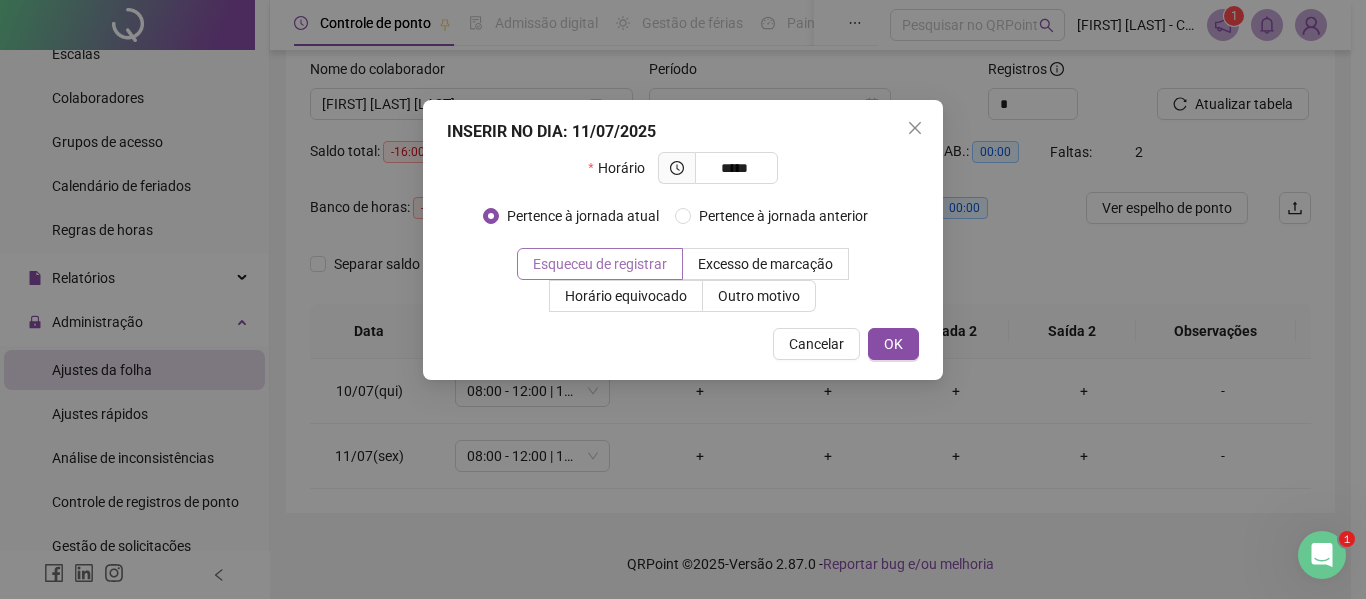 click on "Esqueceu de registrar" at bounding box center [600, 264] 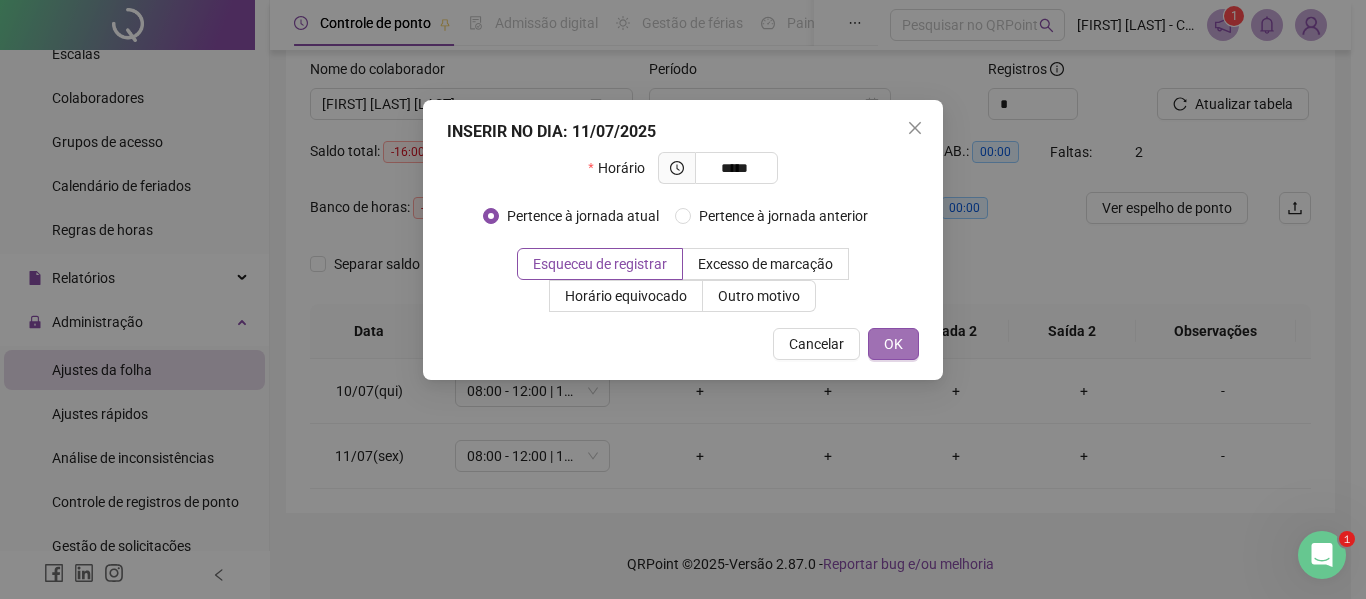 click on "OK" at bounding box center [893, 344] 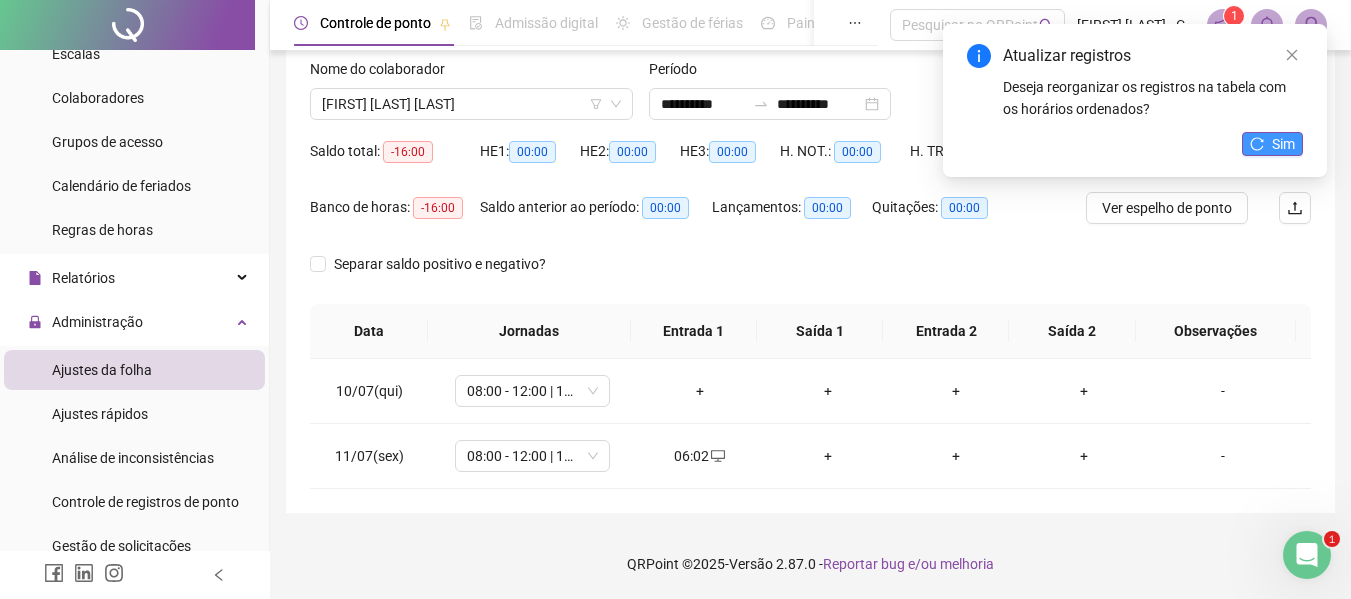 click on "Sim" at bounding box center (1272, 144) 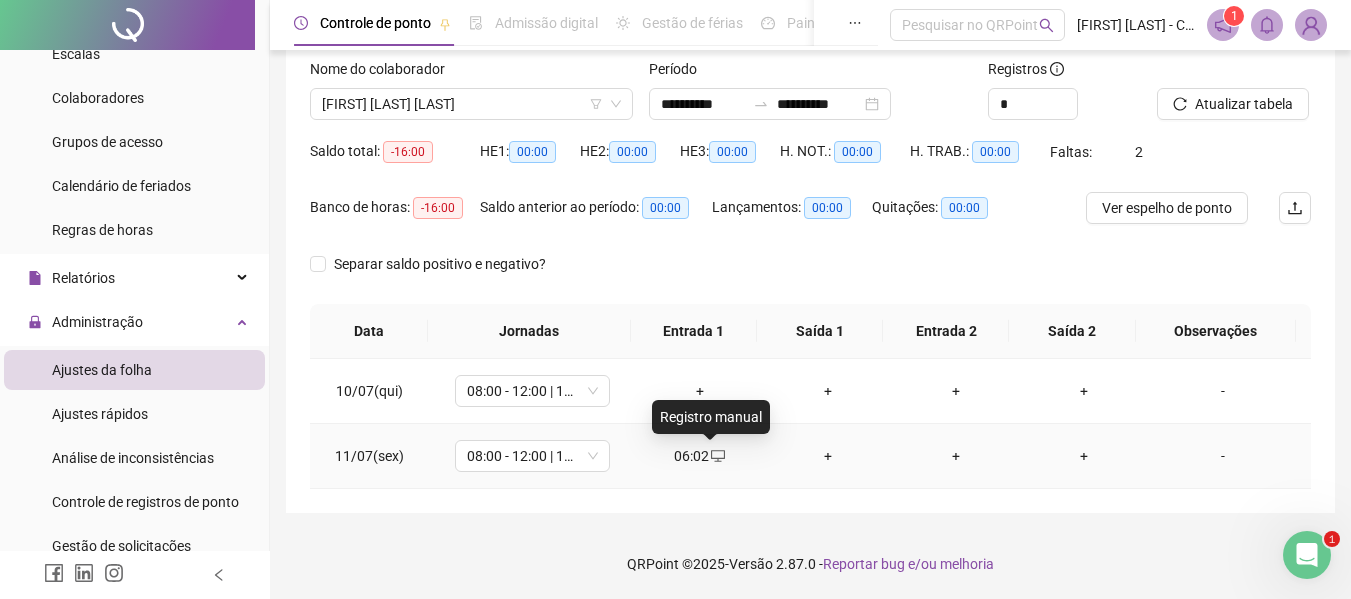 click on "06:02" at bounding box center [700, 456] 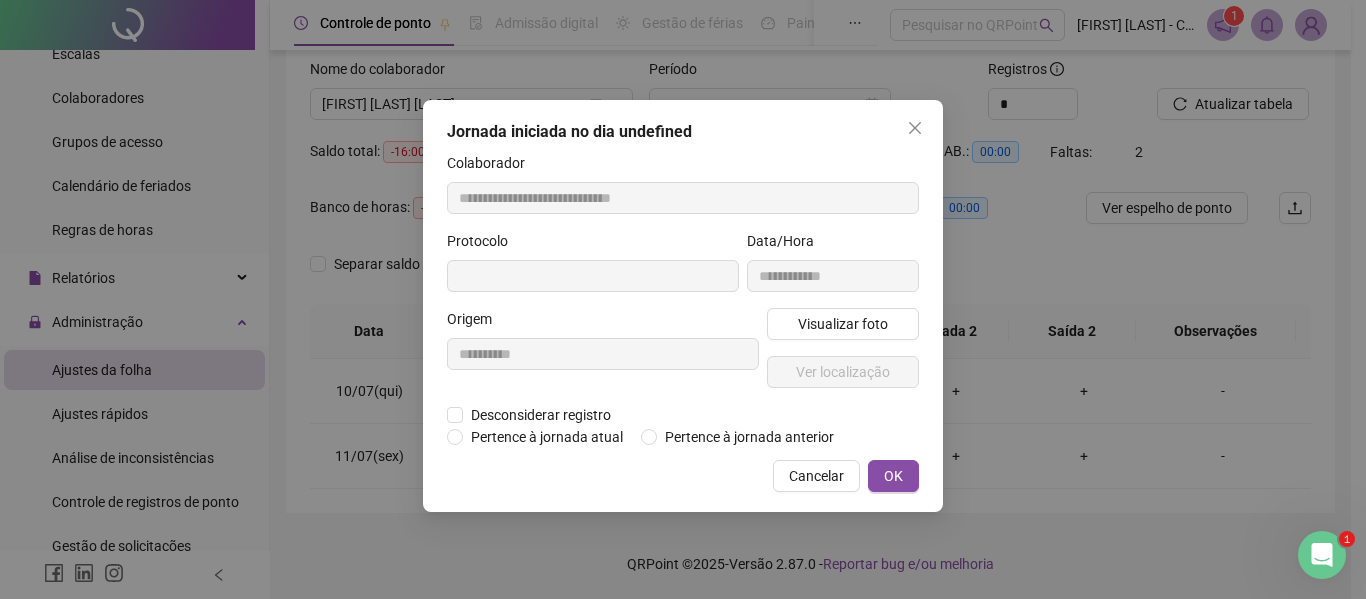 type on "**********" 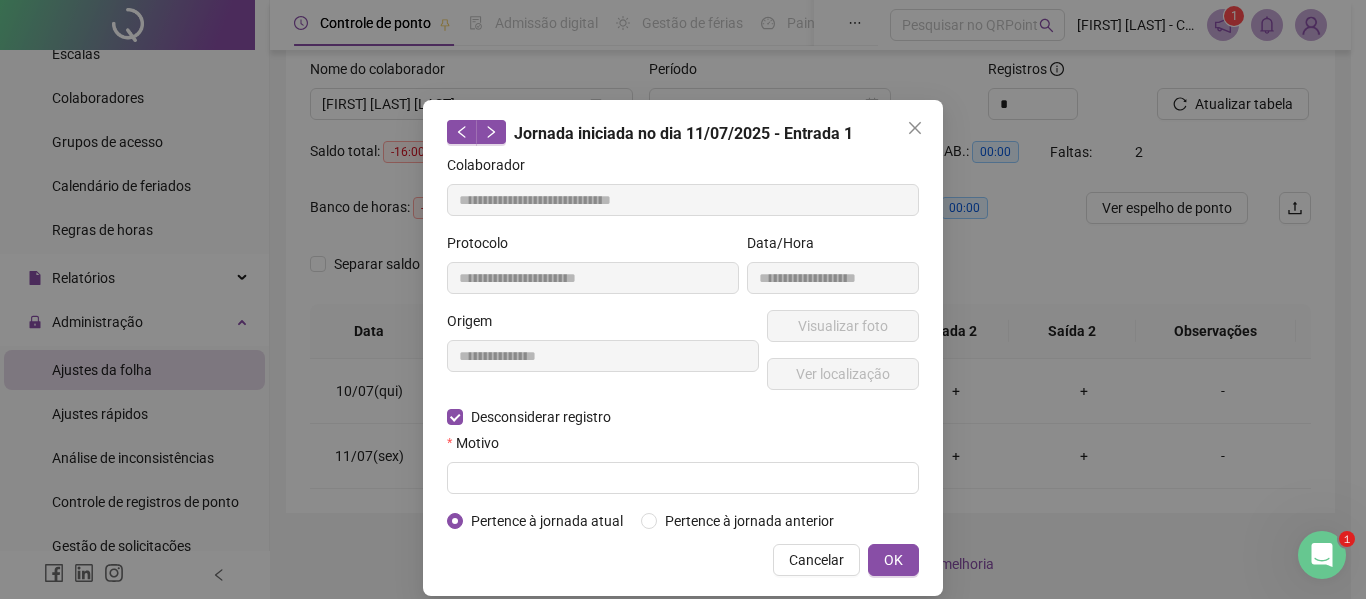 click on "Motivo" at bounding box center (683, 447) 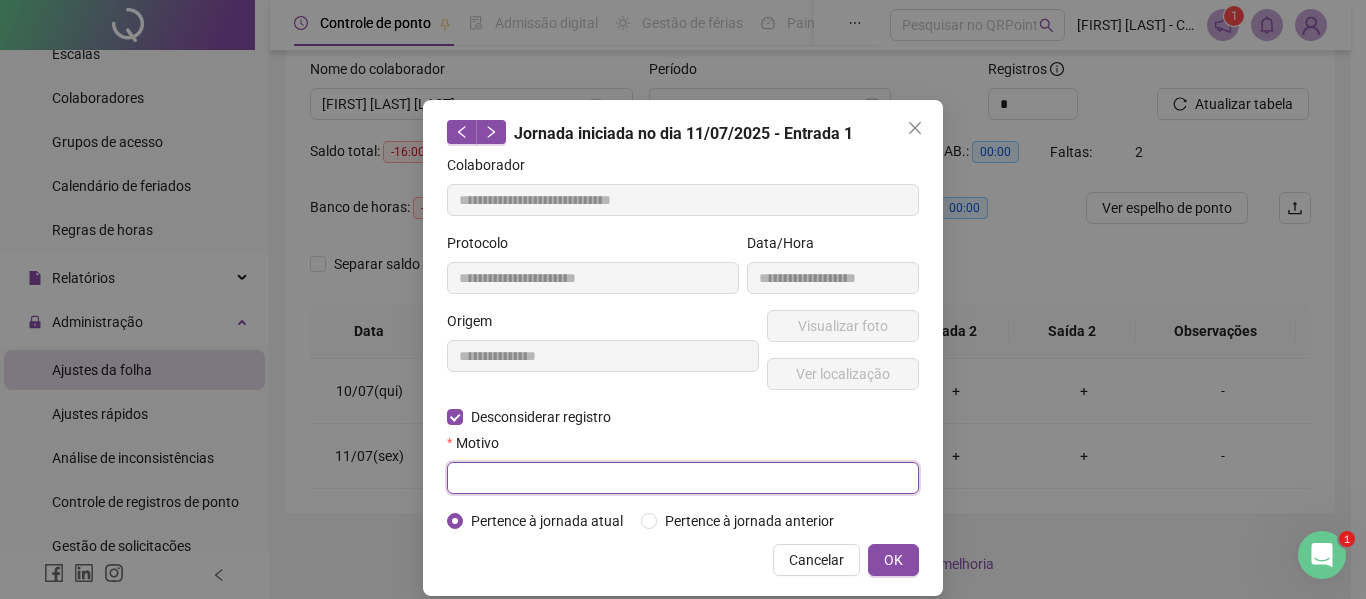 click at bounding box center [683, 478] 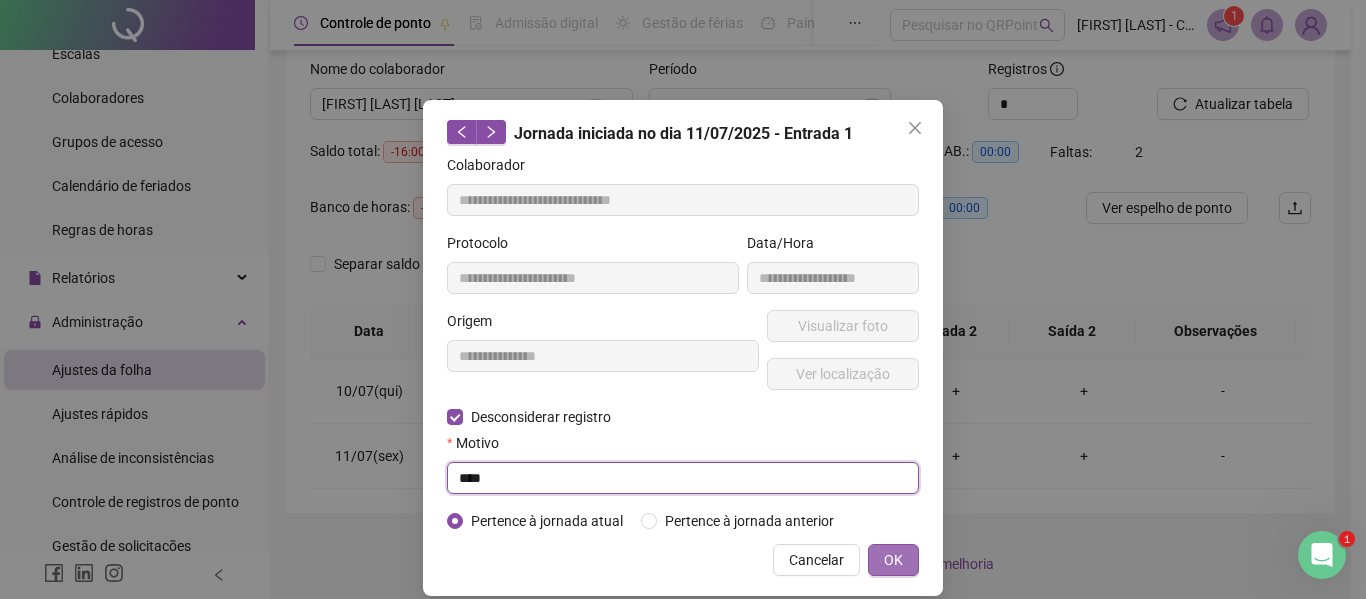 type on "****" 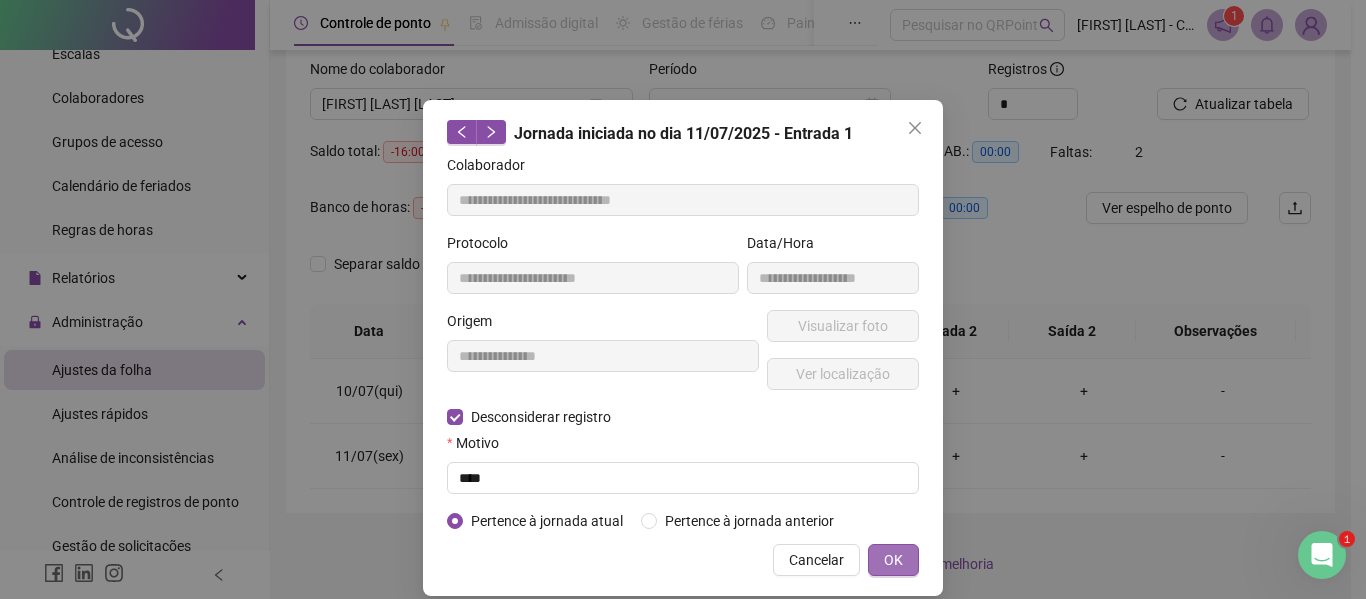 click on "OK" at bounding box center [893, 560] 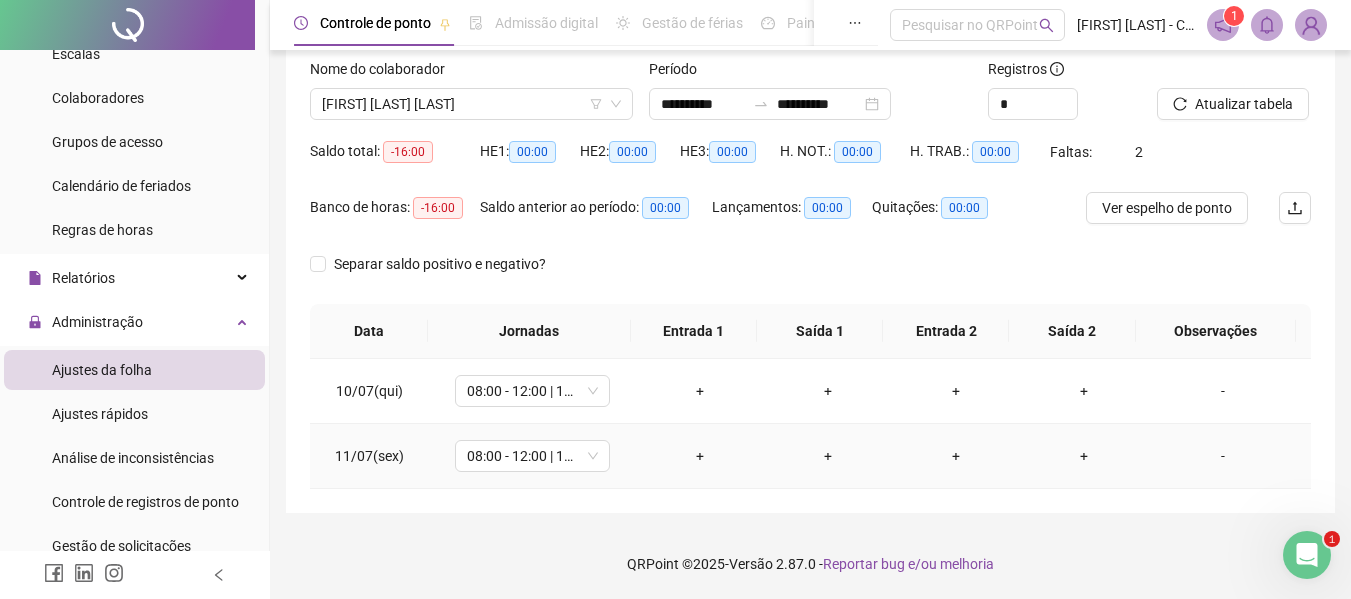 click on "+" at bounding box center [700, 456] 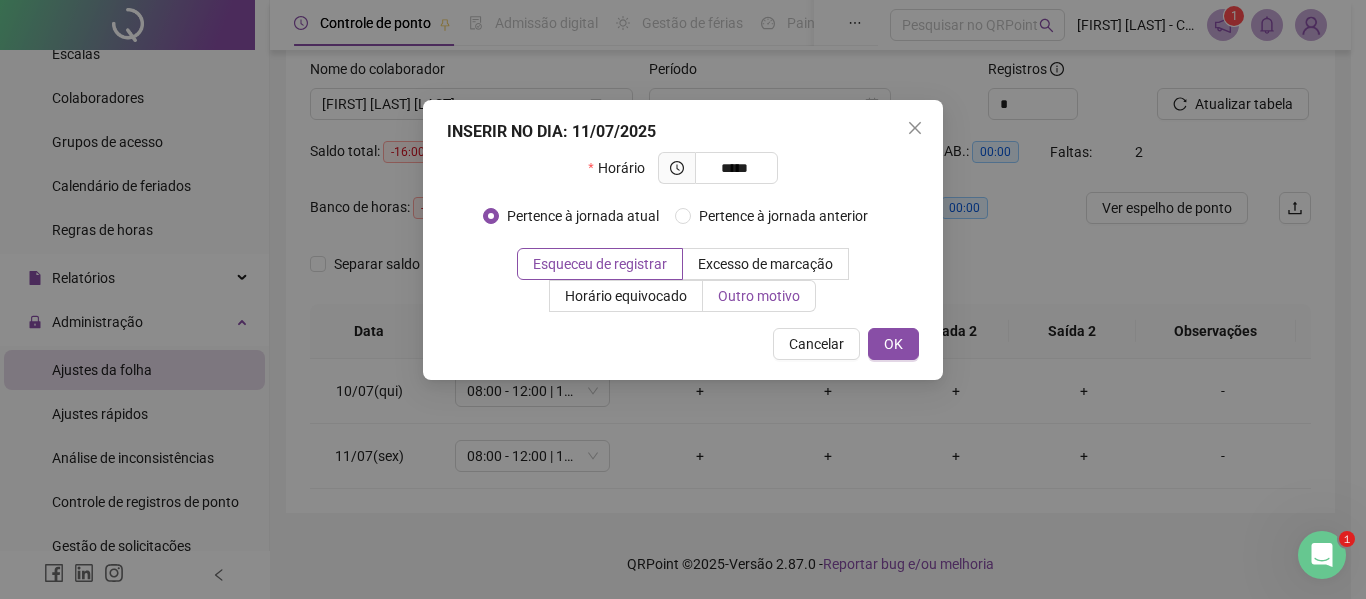 type on "*****" 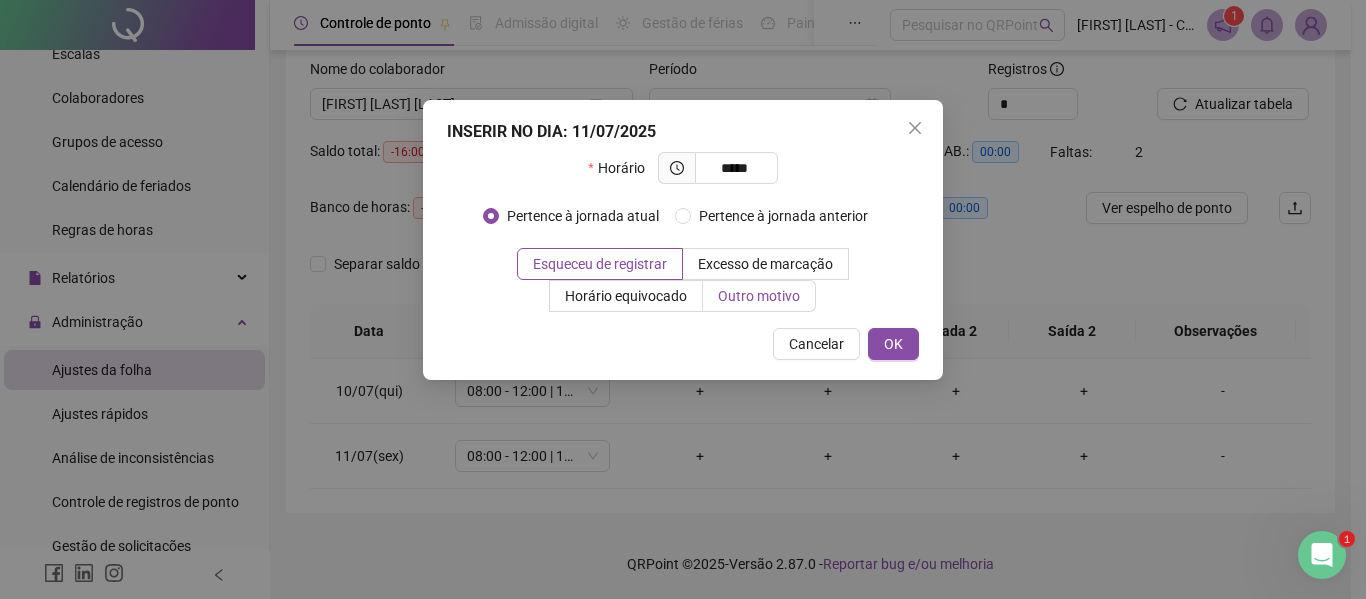 click on "Outro motivo" at bounding box center (759, 296) 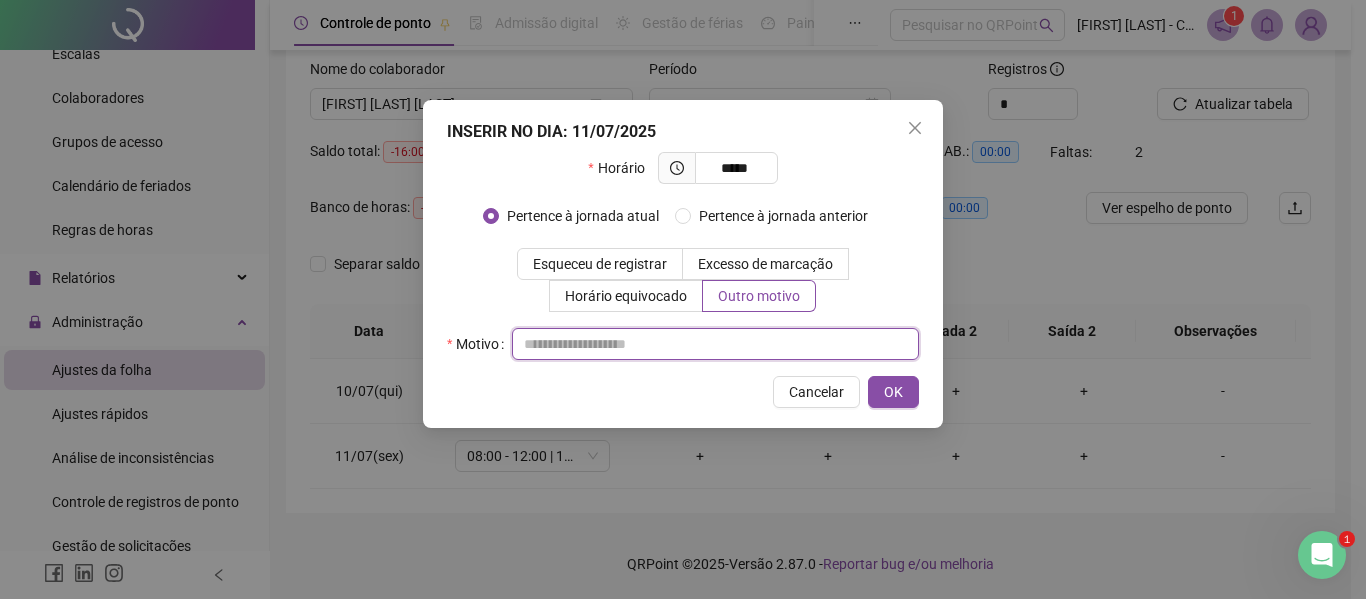 click at bounding box center (715, 344) 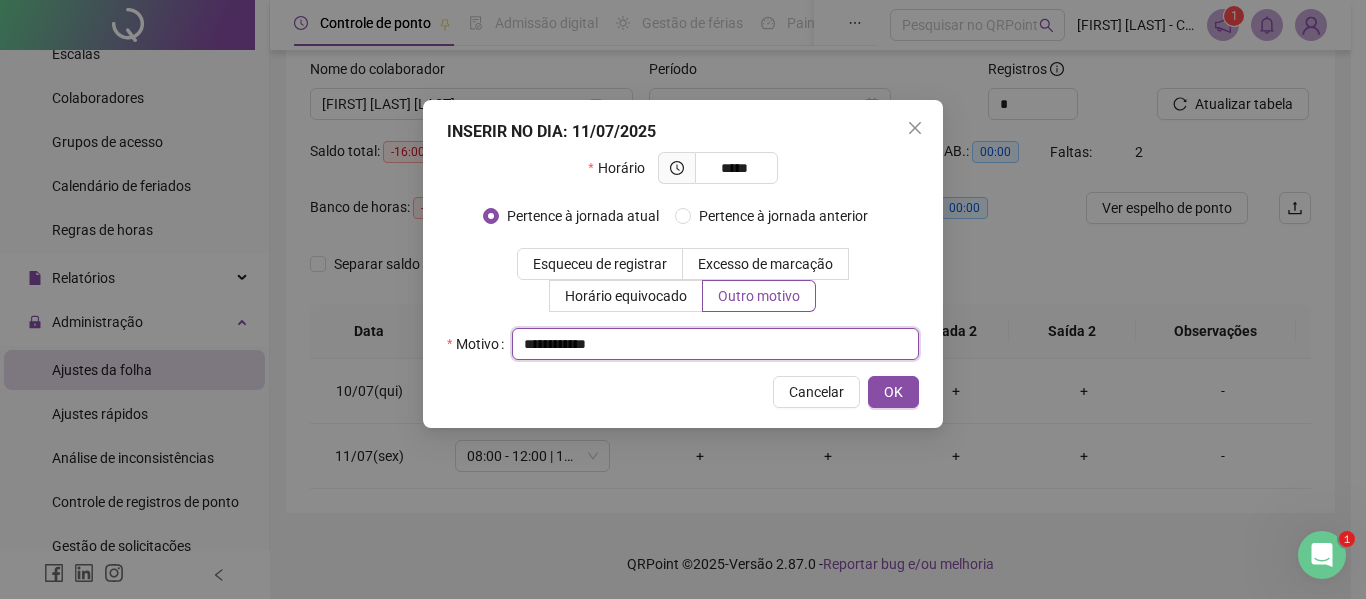 drag, startPoint x: 665, startPoint y: 351, endPoint x: 163, endPoint y: 351, distance: 502 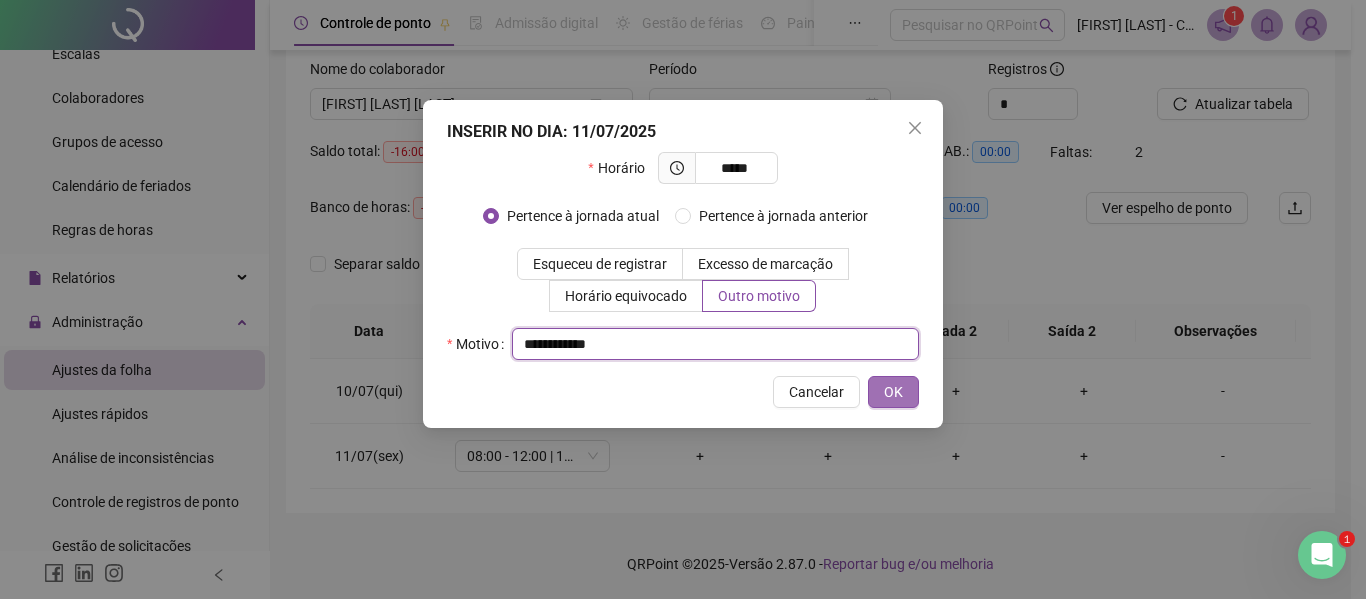type on "**********" 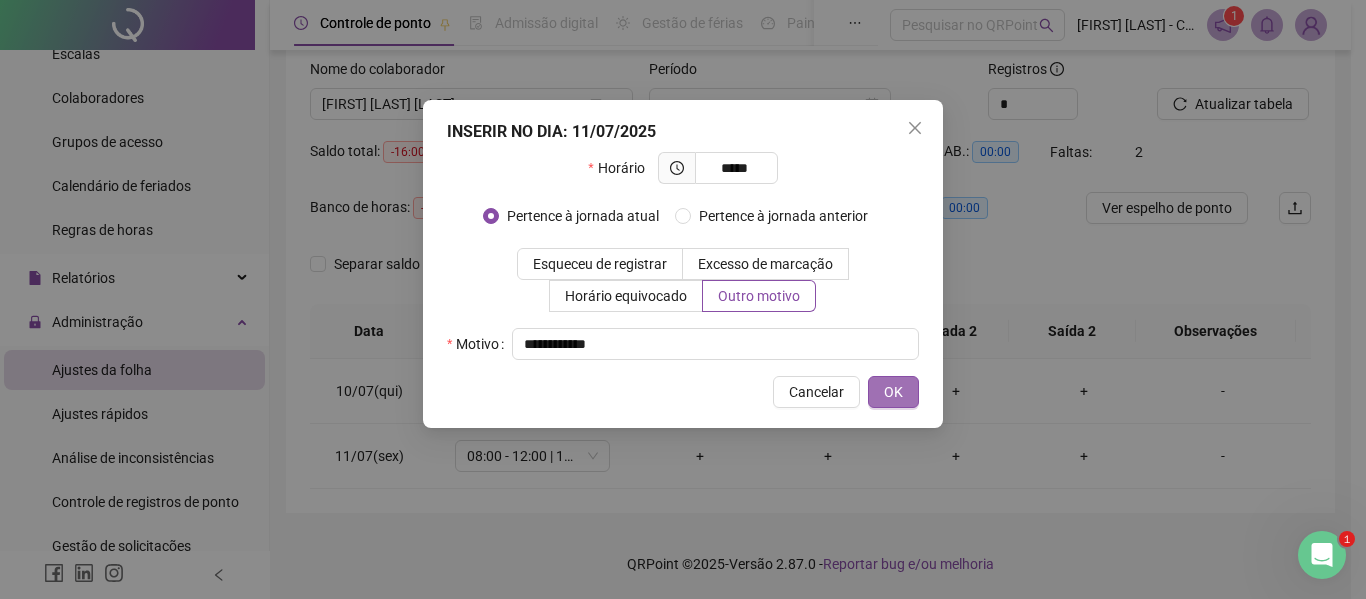 click on "OK" at bounding box center [893, 392] 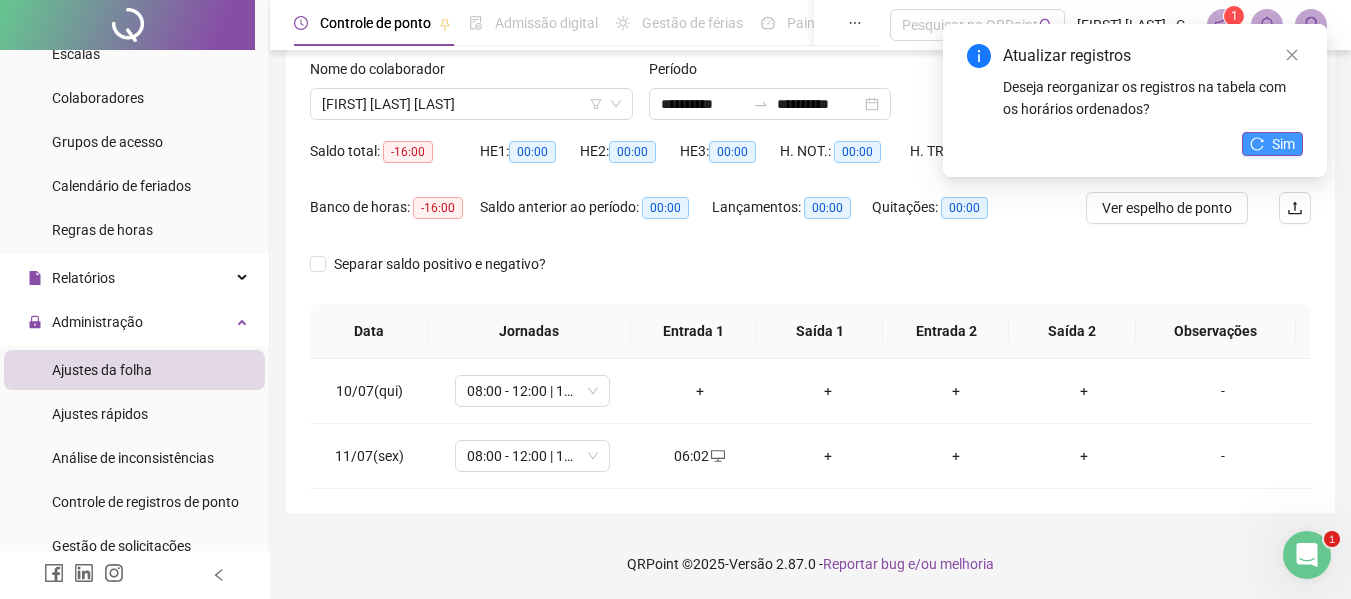click on "Sim" at bounding box center [1283, 144] 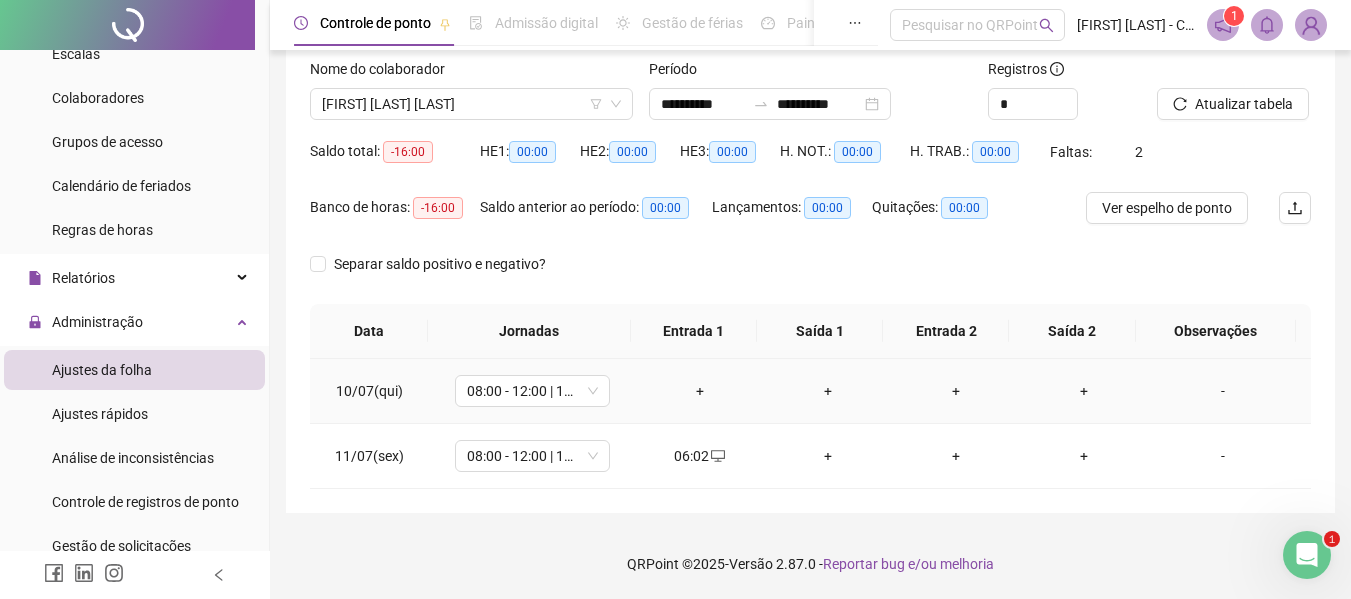 click on "+" at bounding box center [700, 391] 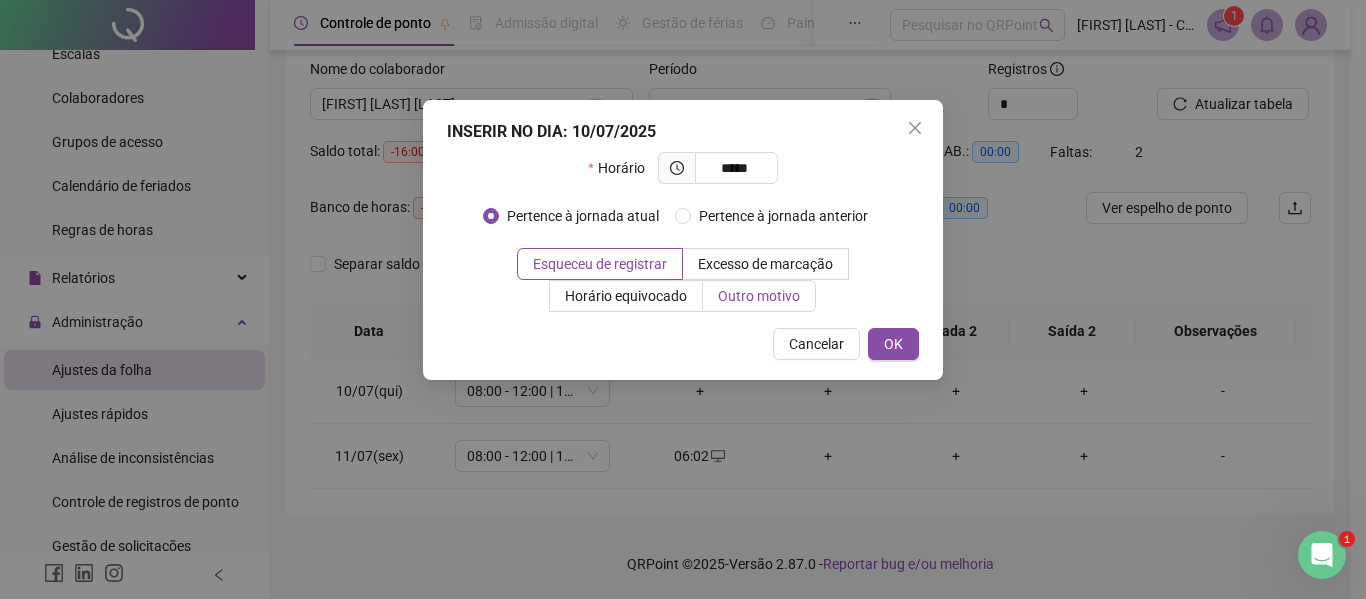 type on "*****" 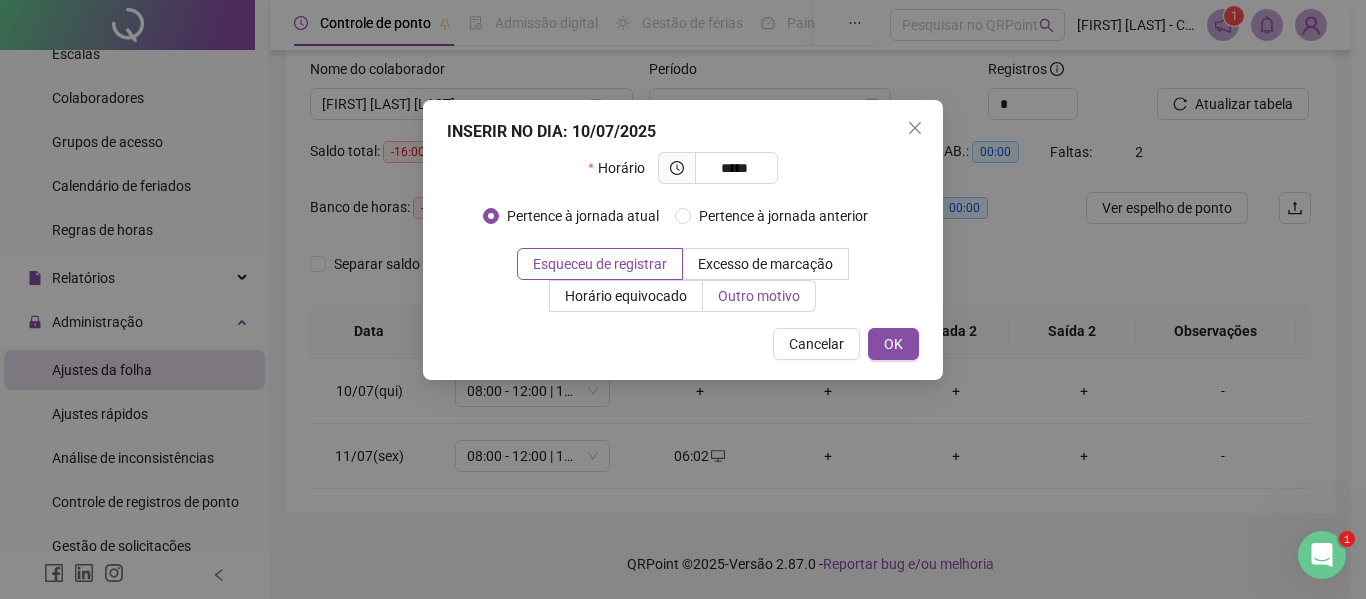 click on "Outro motivo" at bounding box center [759, 296] 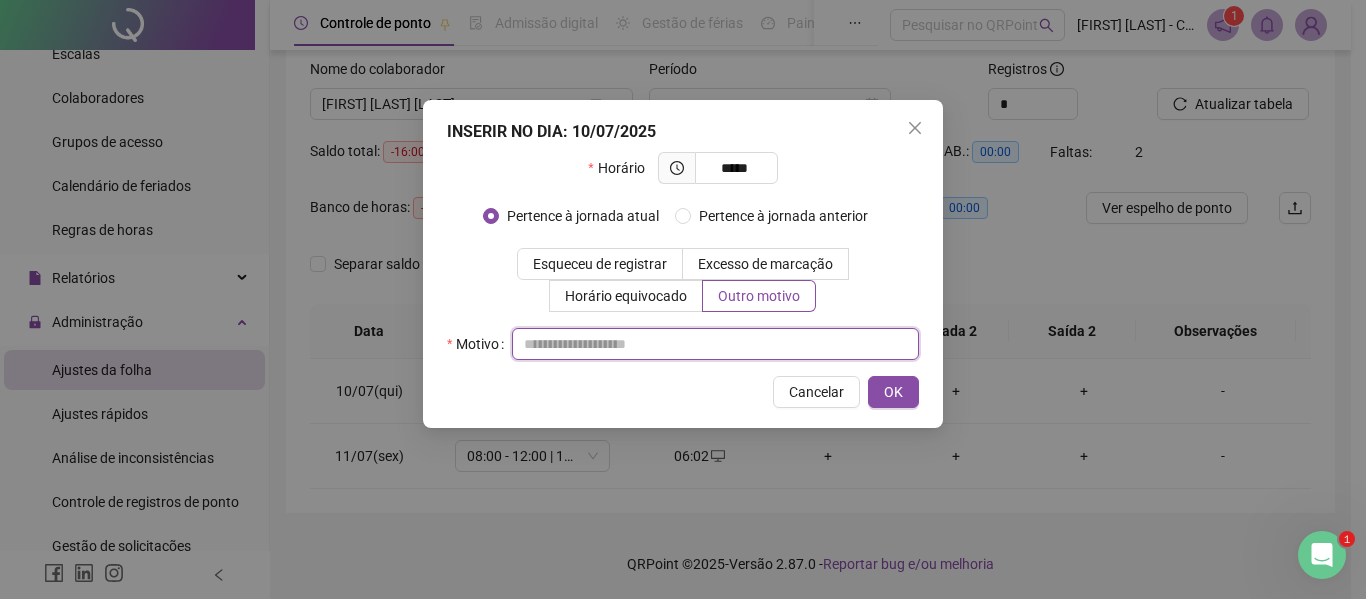 click at bounding box center (715, 344) 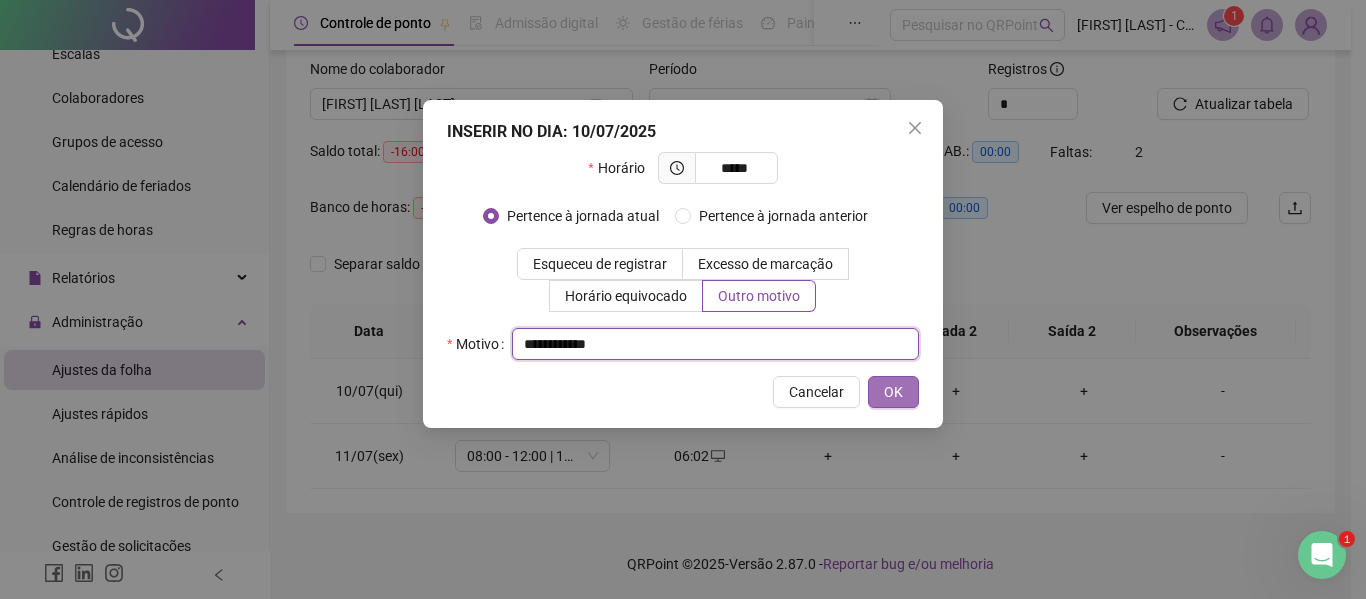 type on "**********" 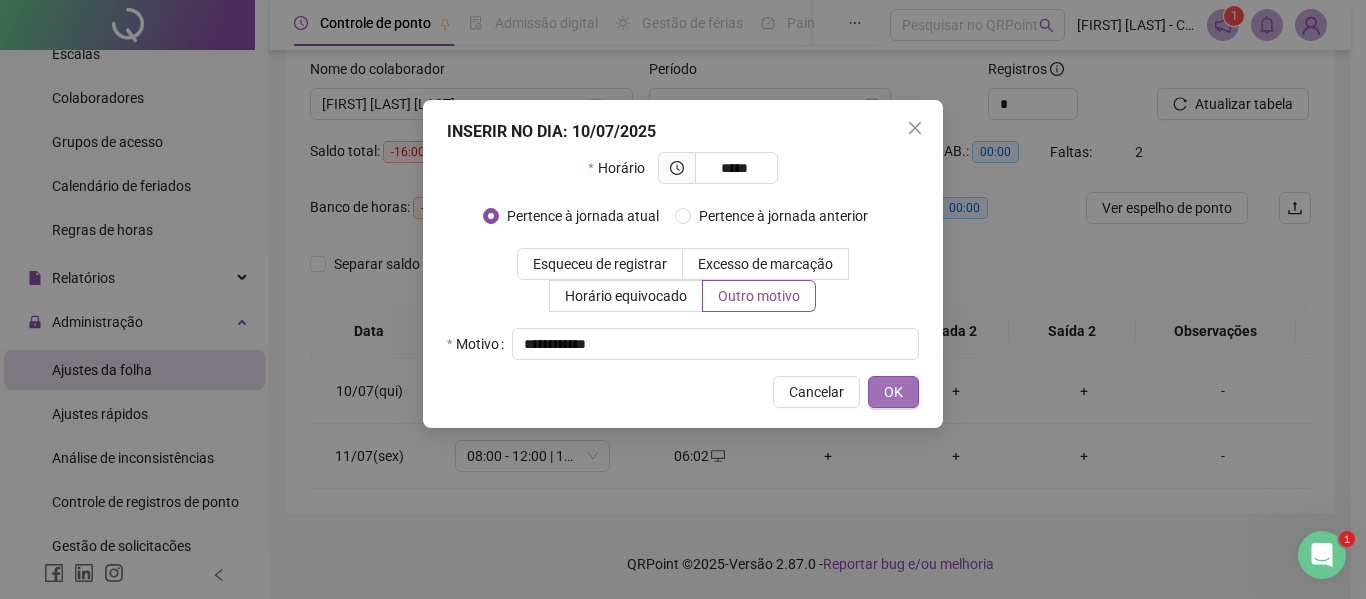 click on "OK" at bounding box center (893, 392) 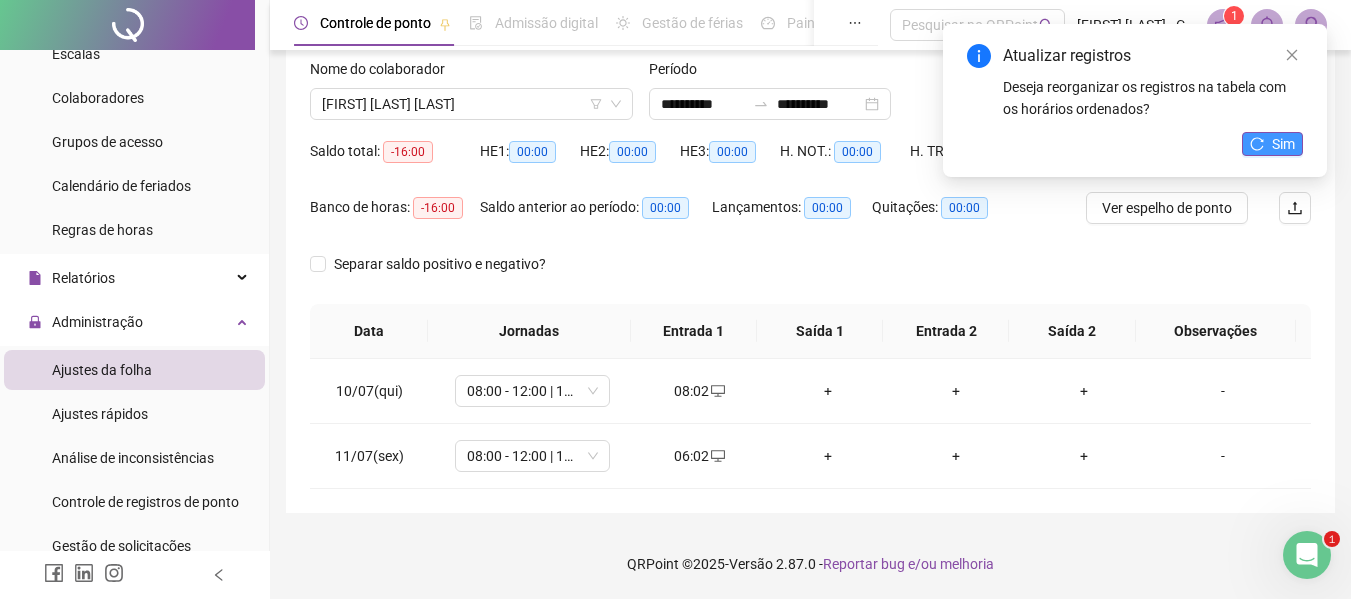 click on "Sim" at bounding box center (1283, 144) 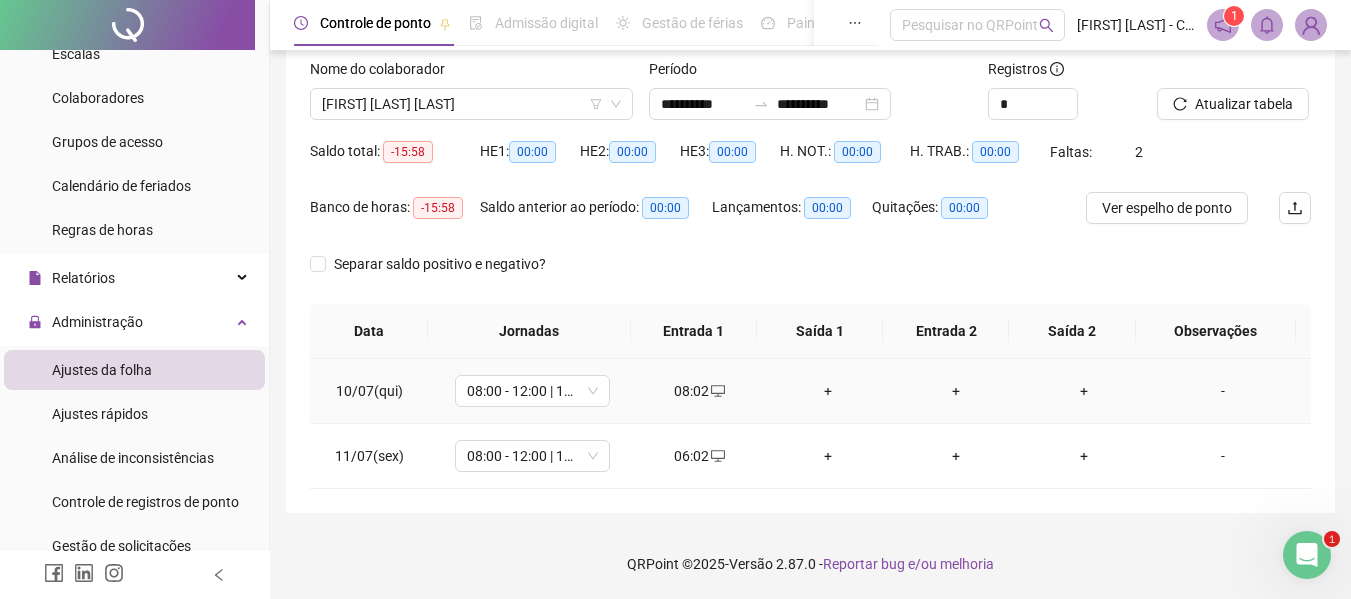 click on "+" at bounding box center [828, 391] 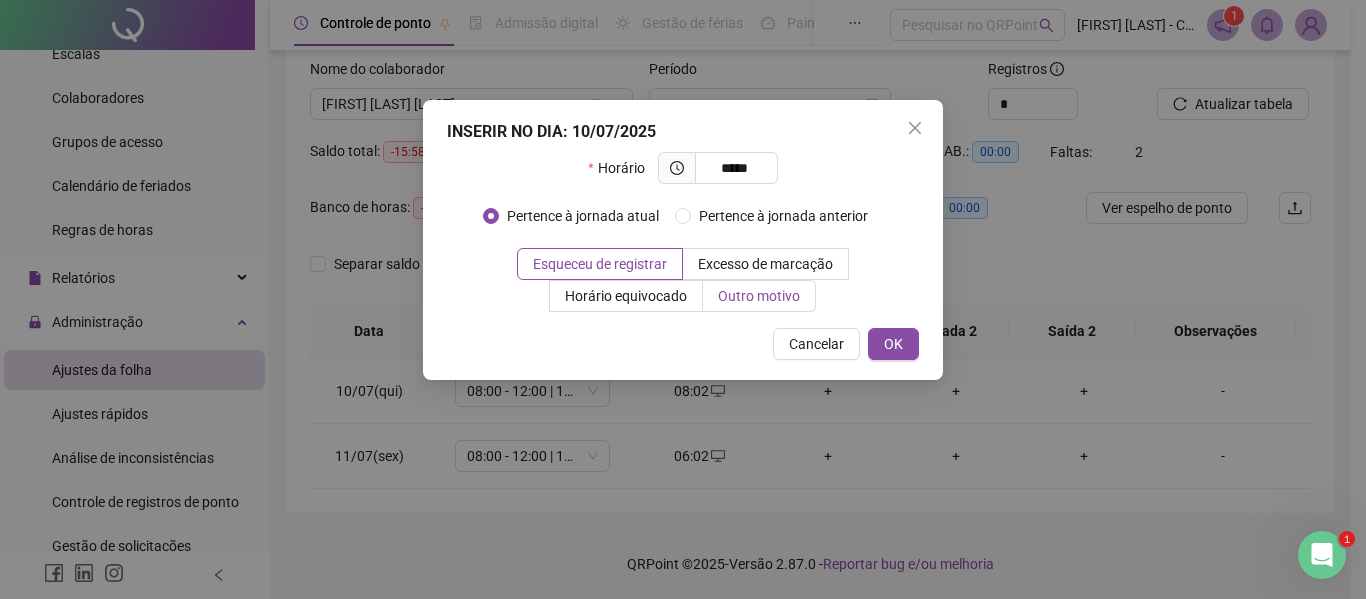 type on "*****" 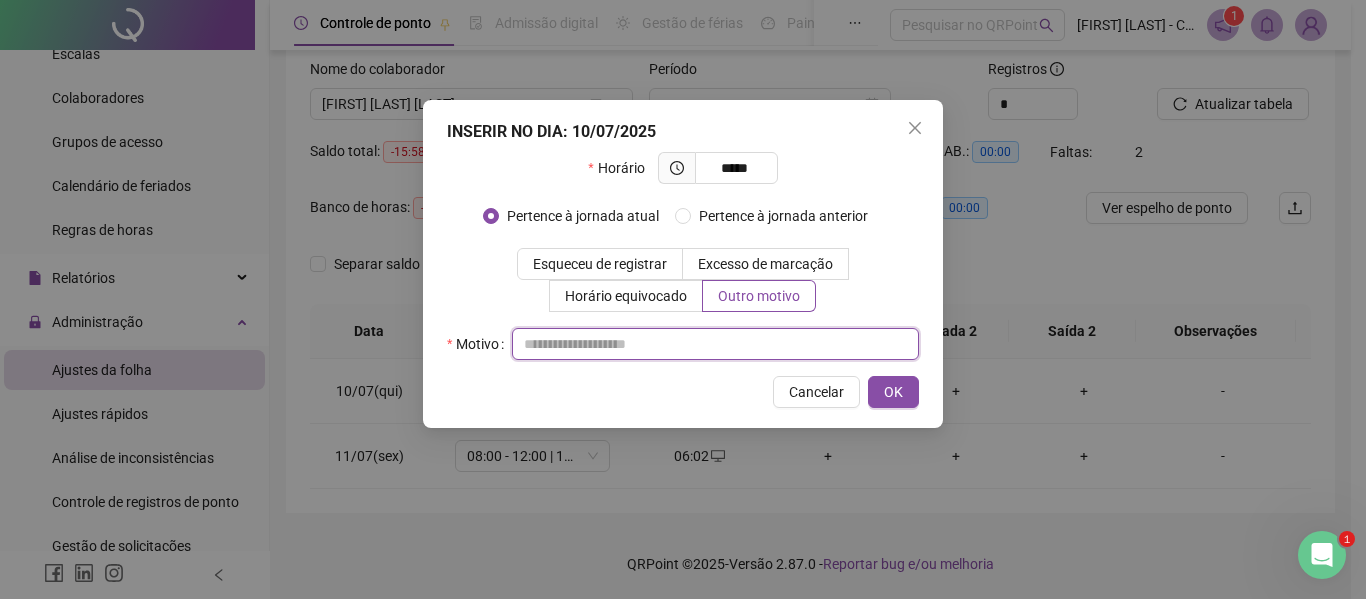 click at bounding box center (715, 344) 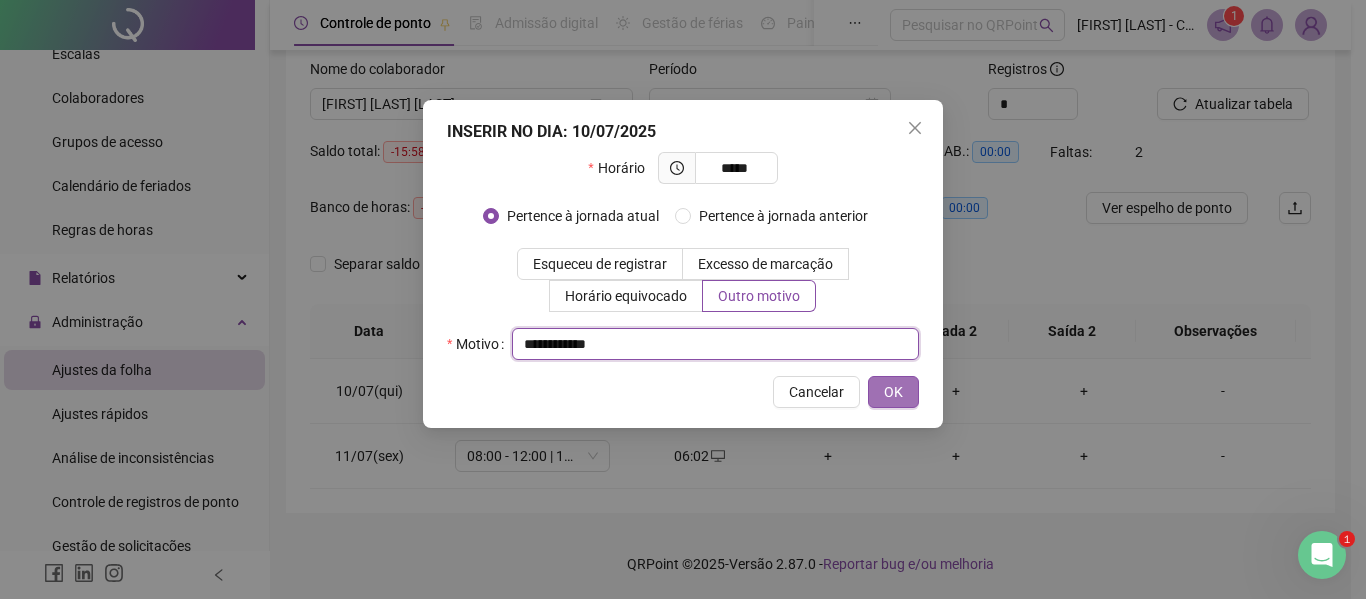 type on "**********" 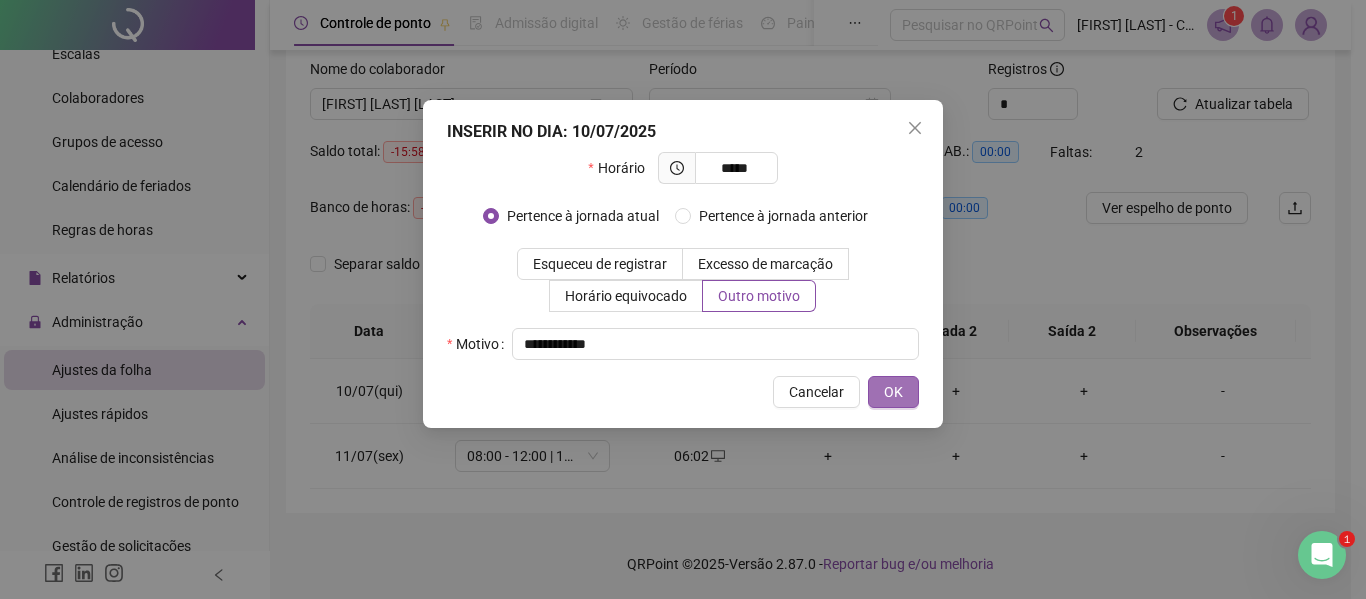 click on "OK" at bounding box center [893, 392] 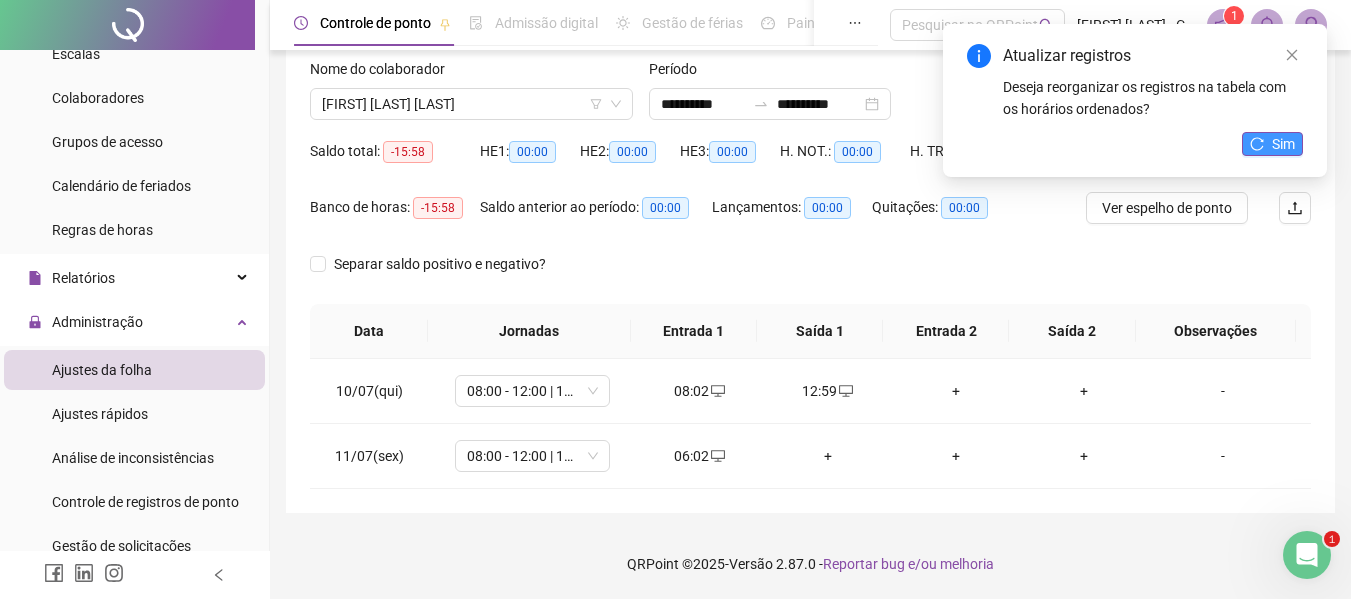 click on "Sim" at bounding box center (1272, 144) 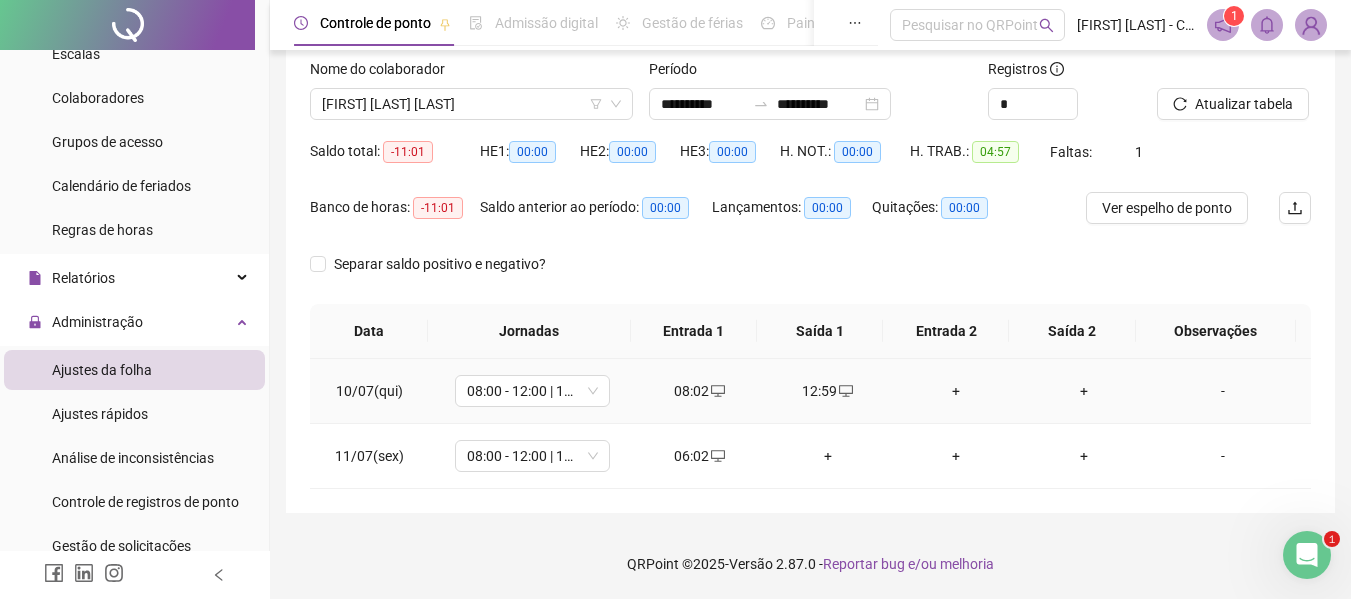 click on "+" at bounding box center (956, 391) 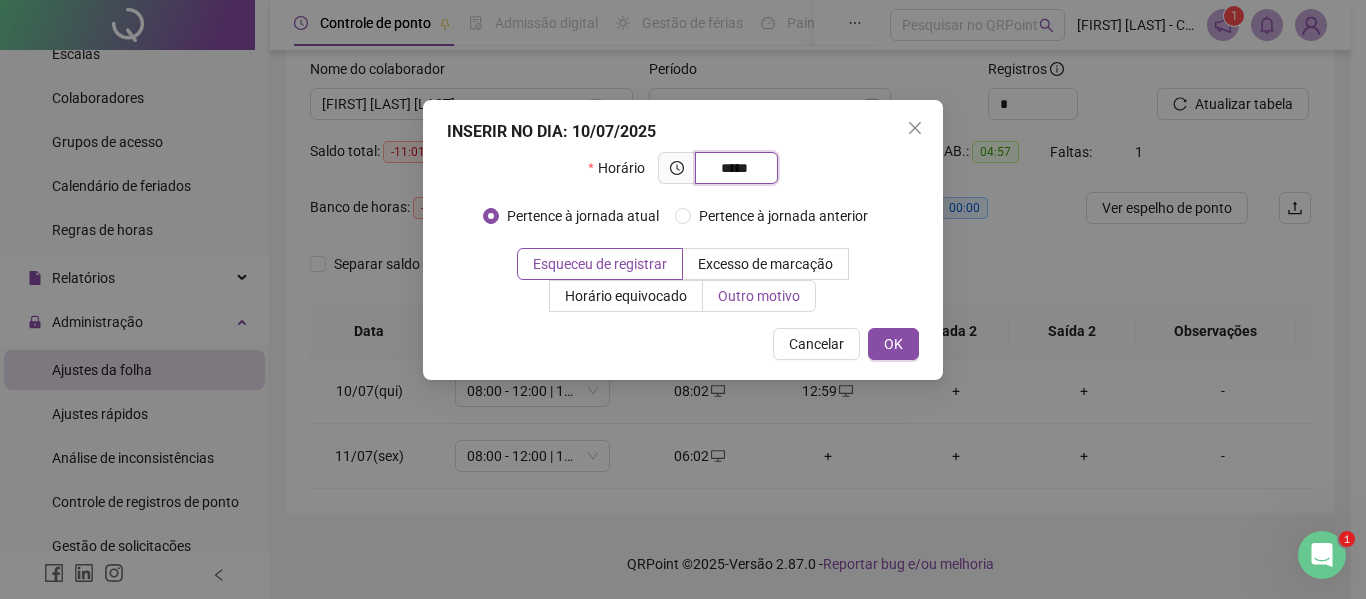 type on "*****" 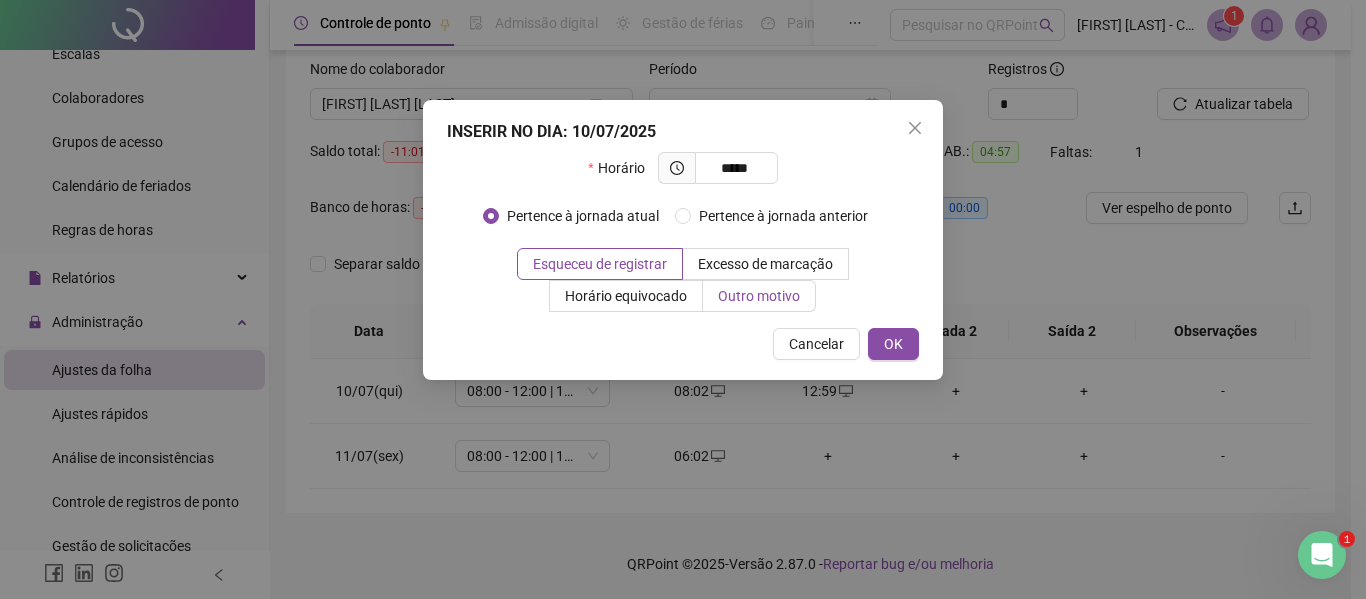 click on "Outro motivo" at bounding box center (759, 296) 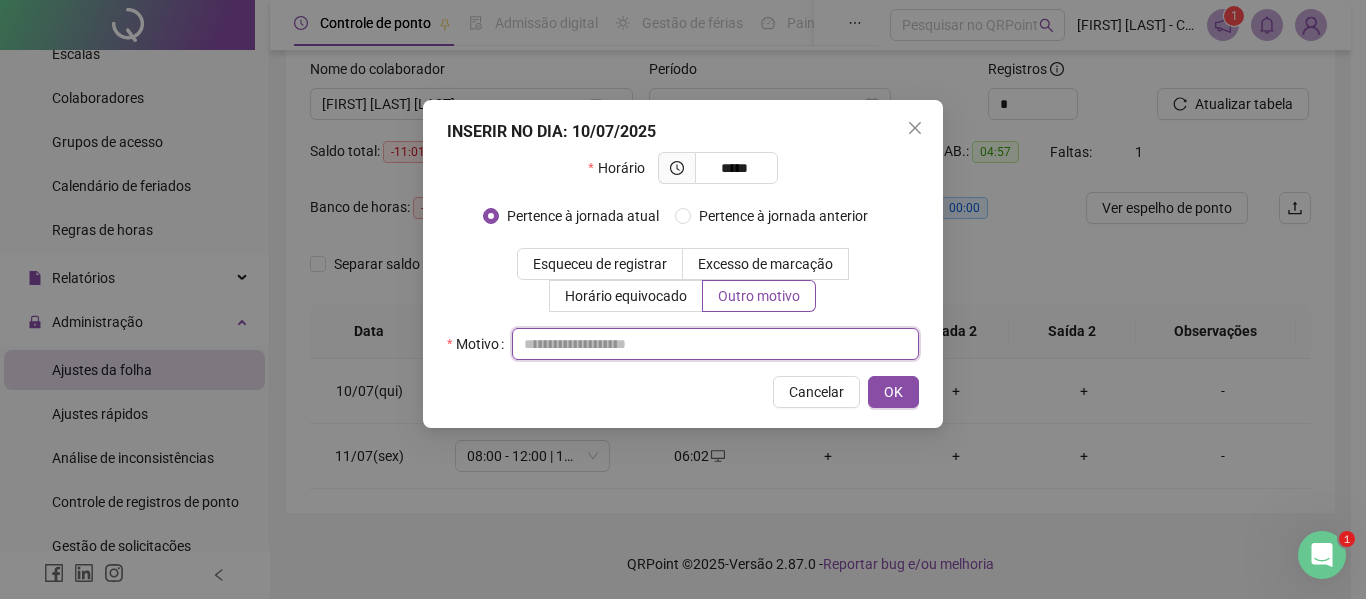 click at bounding box center [715, 344] 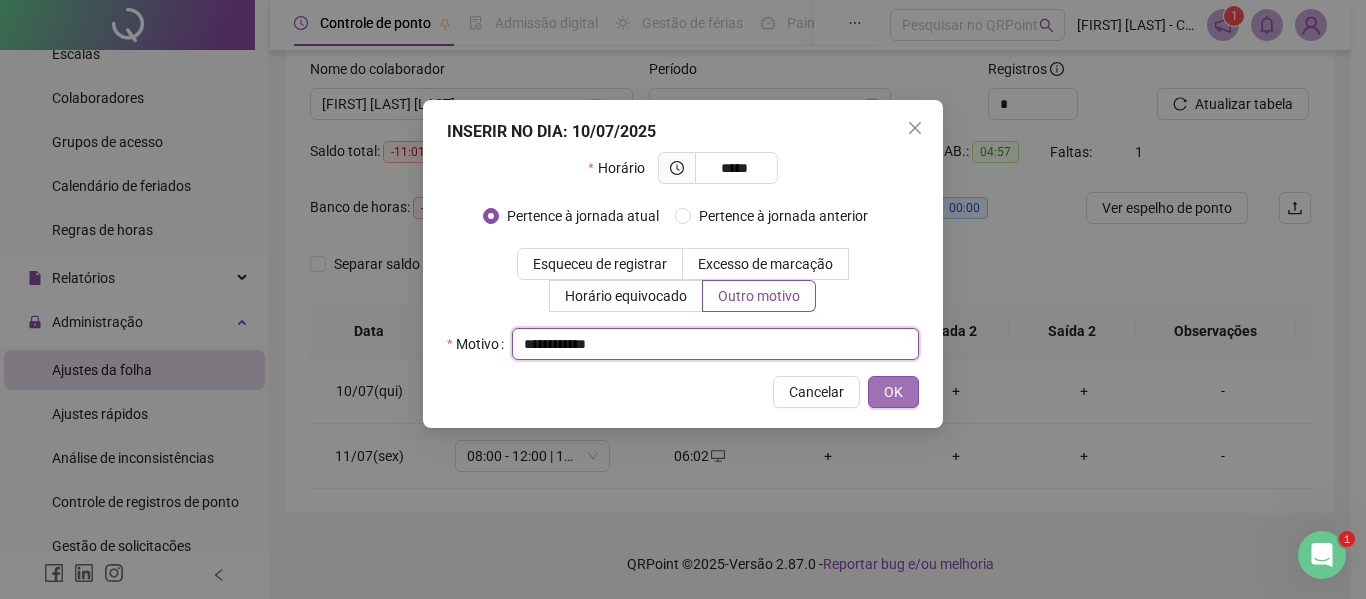 type on "**********" 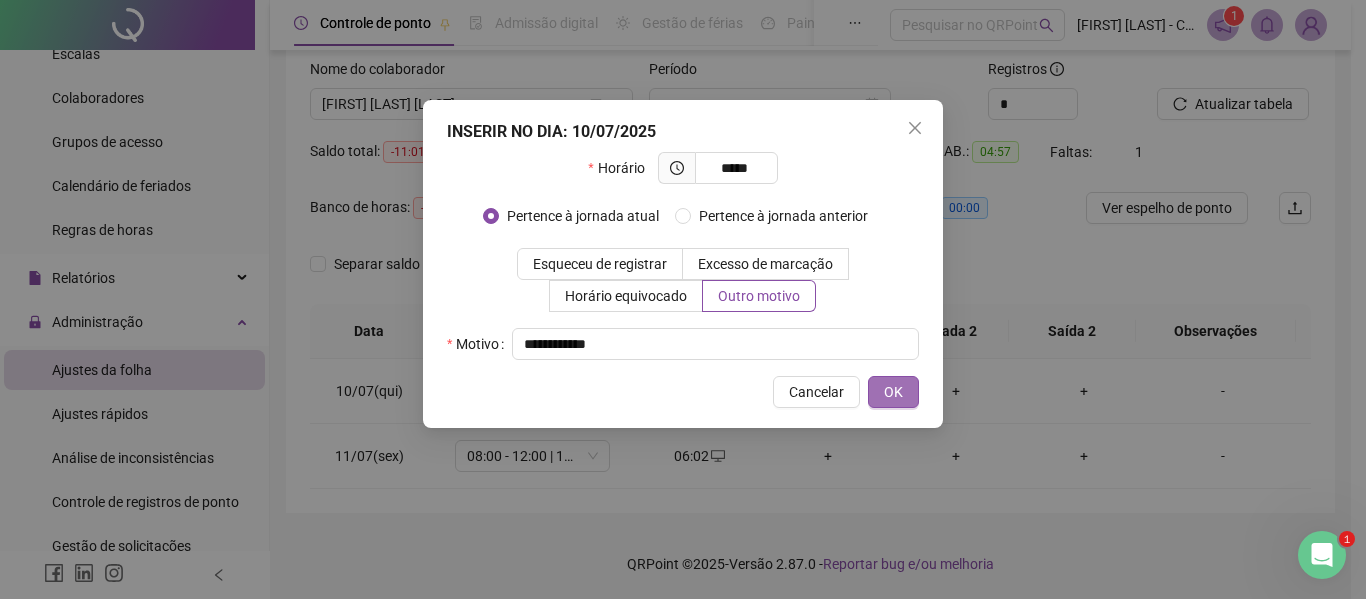 click on "OK" at bounding box center [893, 392] 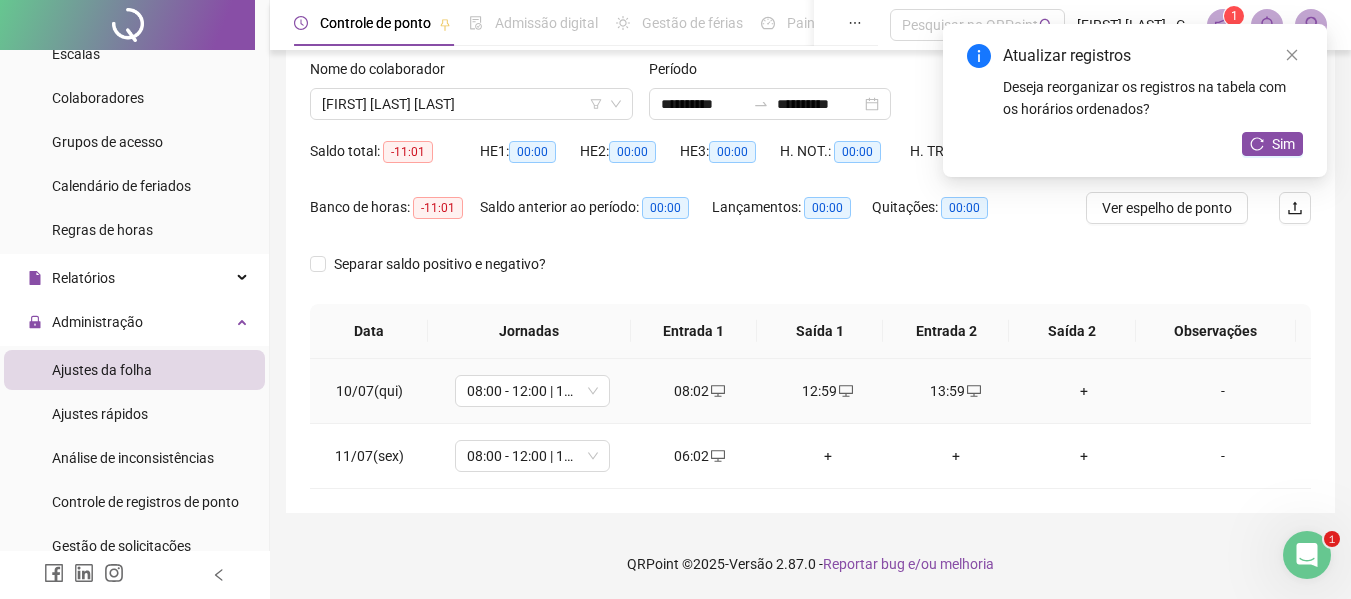 click on "+" at bounding box center (1084, 391) 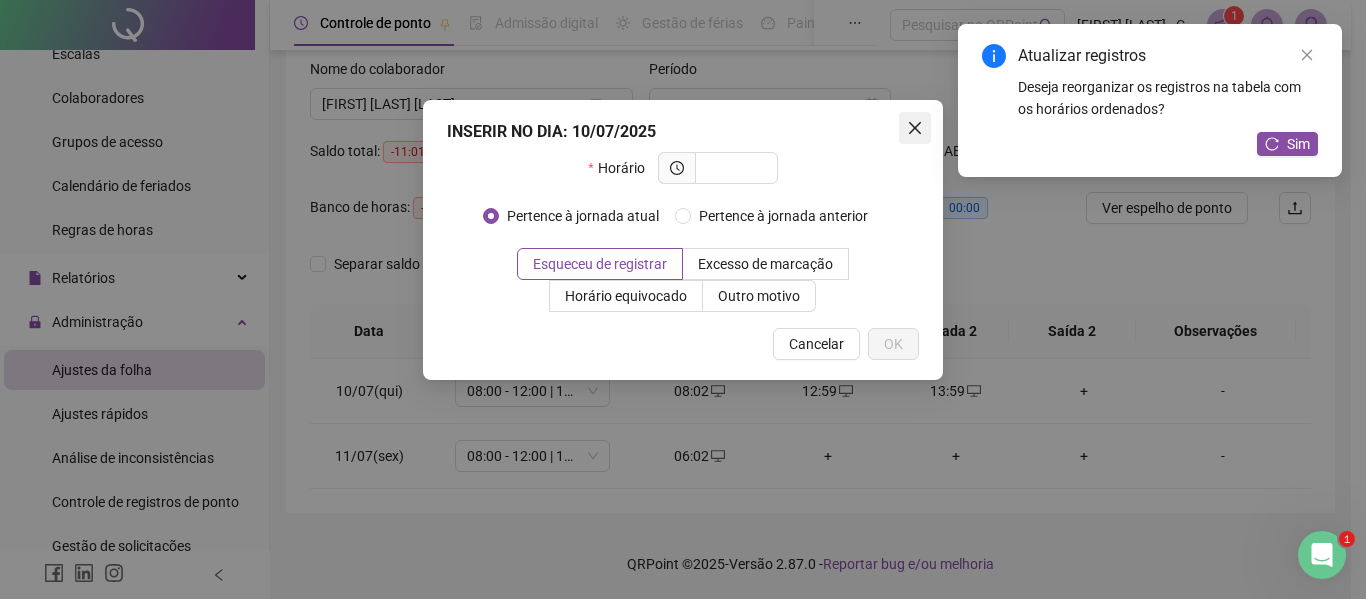 click 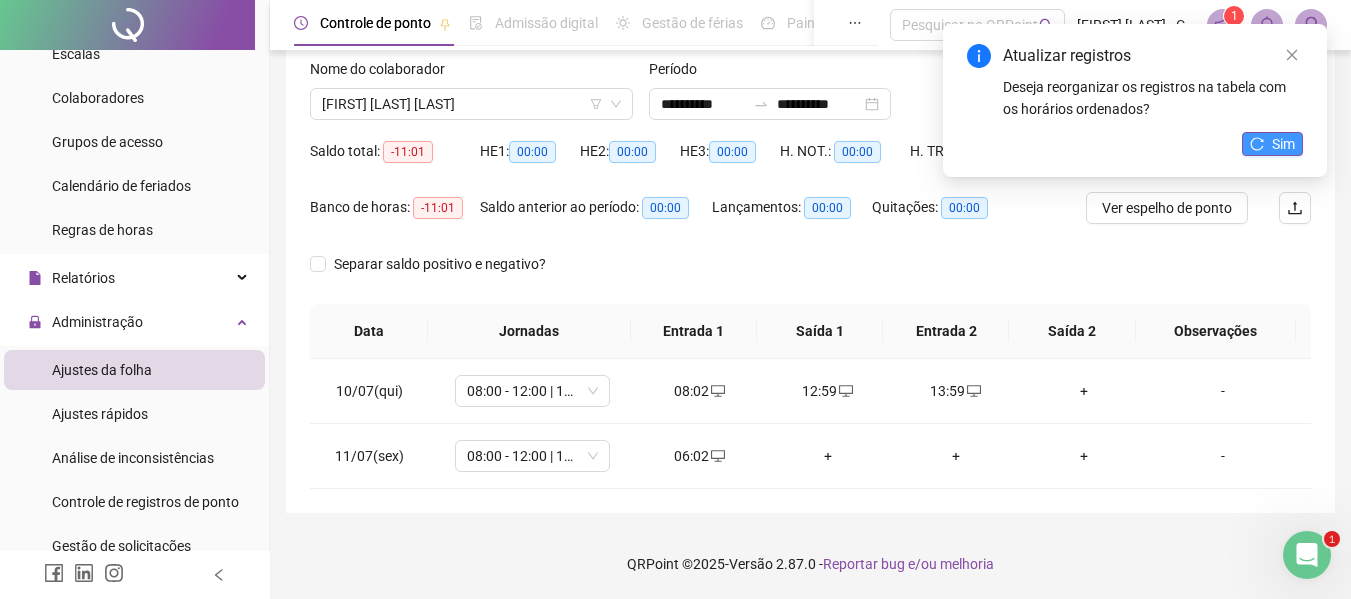 click on "Sim" at bounding box center (1283, 144) 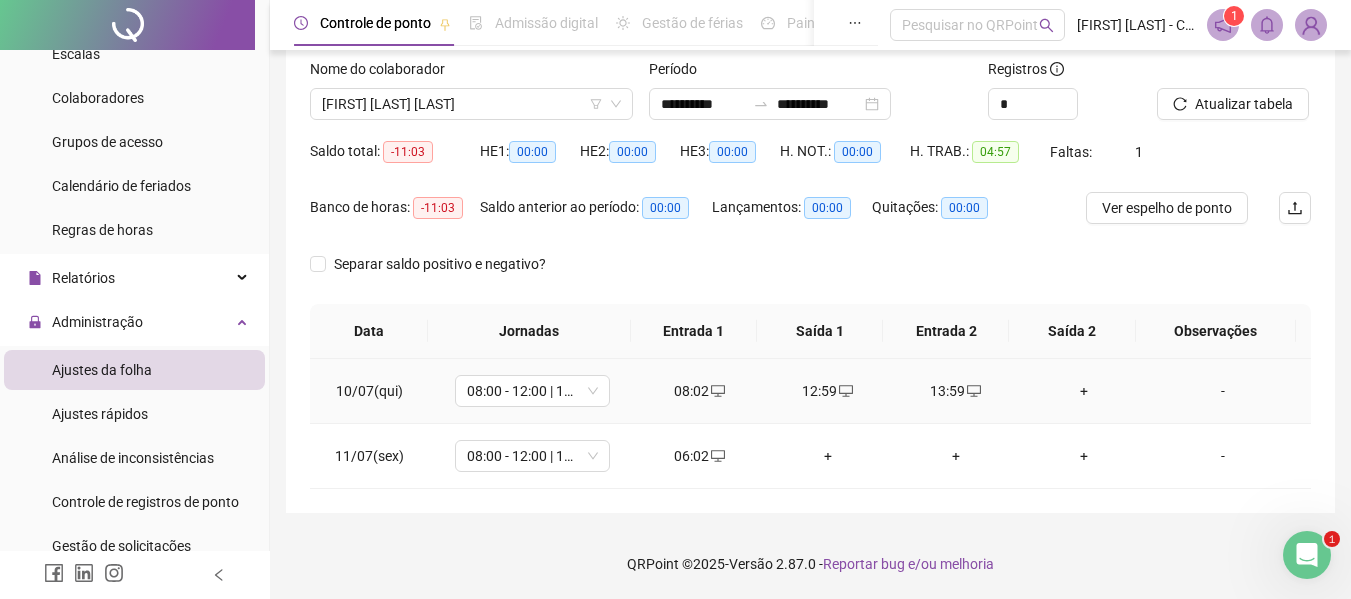 click on "+" at bounding box center (1084, 391) 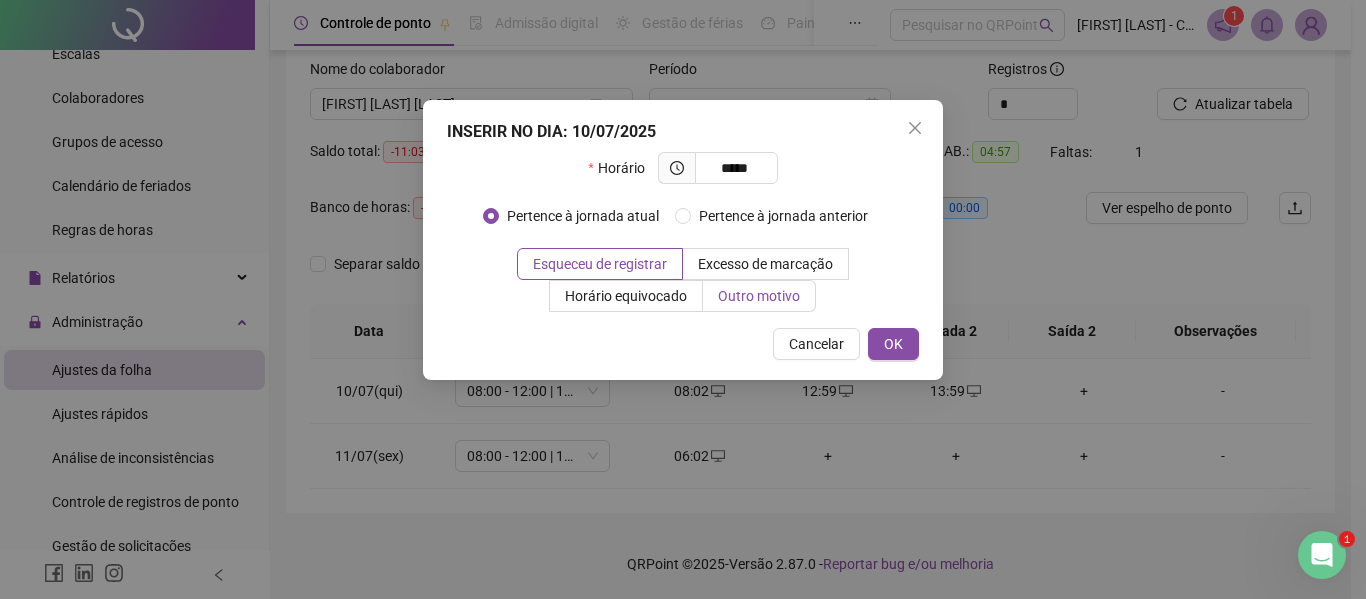 type on "*****" 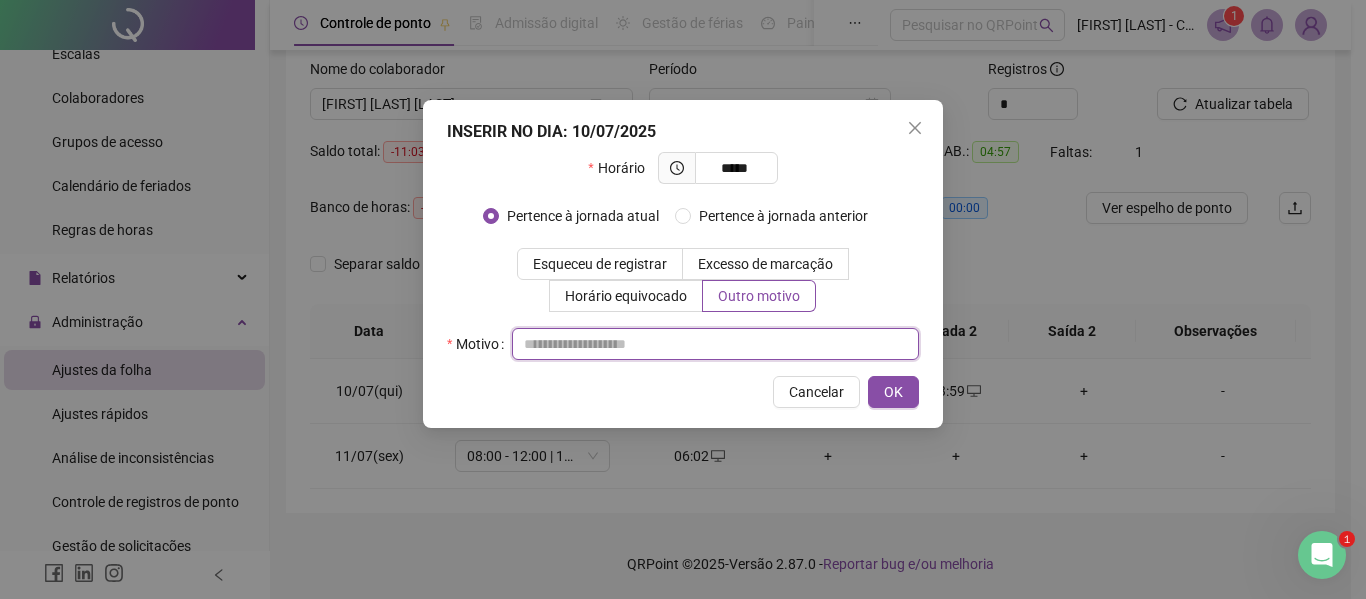 click at bounding box center [715, 344] 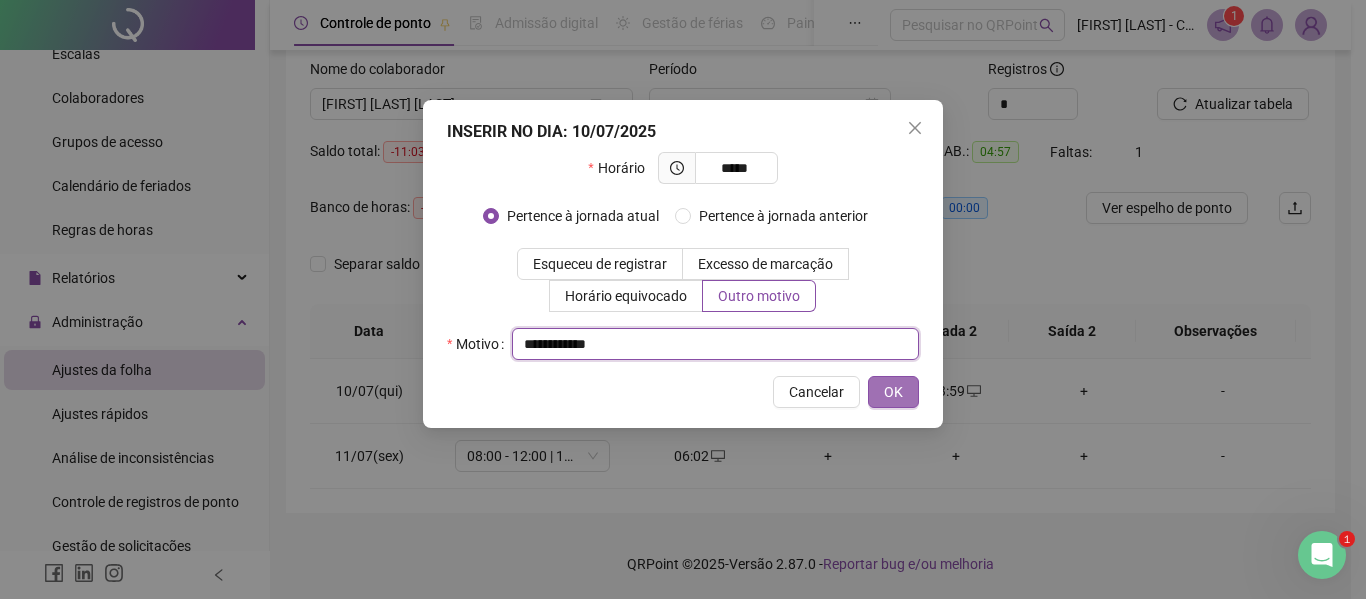 type on "**********" 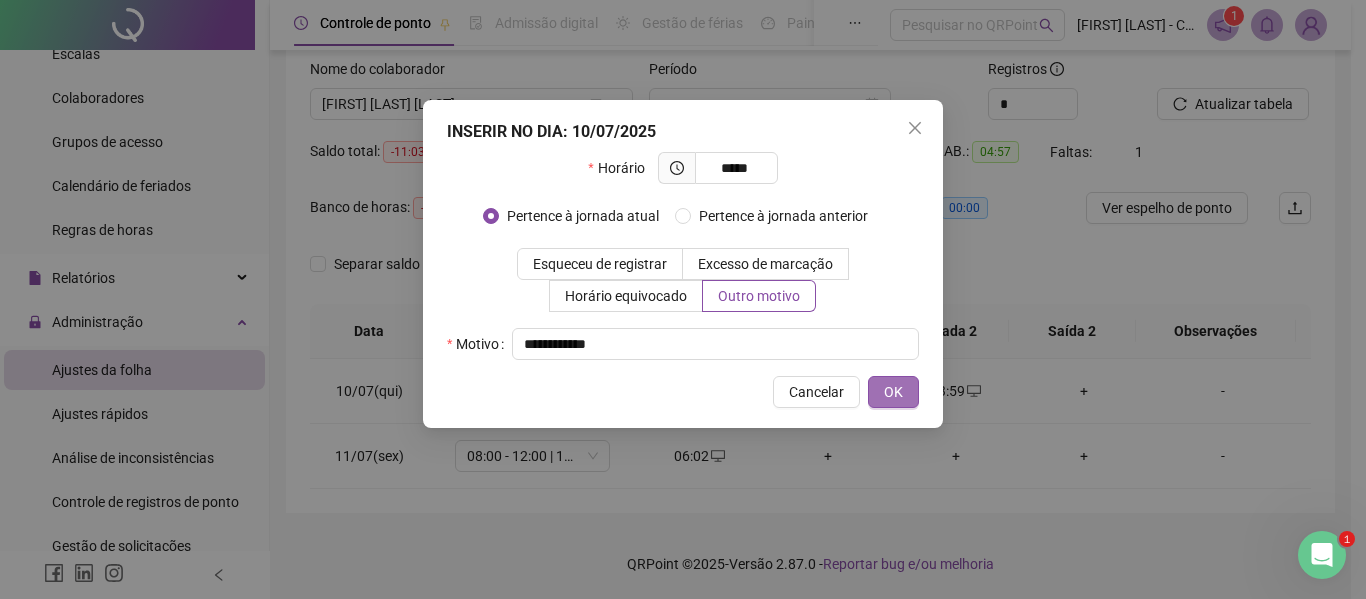click on "OK" at bounding box center (893, 392) 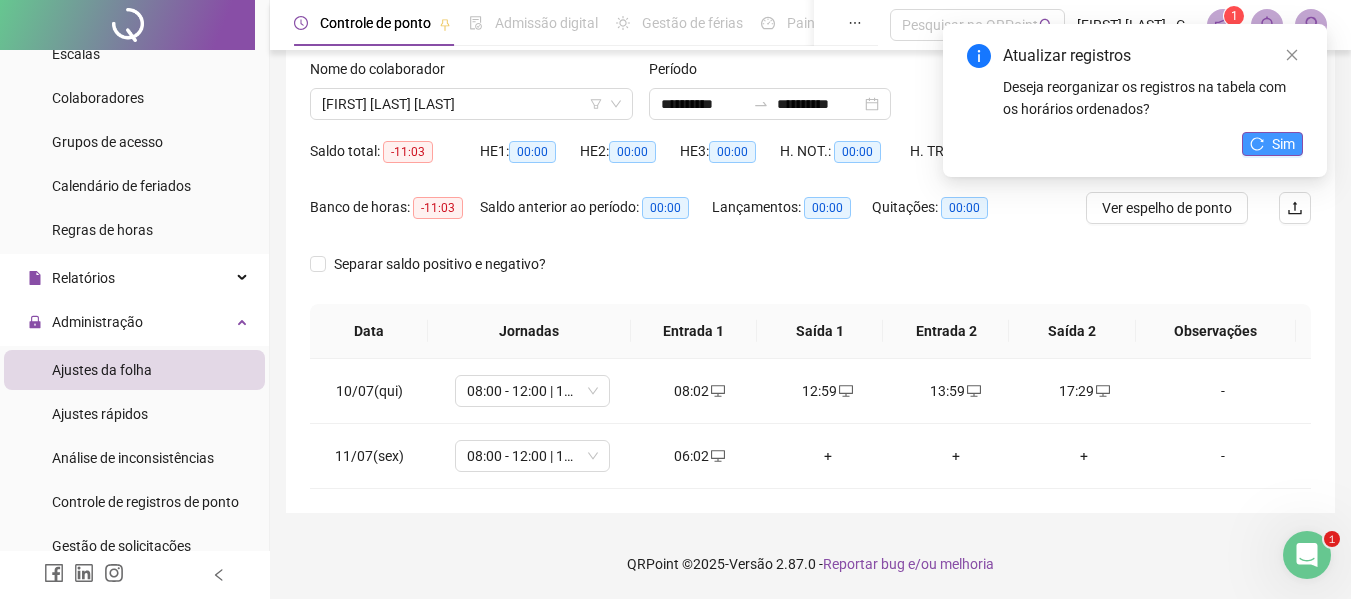 click on "Sim" at bounding box center (1283, 144) 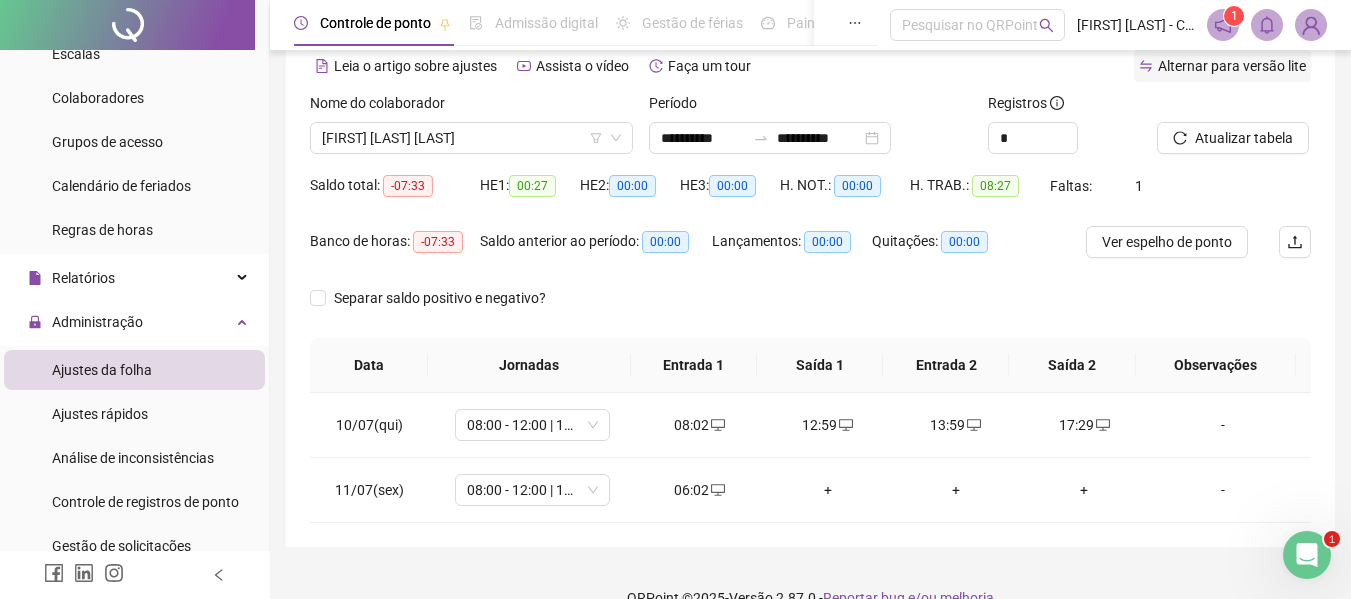 scroll, scrollTop: 0, scrollLeft: 0, axis: both 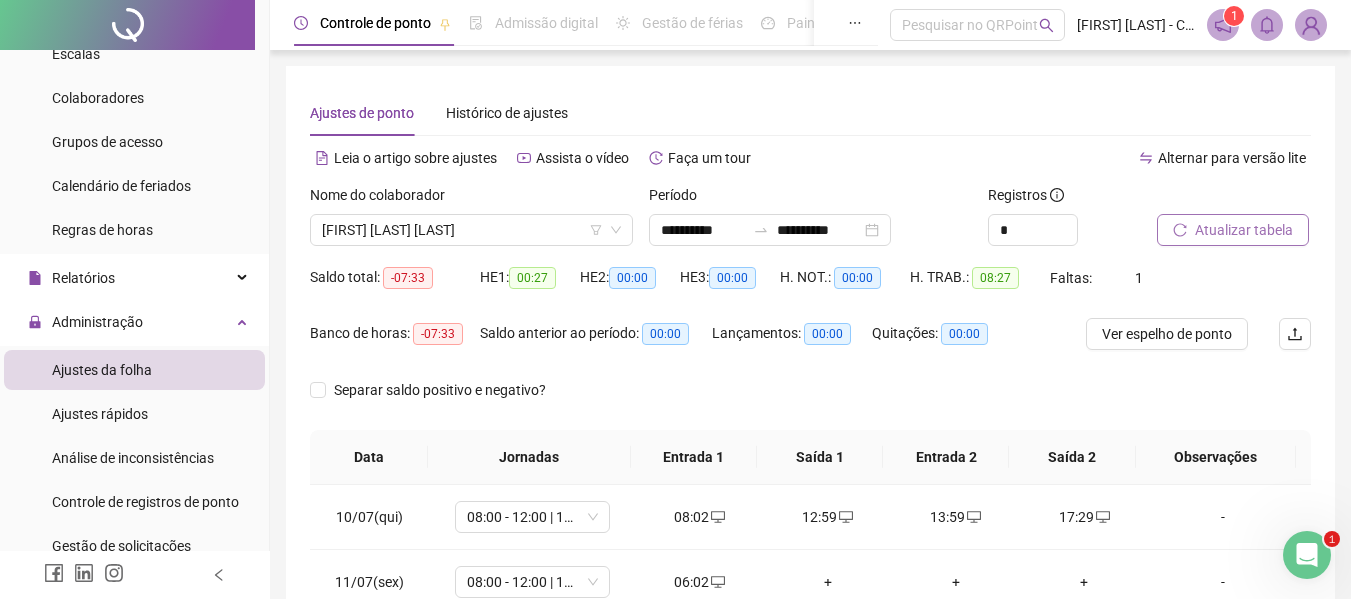 click on "Atualizar tabela" at bounding box center (1244, 230) 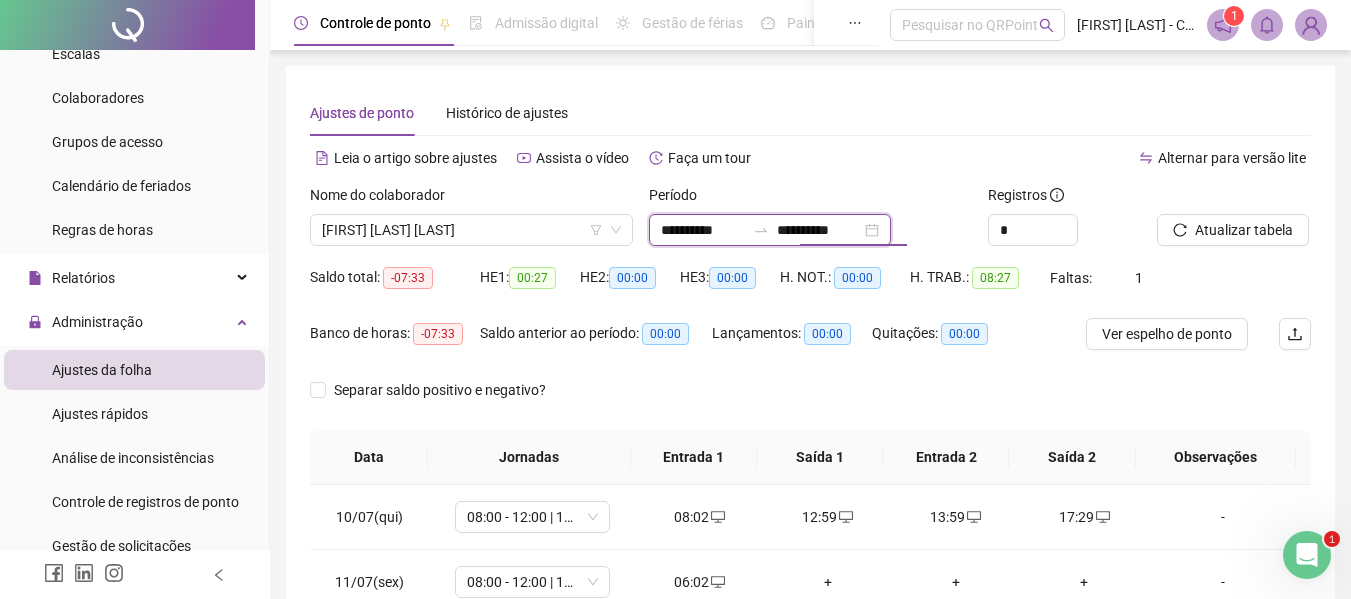 click on "**********" at bounding box center [819, 230] 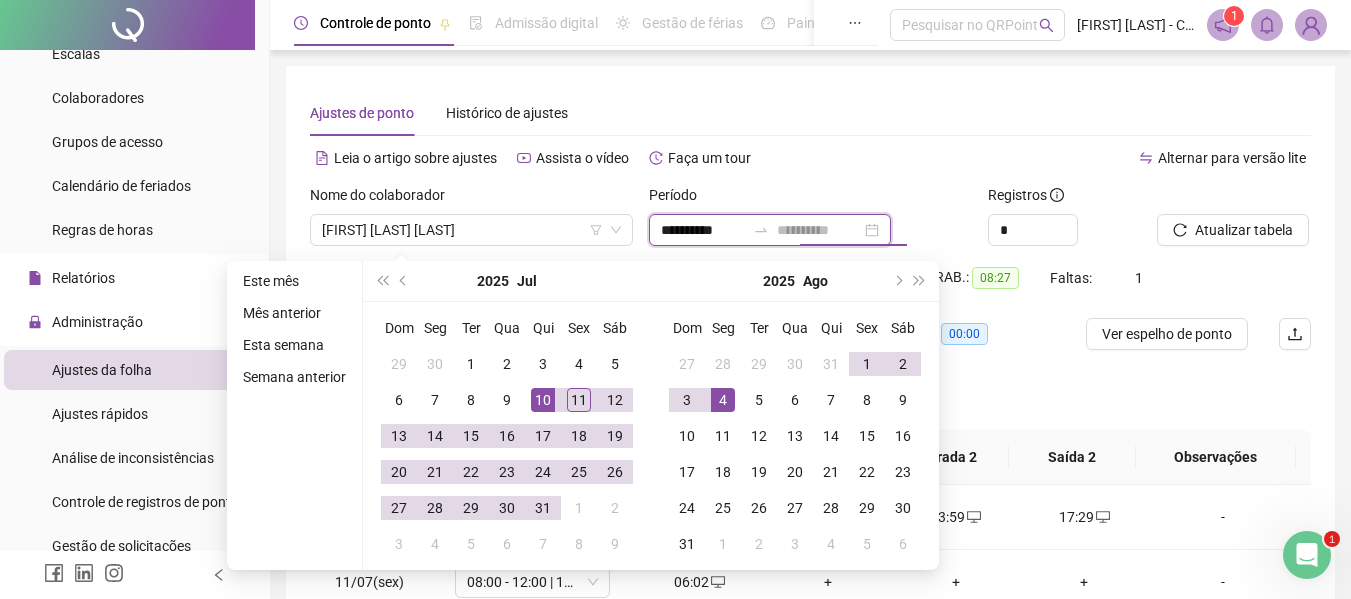 type on "**********" 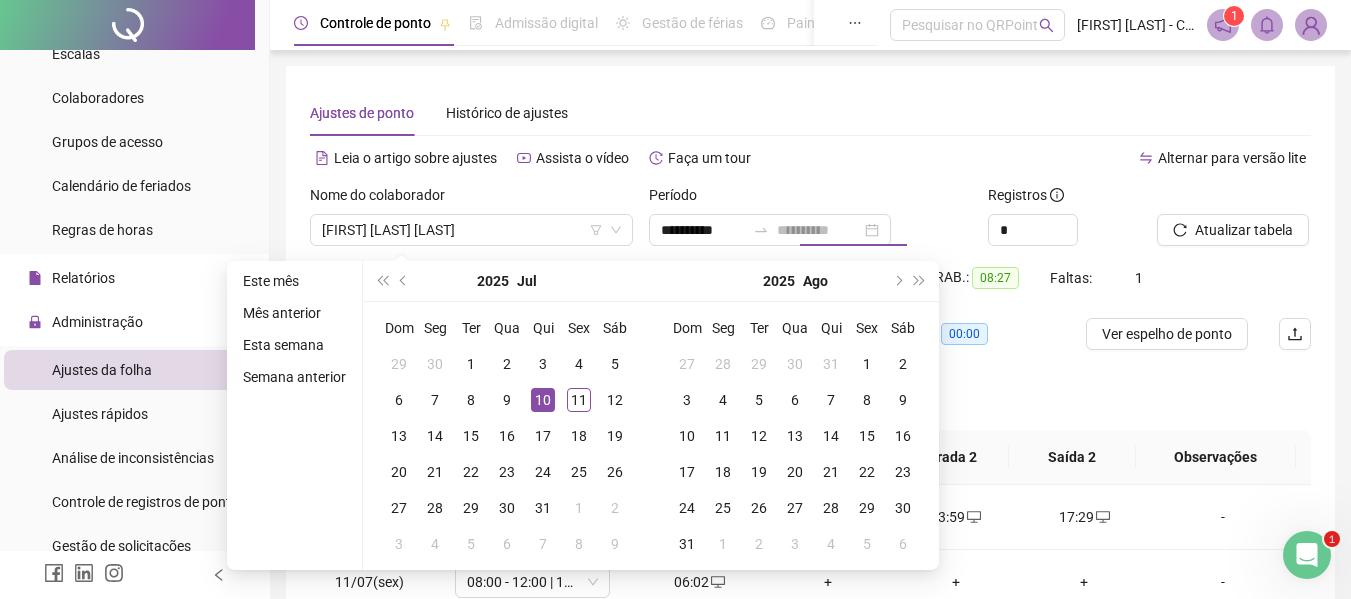 click on "10" at bounding box center [543, 400] 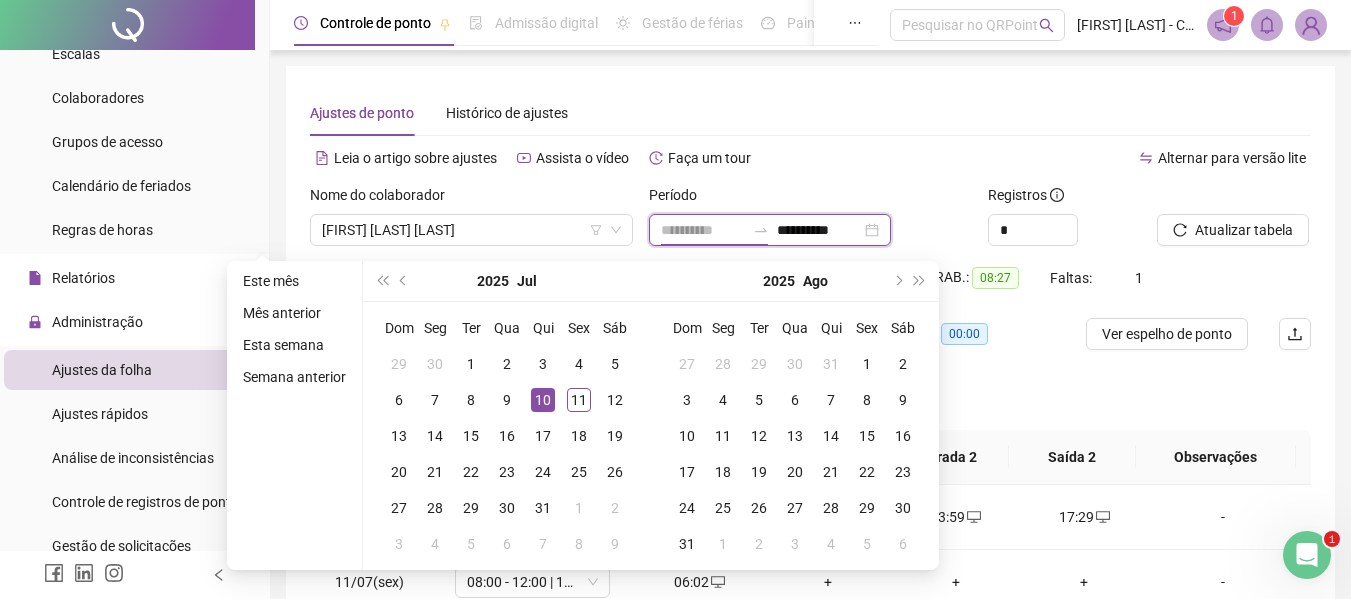 type on "**********" 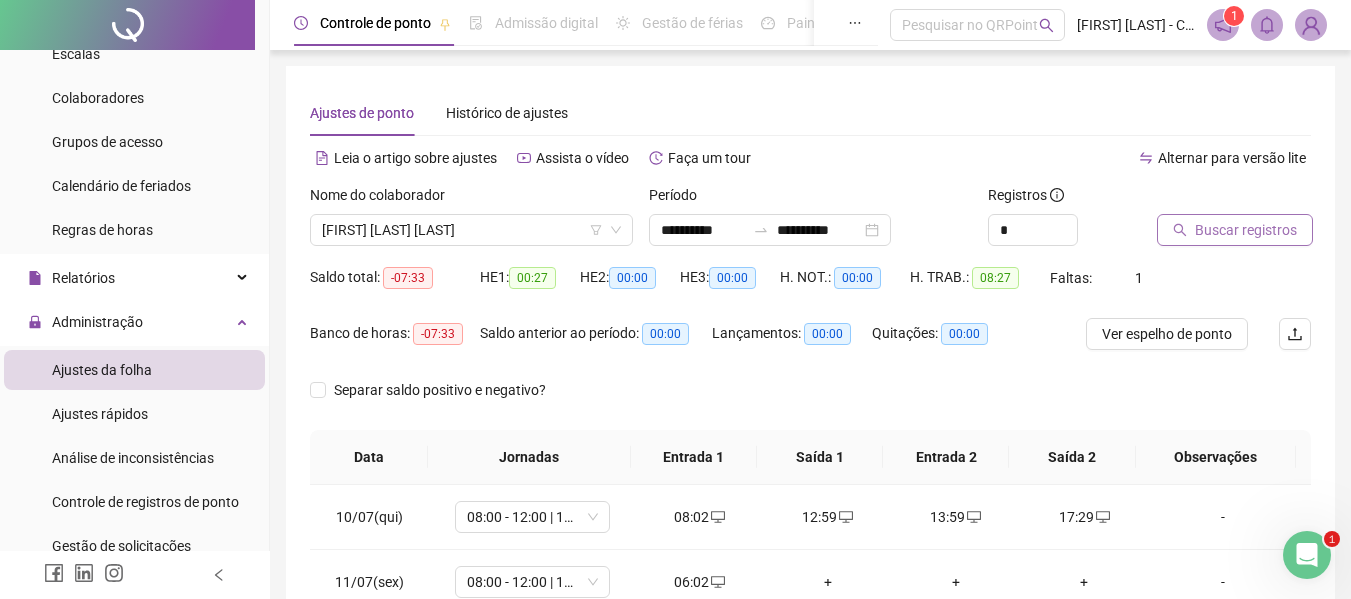 click on "Buscar registros" at bounding box center (1246, 230) 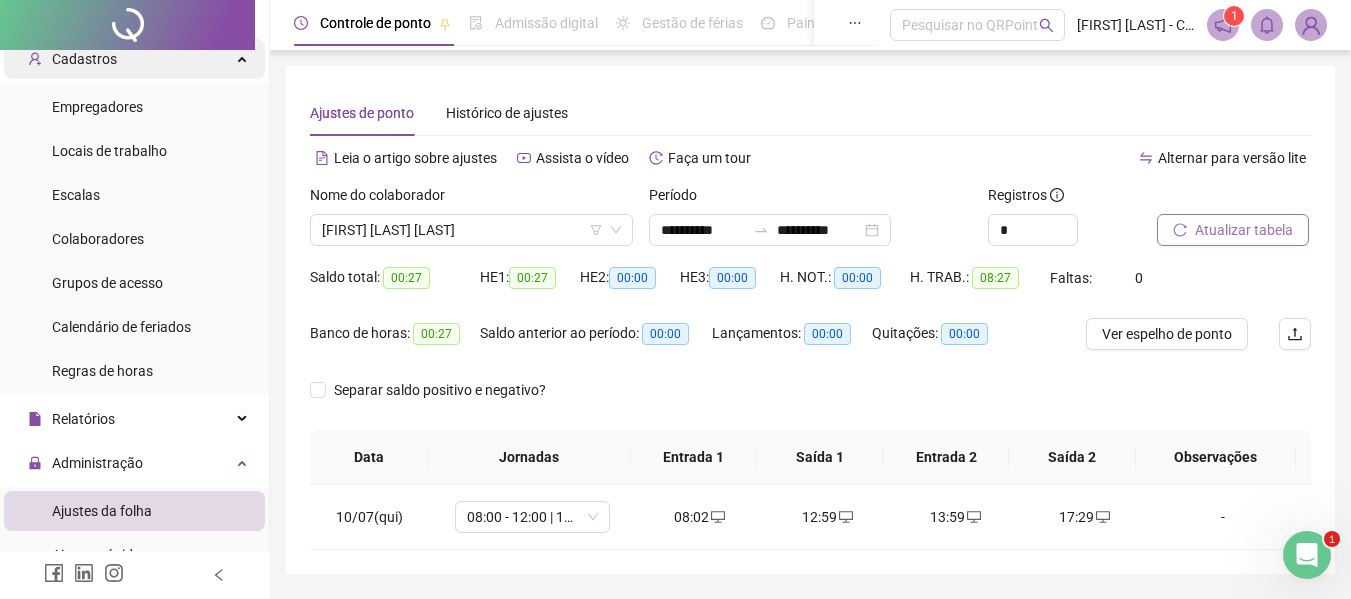 scroll, scrollTop: 0, scrollLeft: 0, axis: both 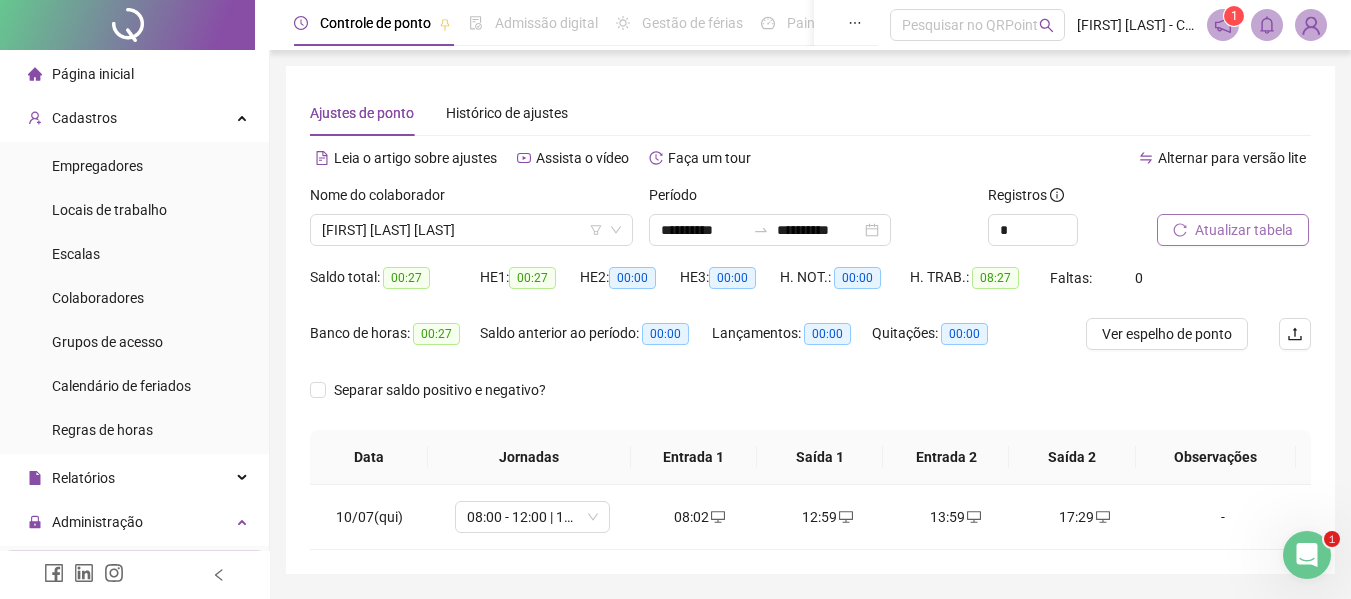 click on "Página inicial" at bounding box center (93, 74) 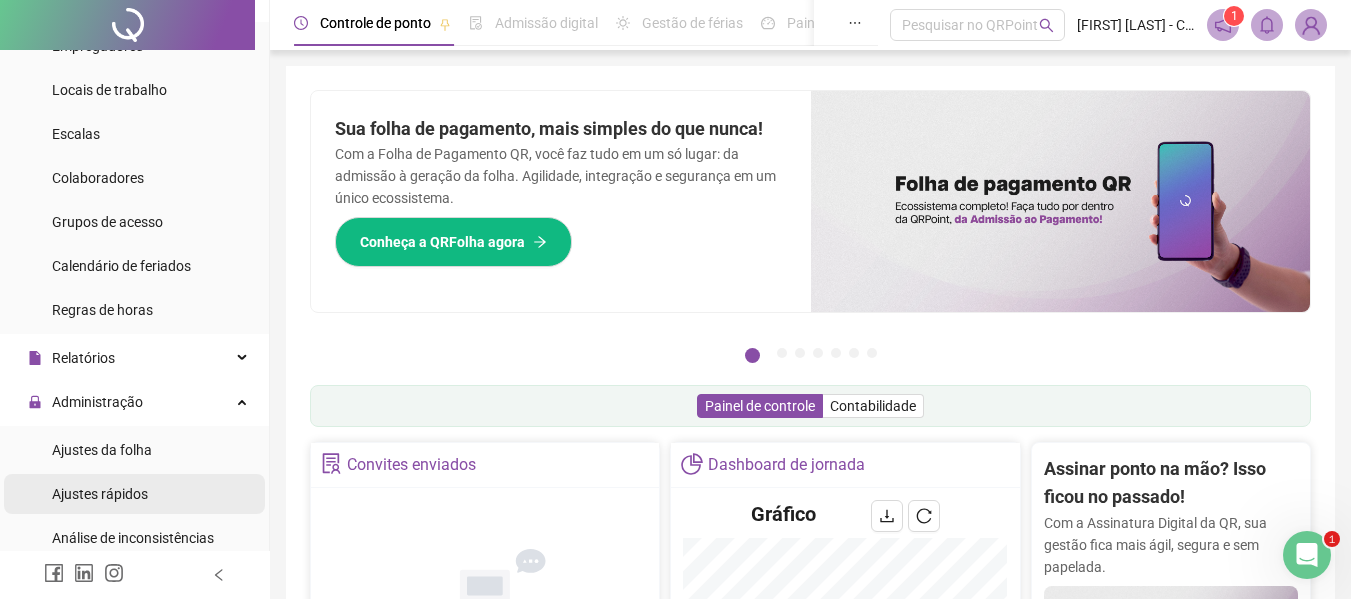scroll, scrollTop: 200, scrollLeft: 0, axis: vertical 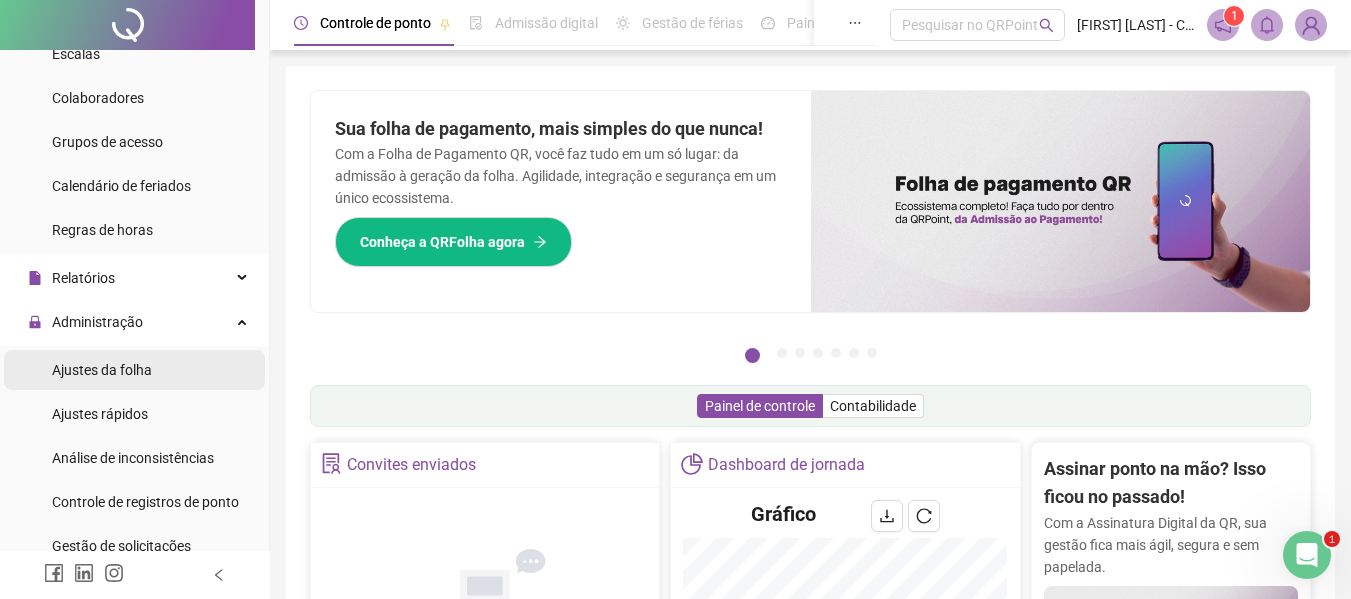 click on "Ajustes da folha" at bounding box center [102, 370] 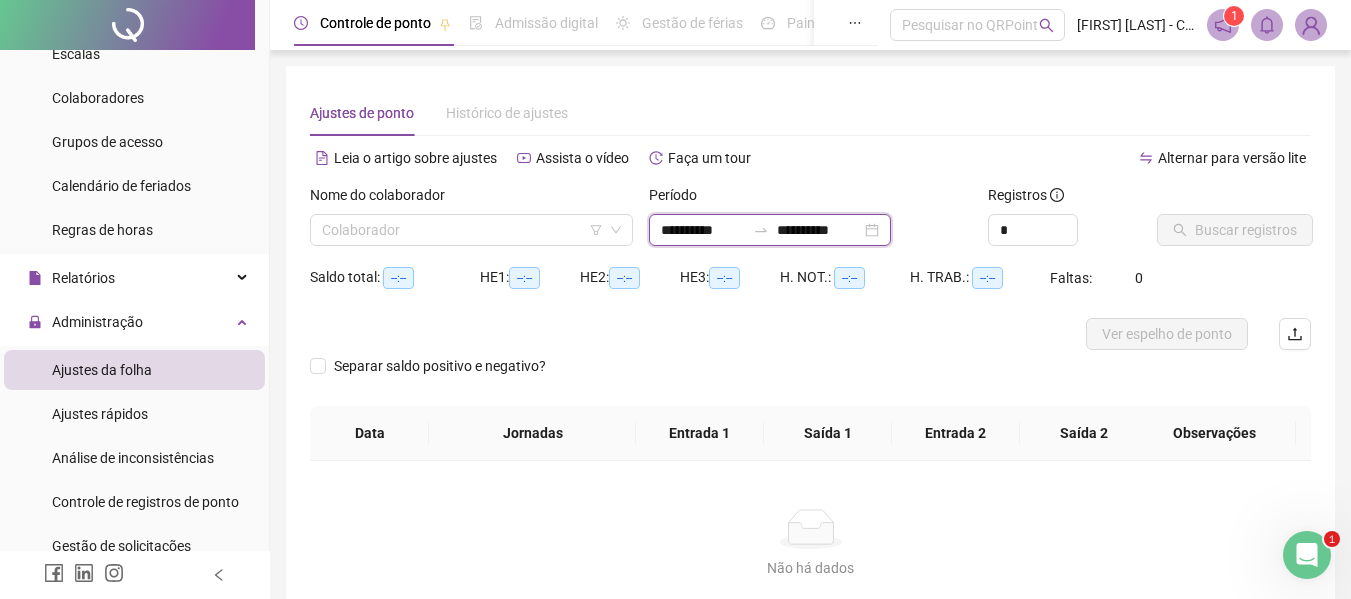 click on "**********" at bounding box center [703, 230] 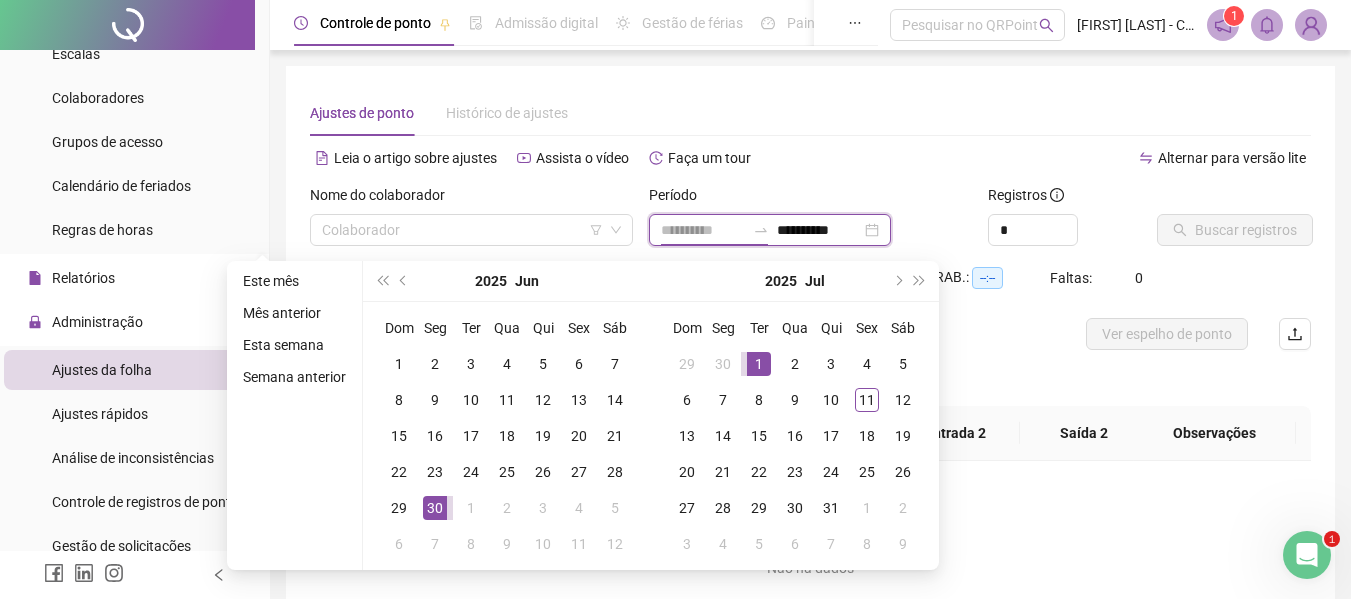 type on "**********" 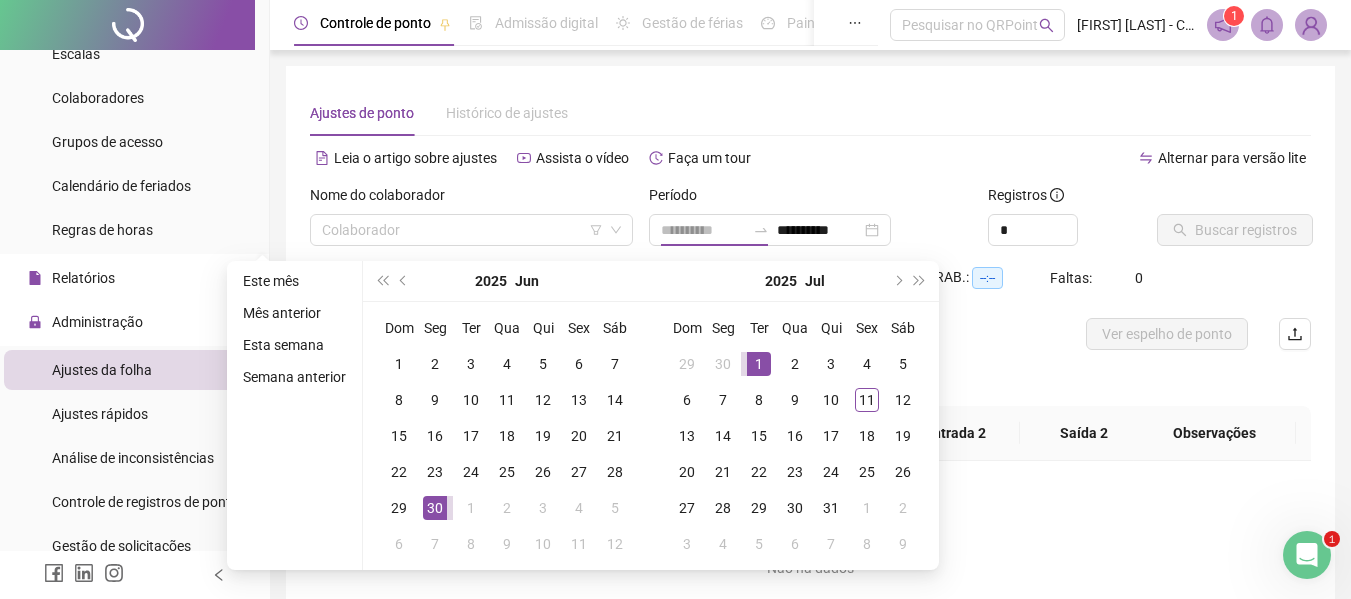 click on "1" at bounding box center (759, 364) 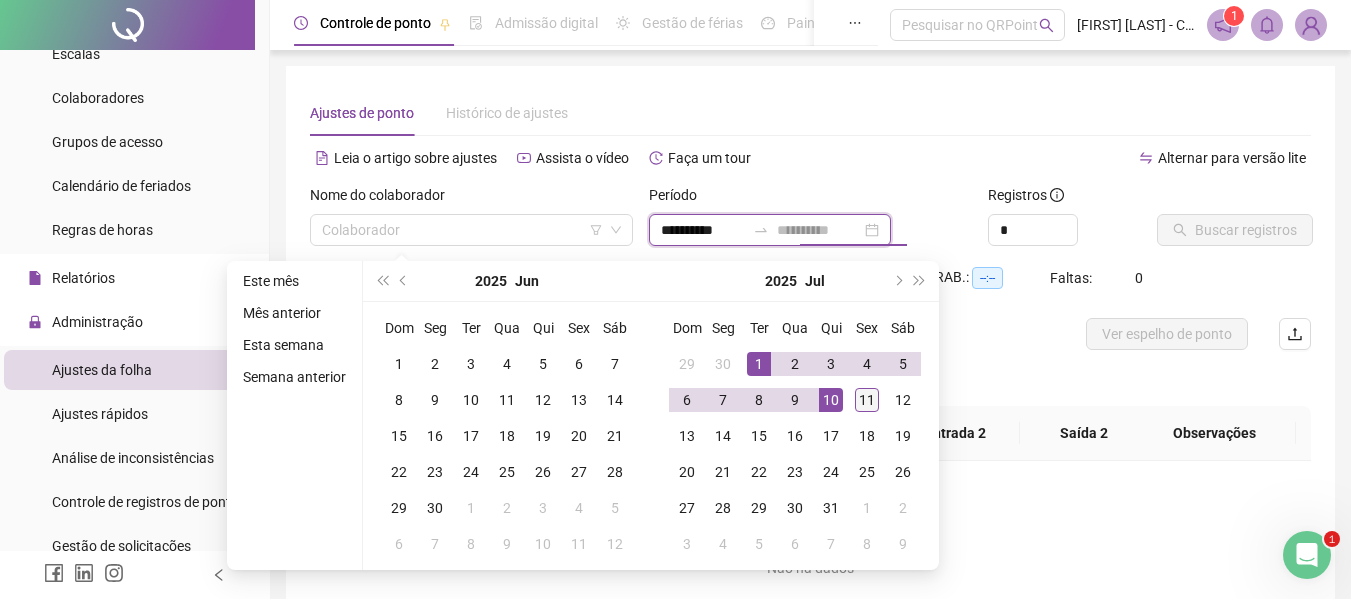 type on "**********" 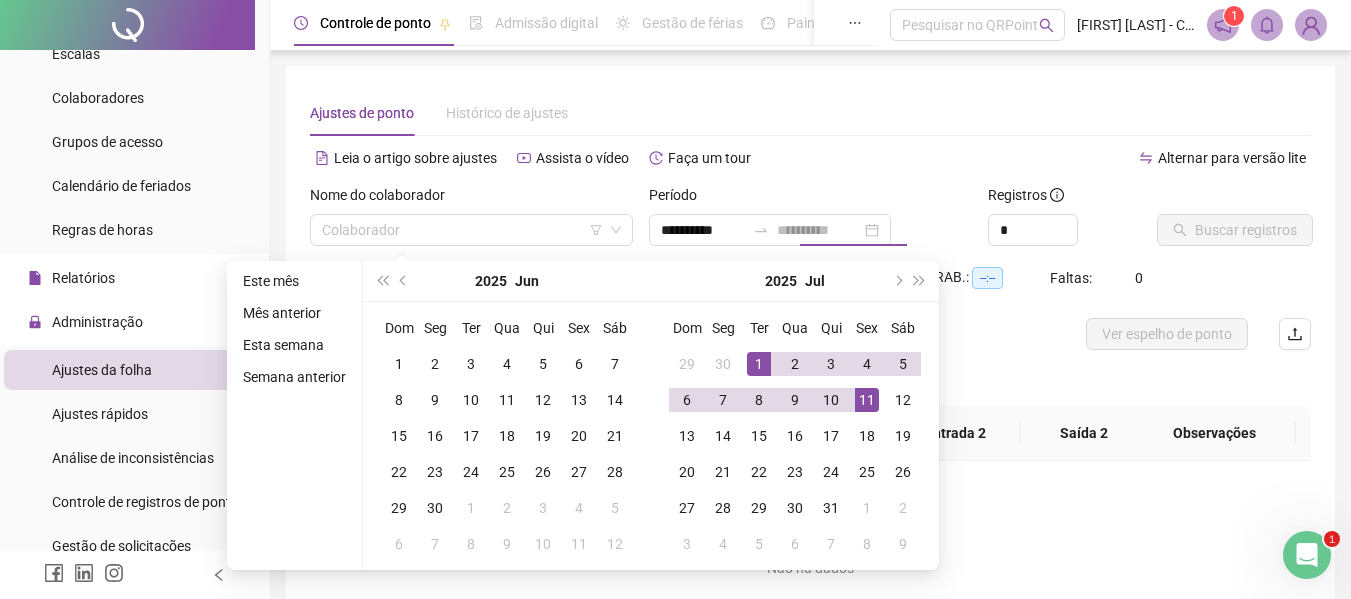 click on "11" at bounding box center [867, 400] 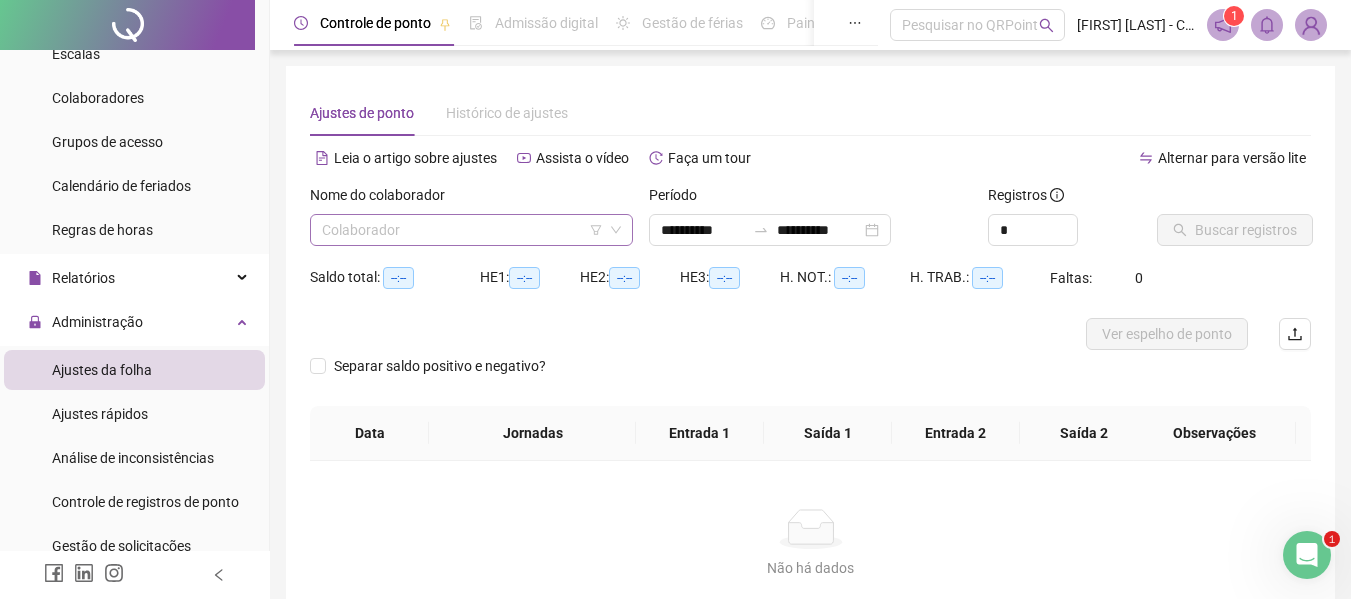 click at bounding box center [465, 230] 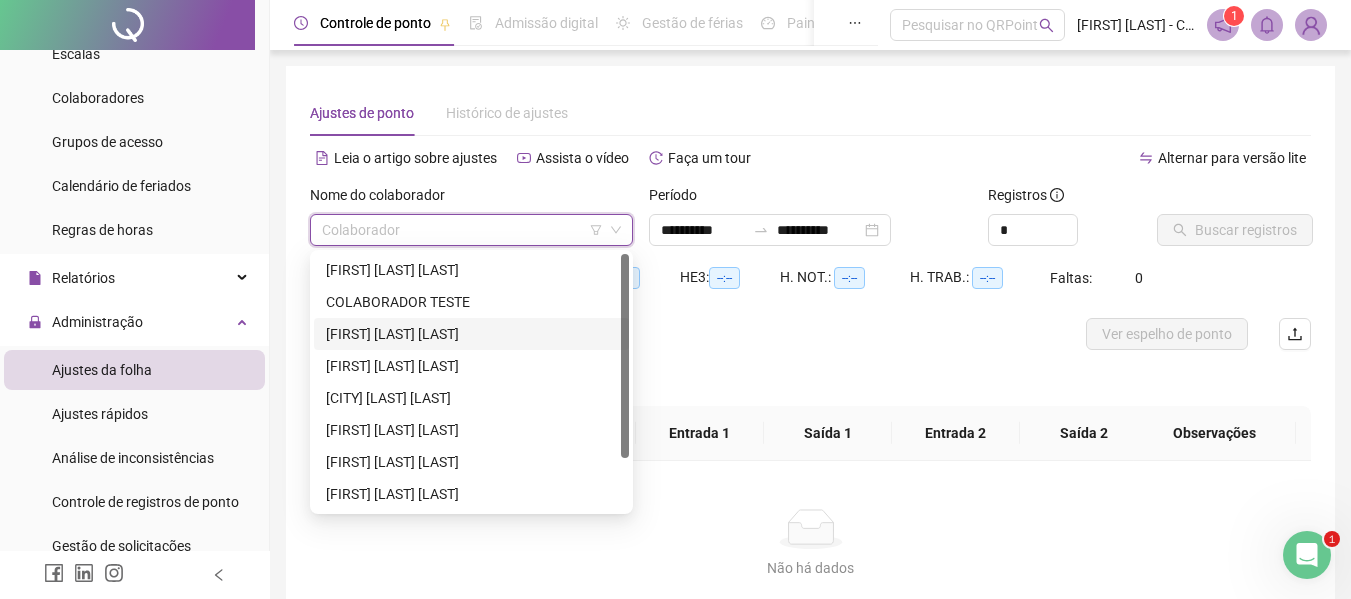click on "[FIRST] [LAST] [LAST]" at bounding box center [471, 334] 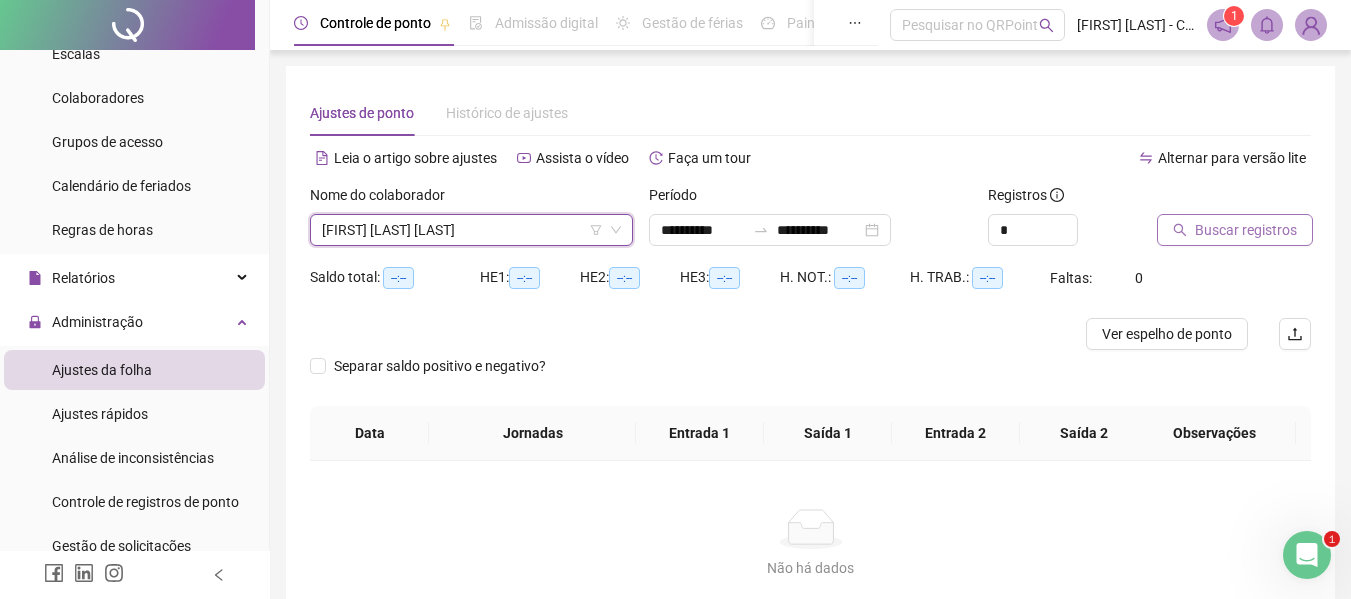 click on "Buscar registros" at bounding box center (1235, 230) 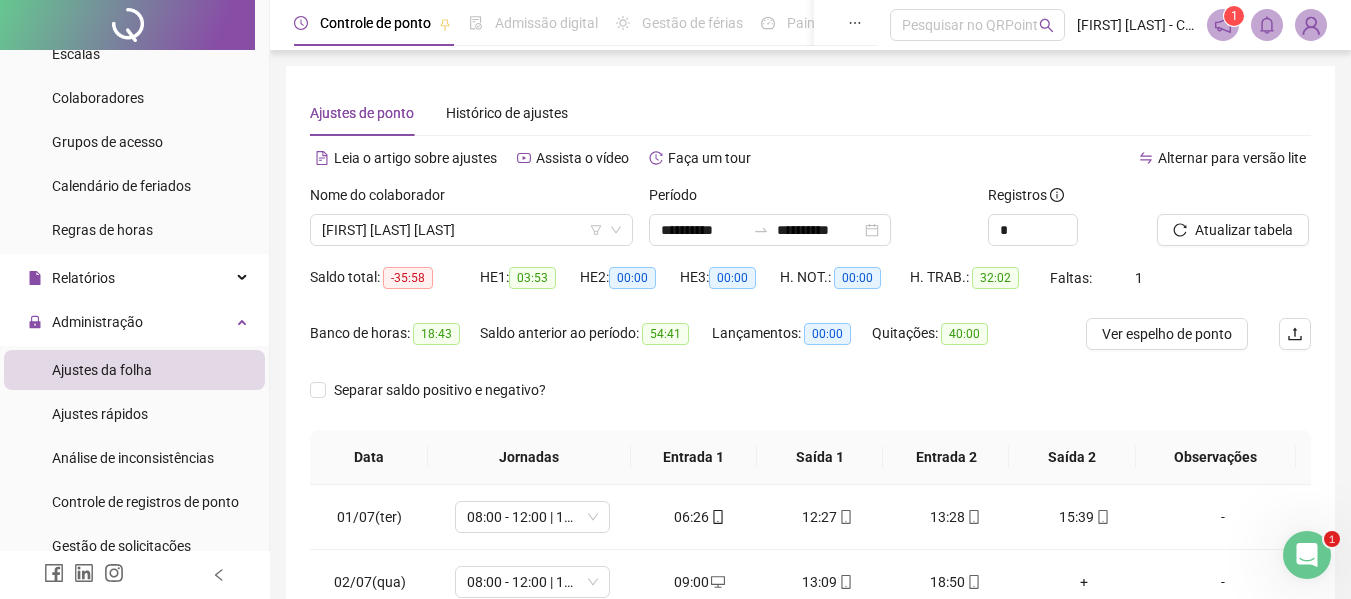 scroll, scrollTop: 200, scrollLeft: 0, axis: vertical 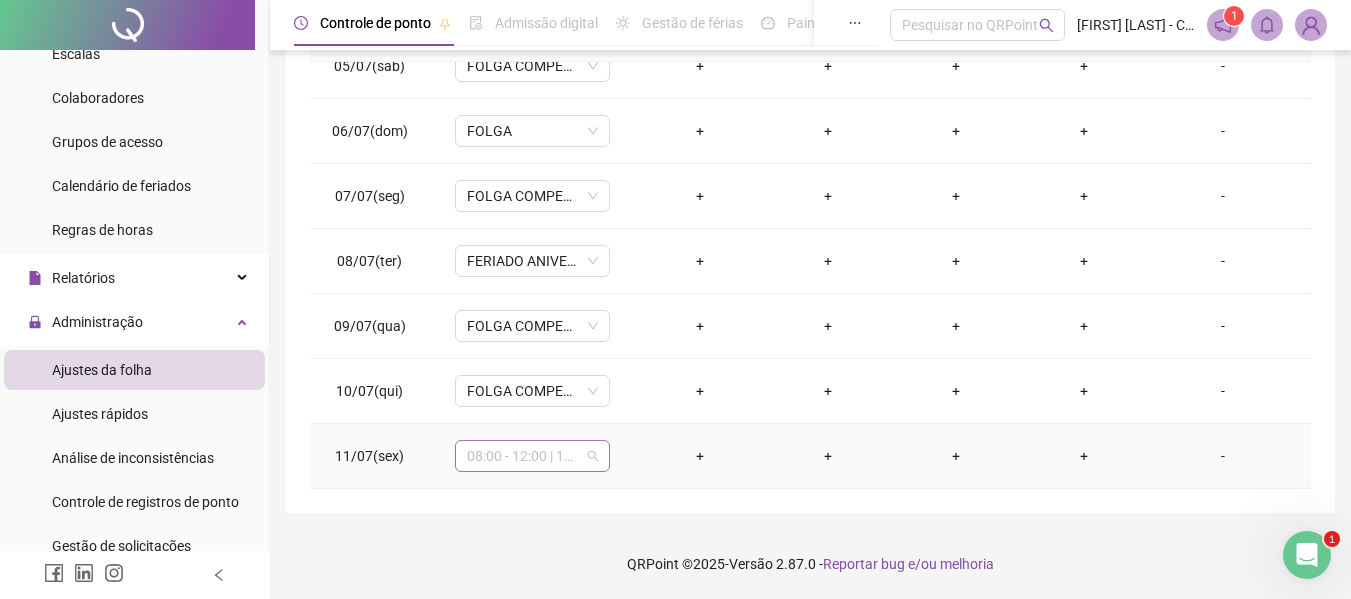 click on "08:00 - 12:00 | 13:00 - 17:00" at bounding box center (532, 456) 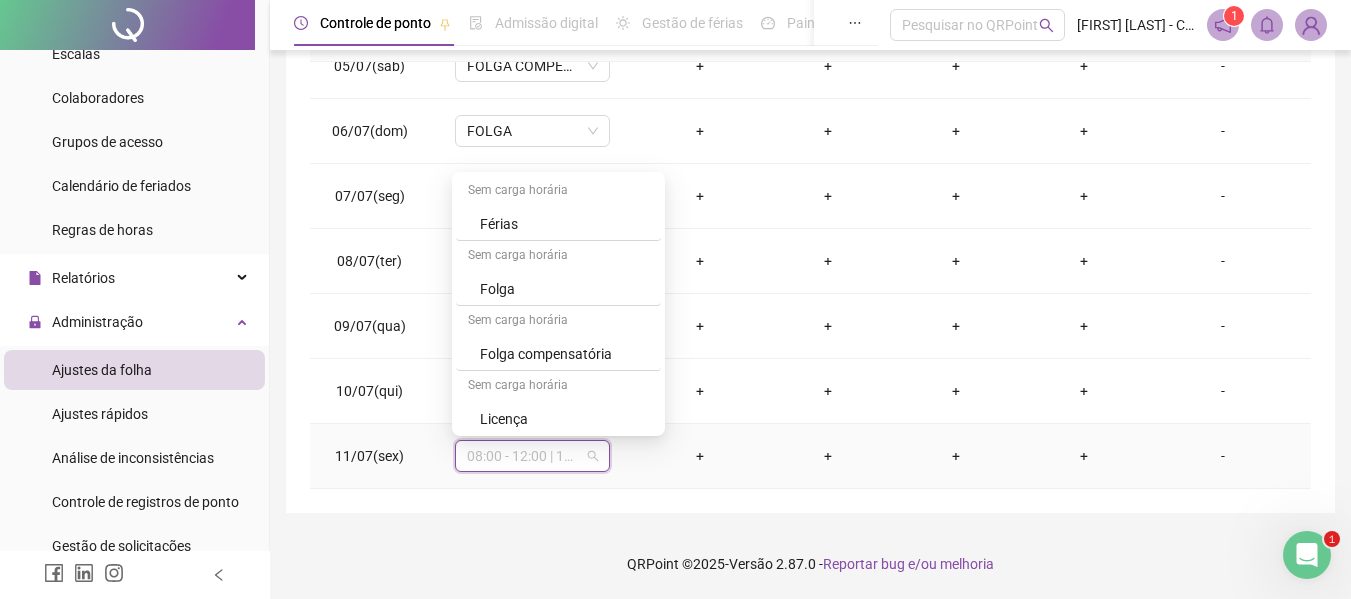 scroll, scrollTop: 459, scrollLeft: 0, axis: vertical 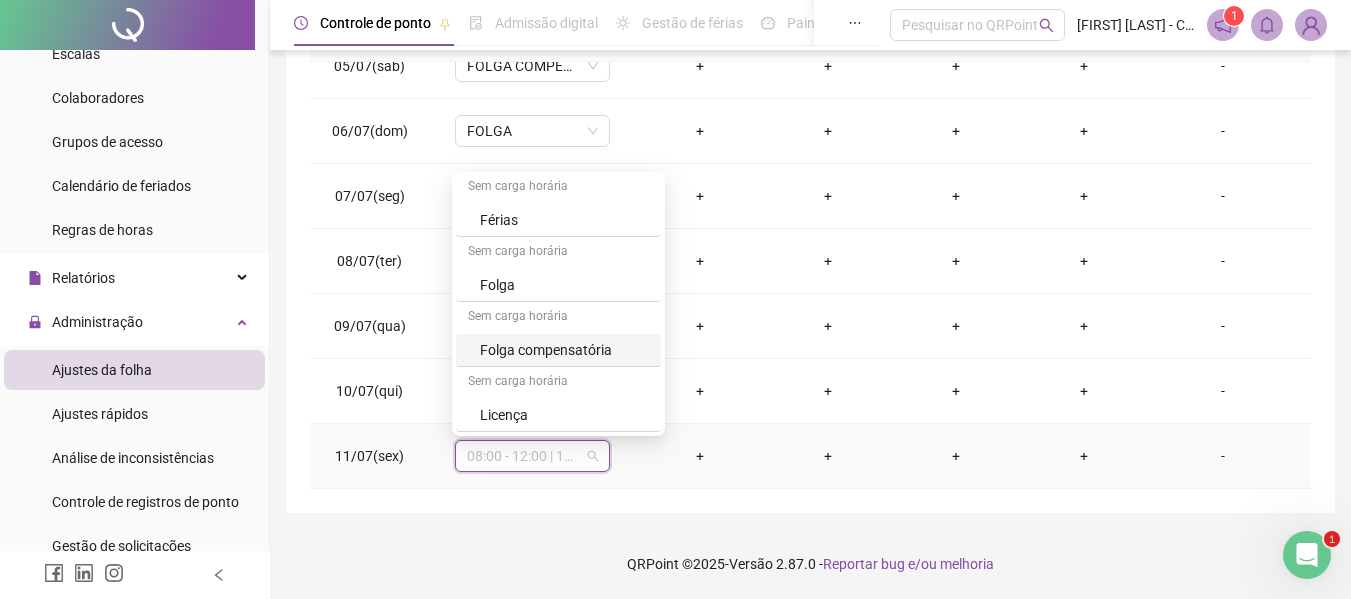 click on "Folga compensatória" at bounding box center [564, 350] 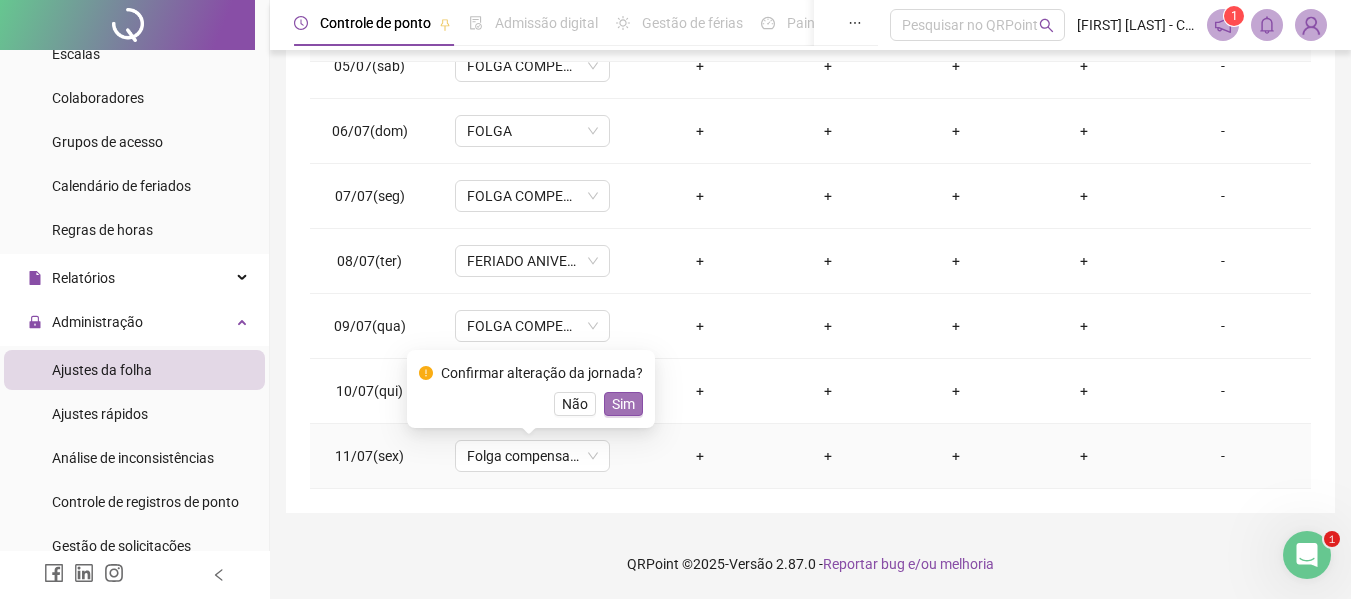 click on "Sim" at bounding box center (623, 404) 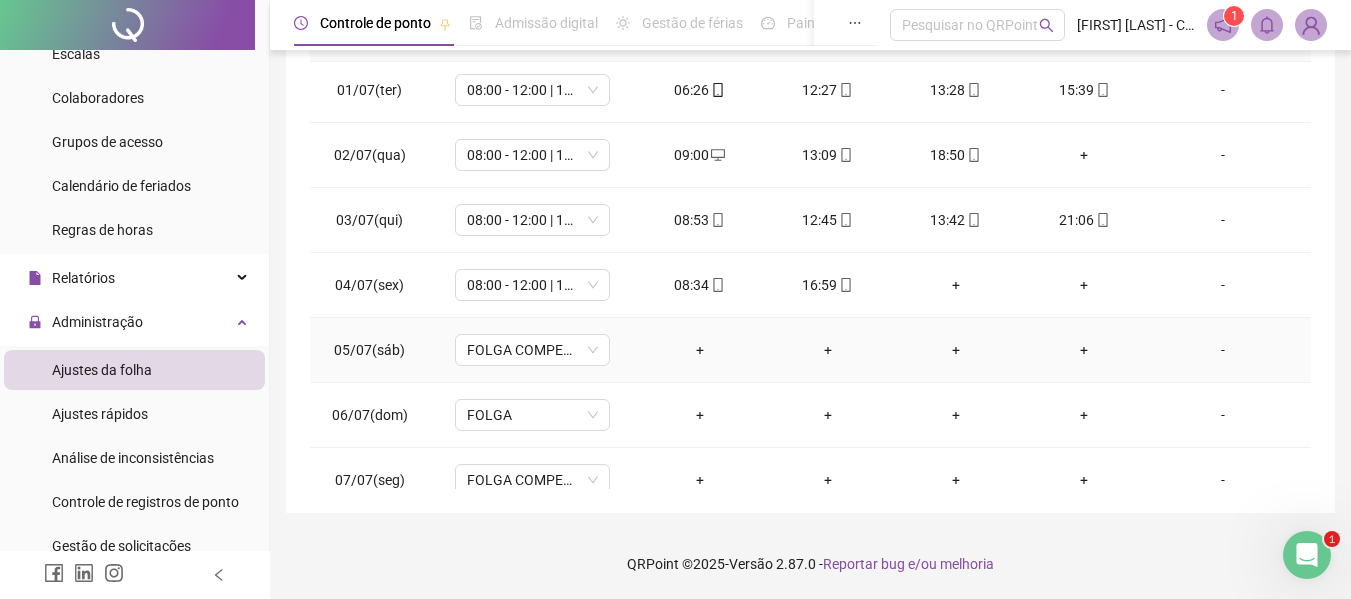 scroll, scrollTop: 0, scrollLeft: 0, axis: both 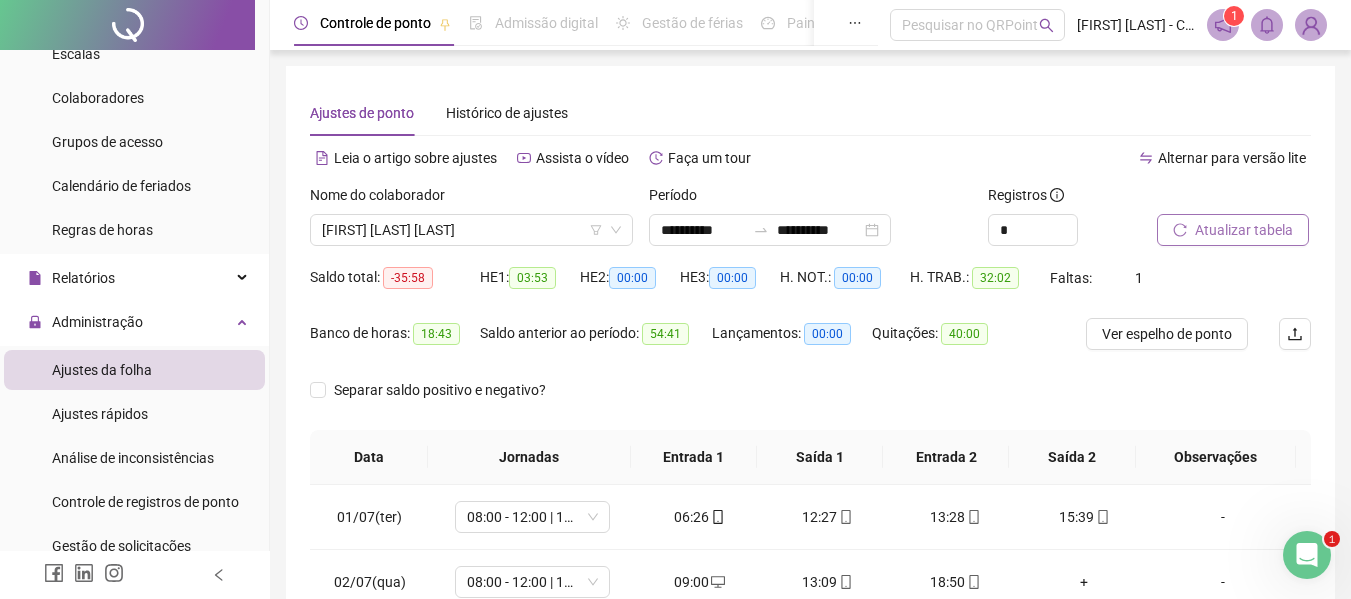 click on "Atualizar tabela" at bounding box center [1244, 230] 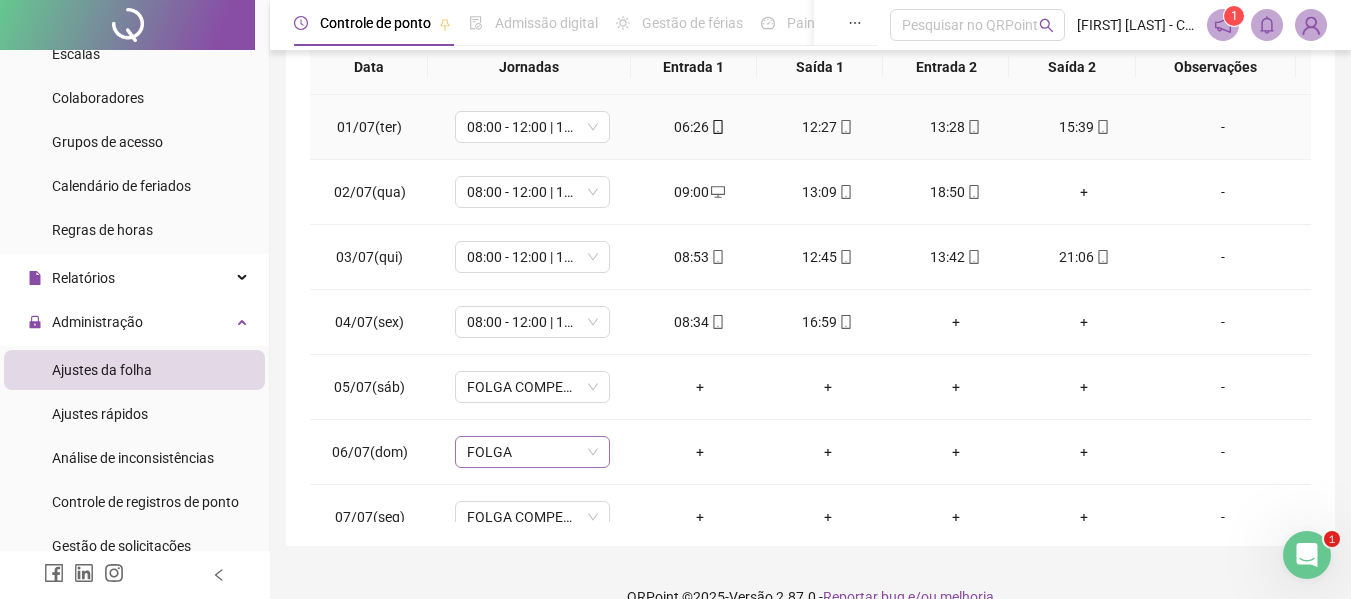 scroll, scrollTop: 400, scrollLeft: 0, axis: vertical 